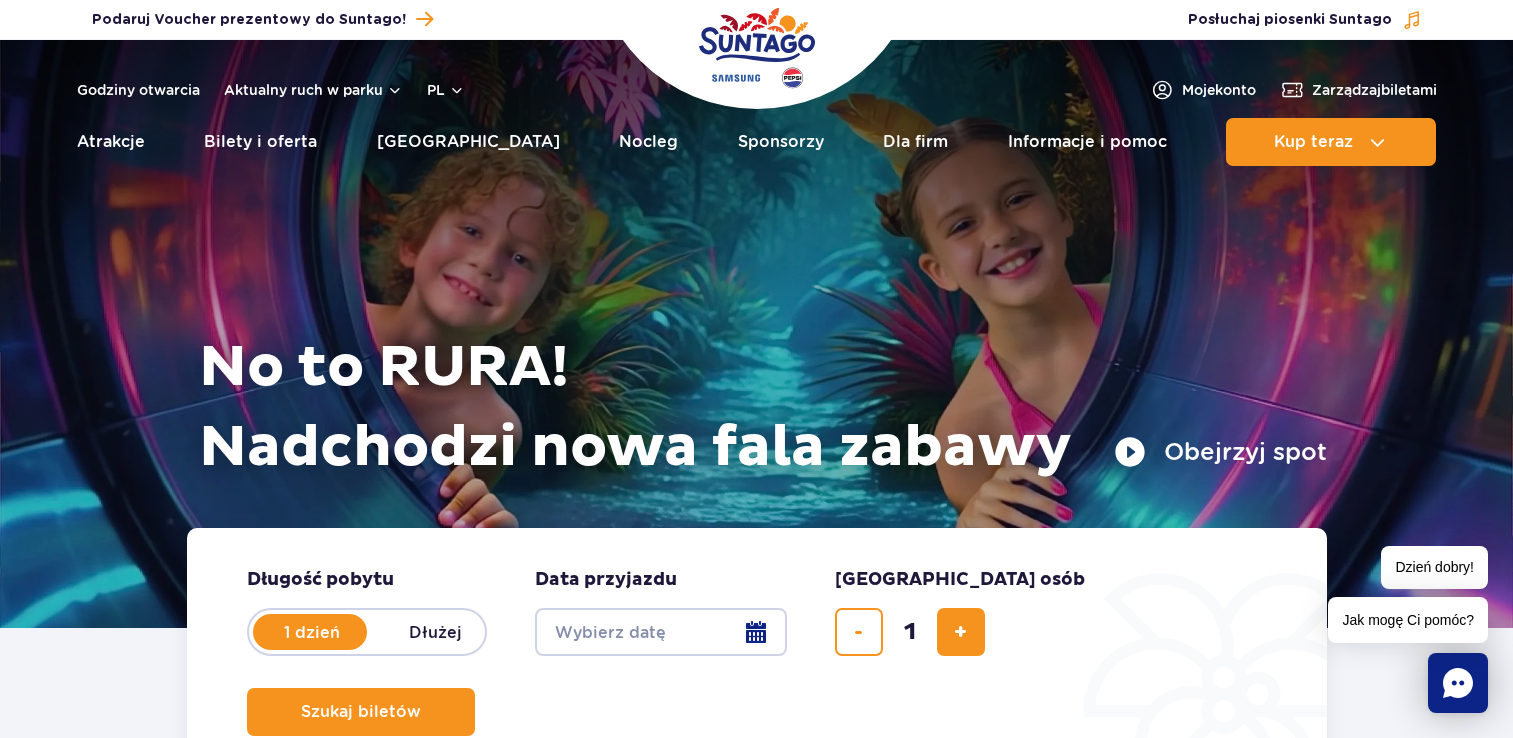 scroll, scrollTop: 0, scrollLeft: 0, axis: both 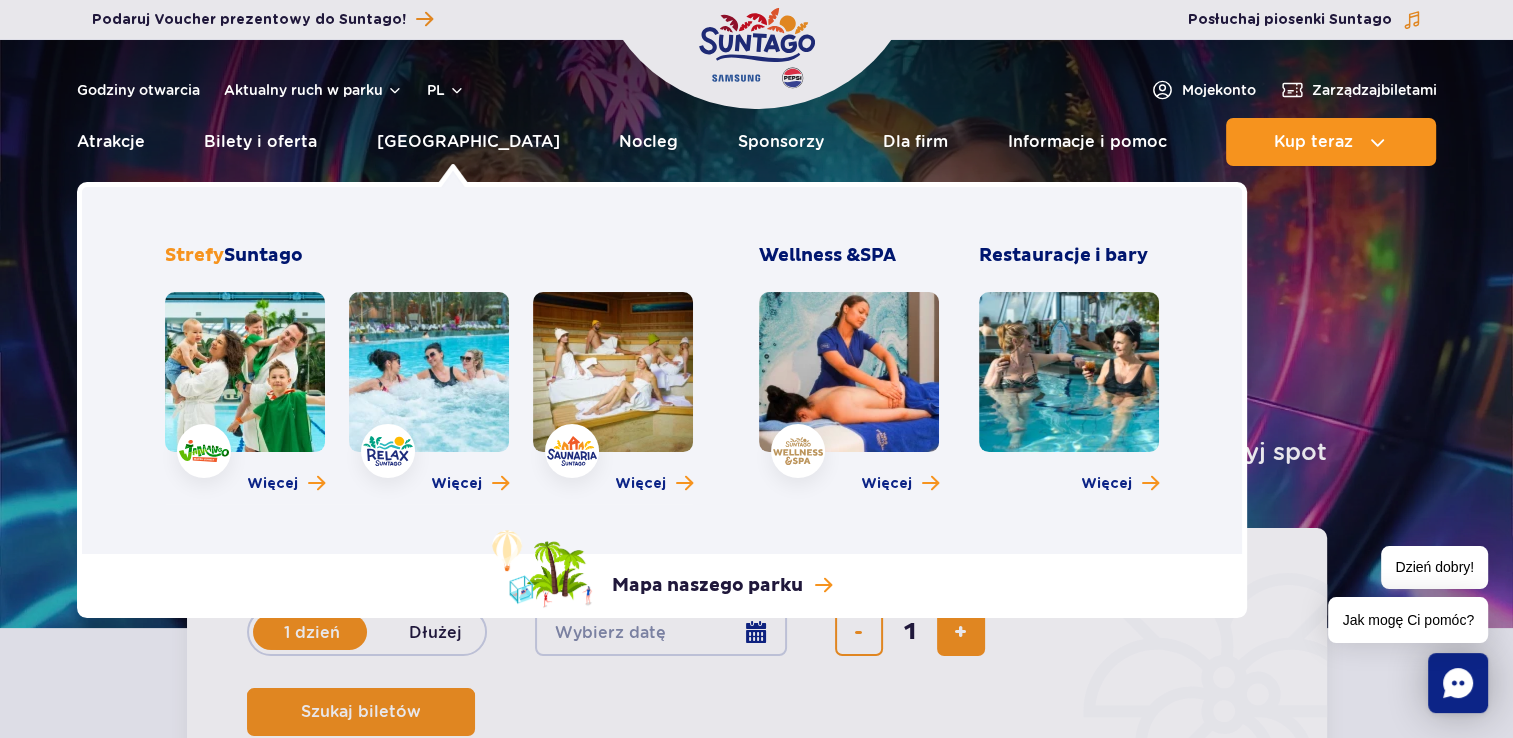 click at bounding box center (245, 372) 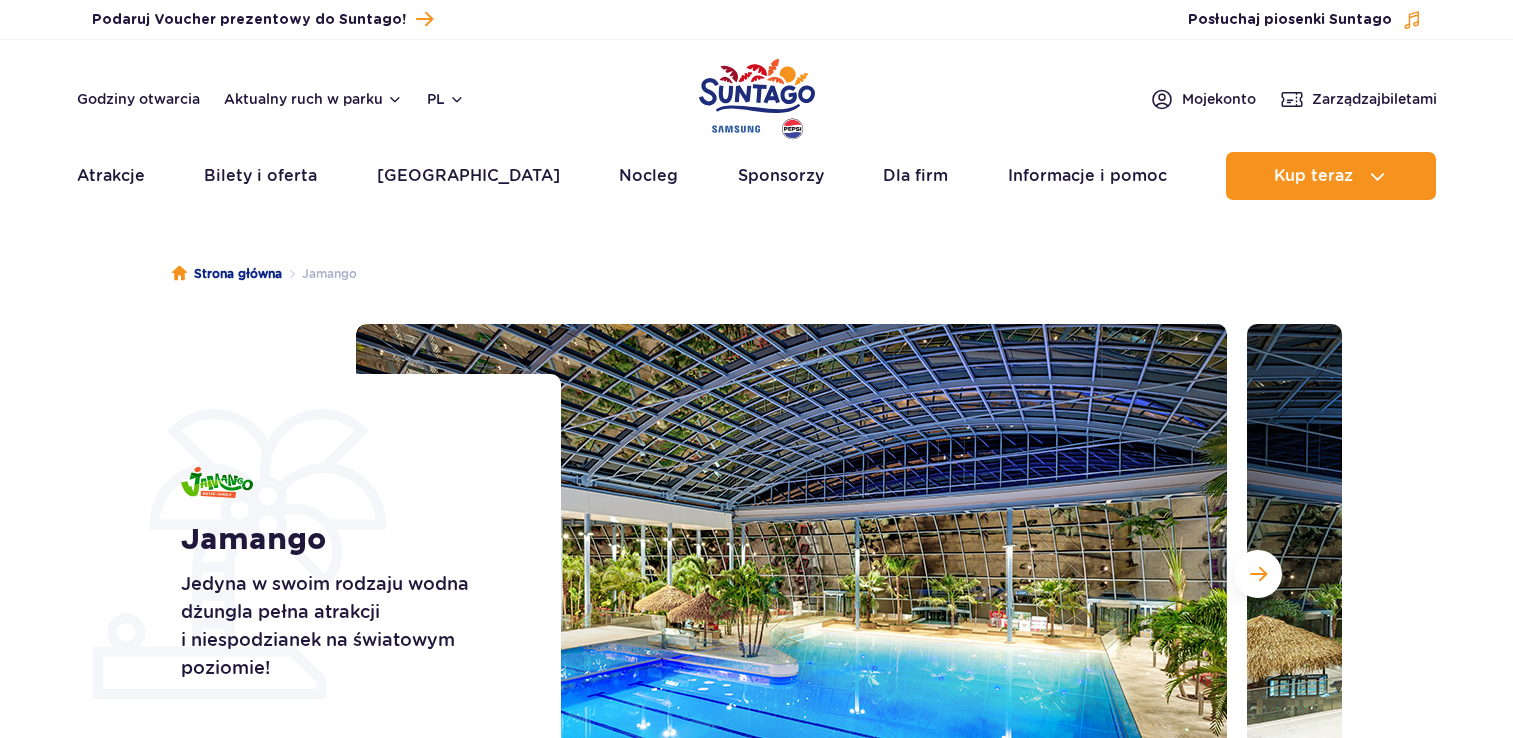 scroll, scrollTop: 0, scrollLeft: 0, axis: both 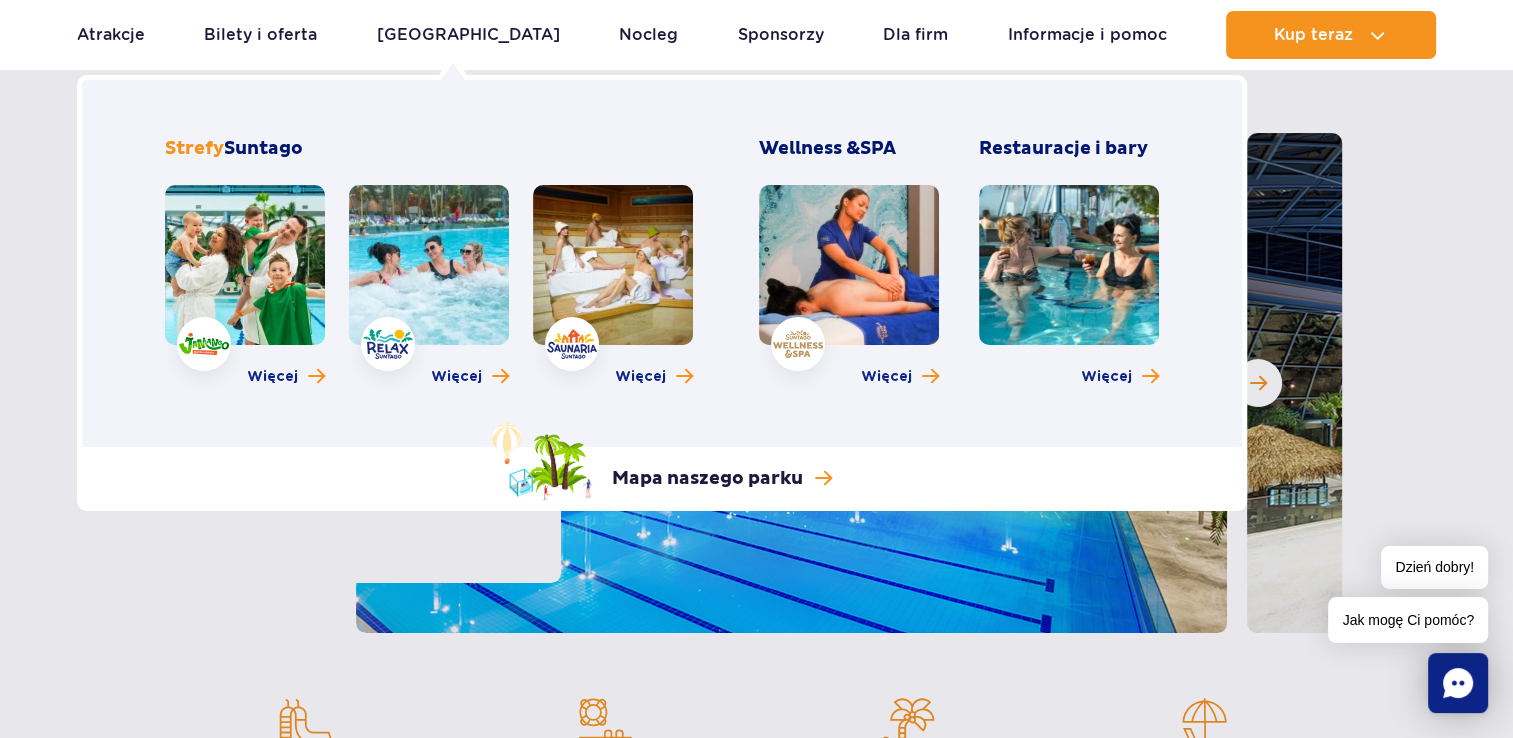 click at bounding box center [429, 265] 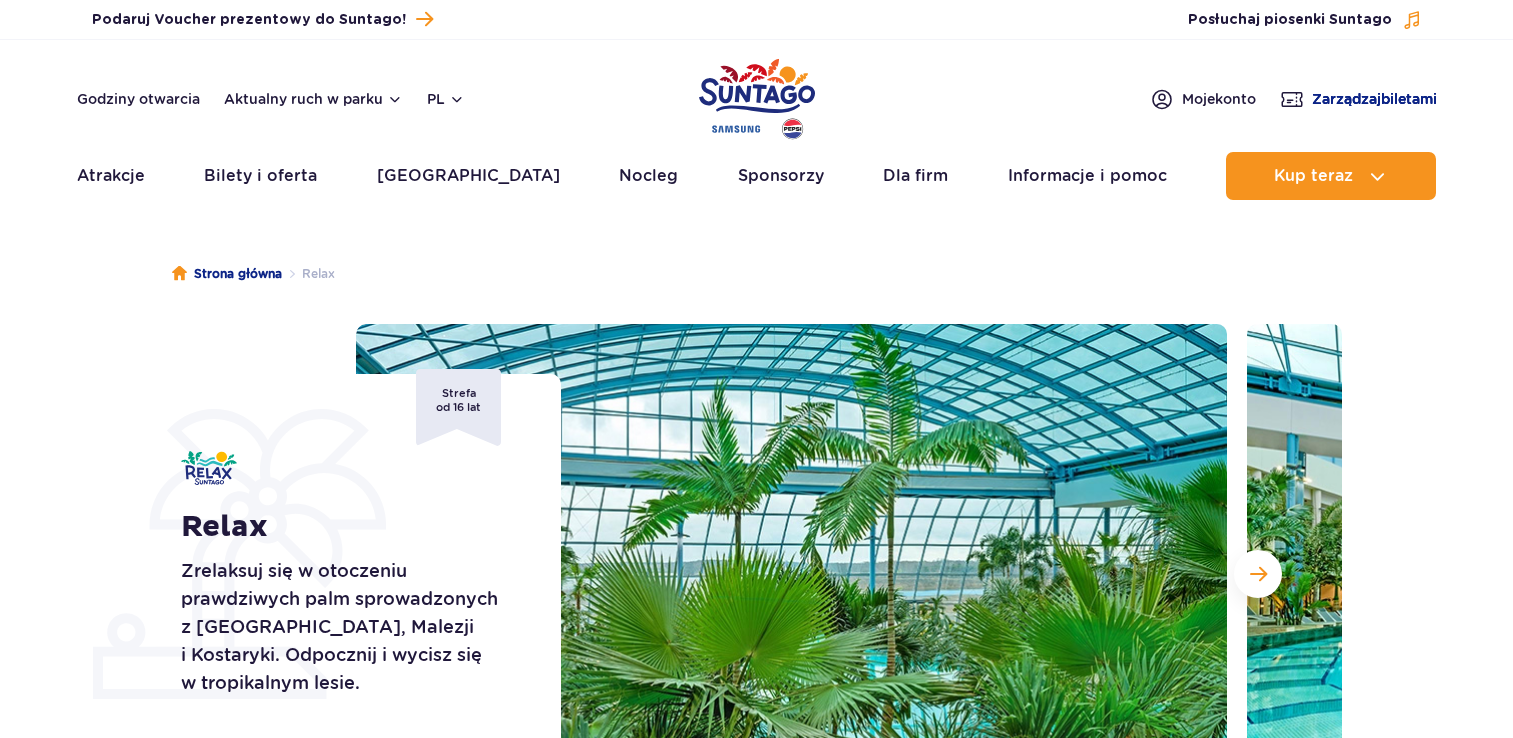 scroll, scrollTop: 0, scrollLeft: 0, axis: both 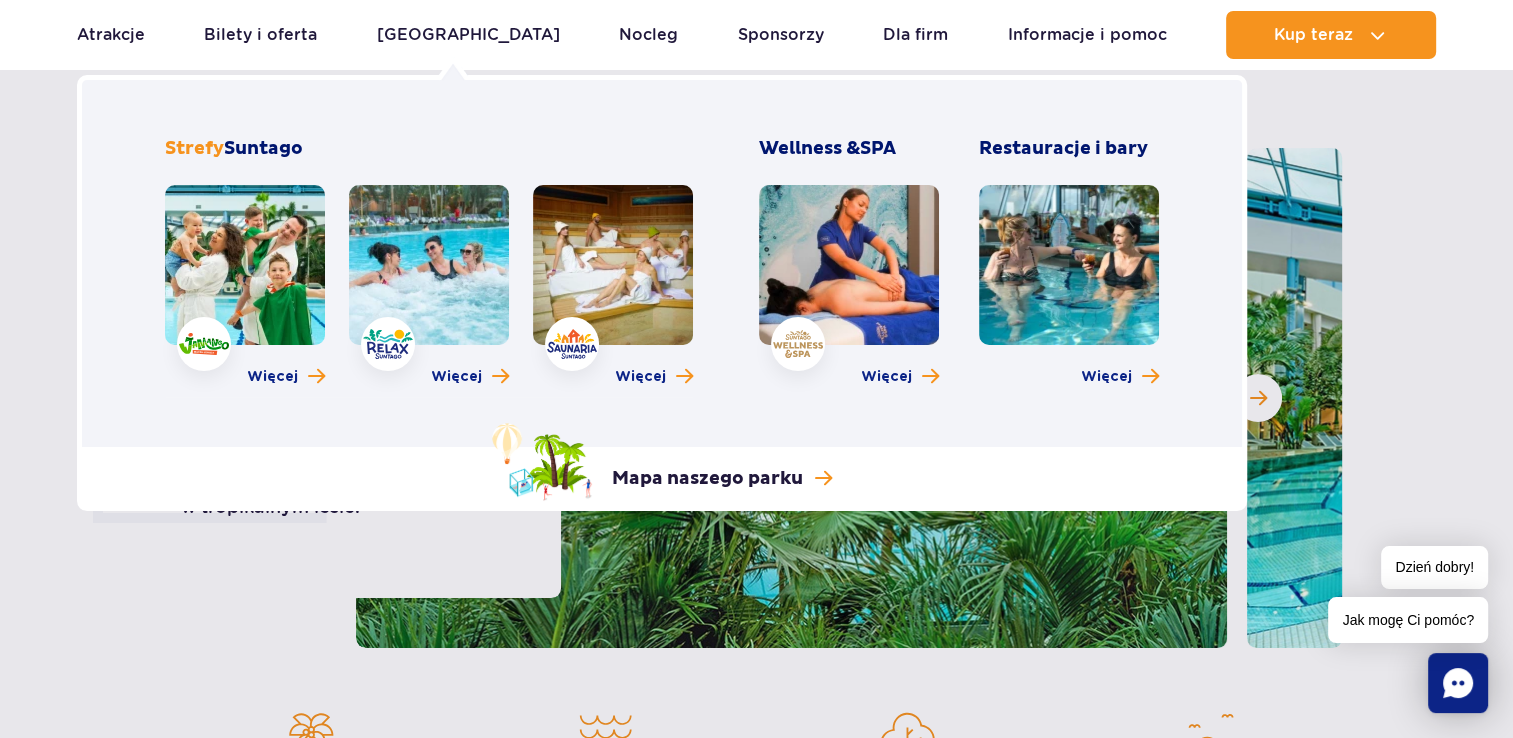 click at bounding box center [245, 265] 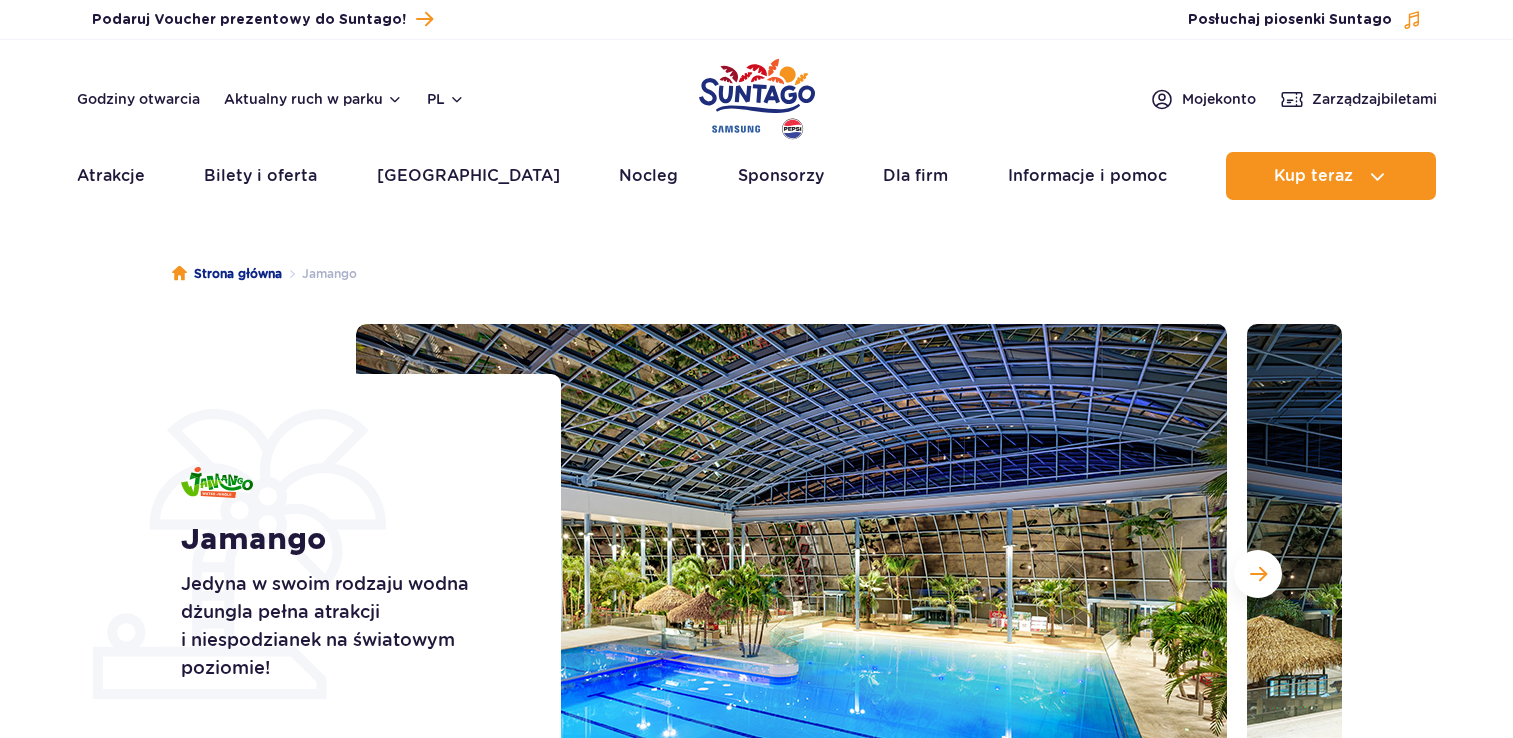 scroll, scrollTop: 0, scrollLeft: 0, axis: both 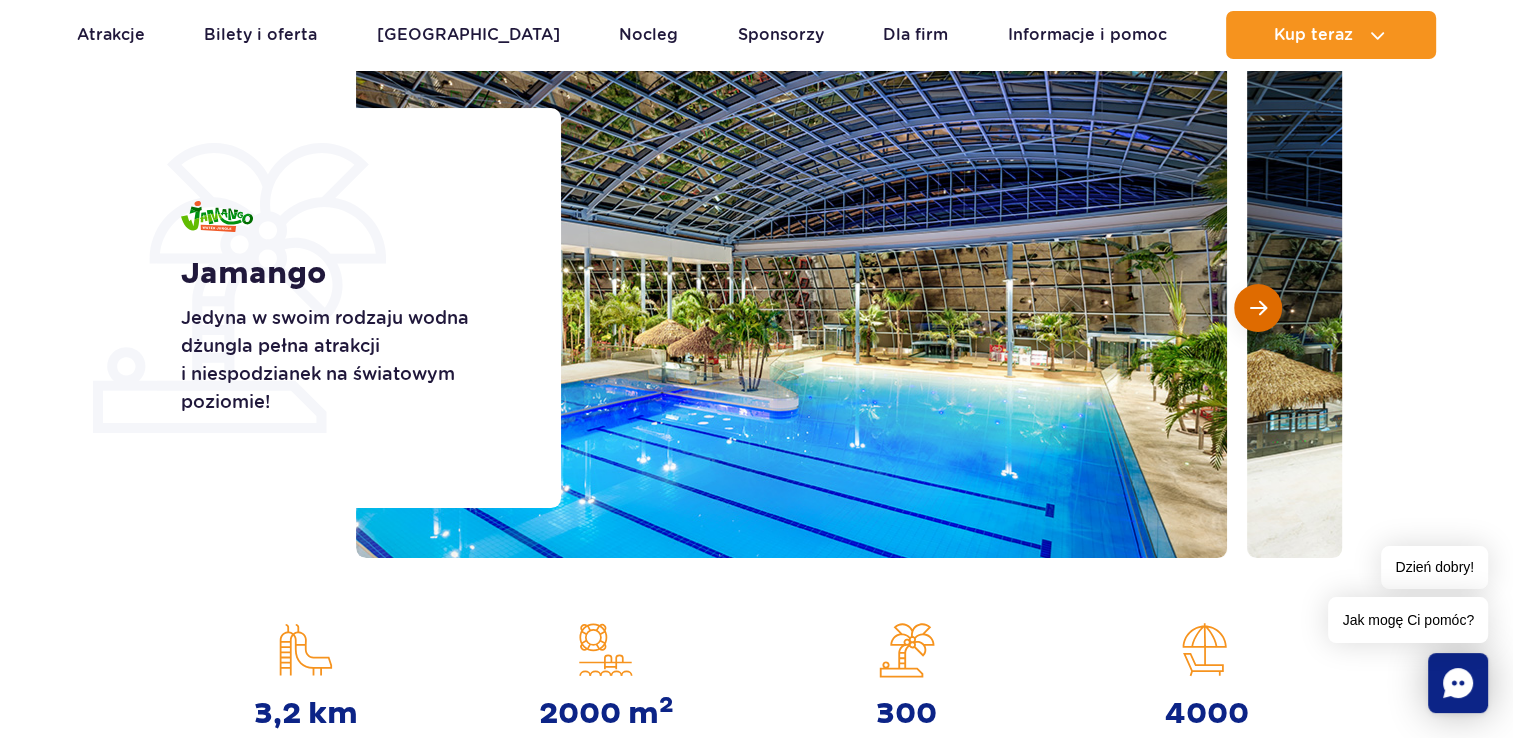 click at bounding box center [1258, 308] 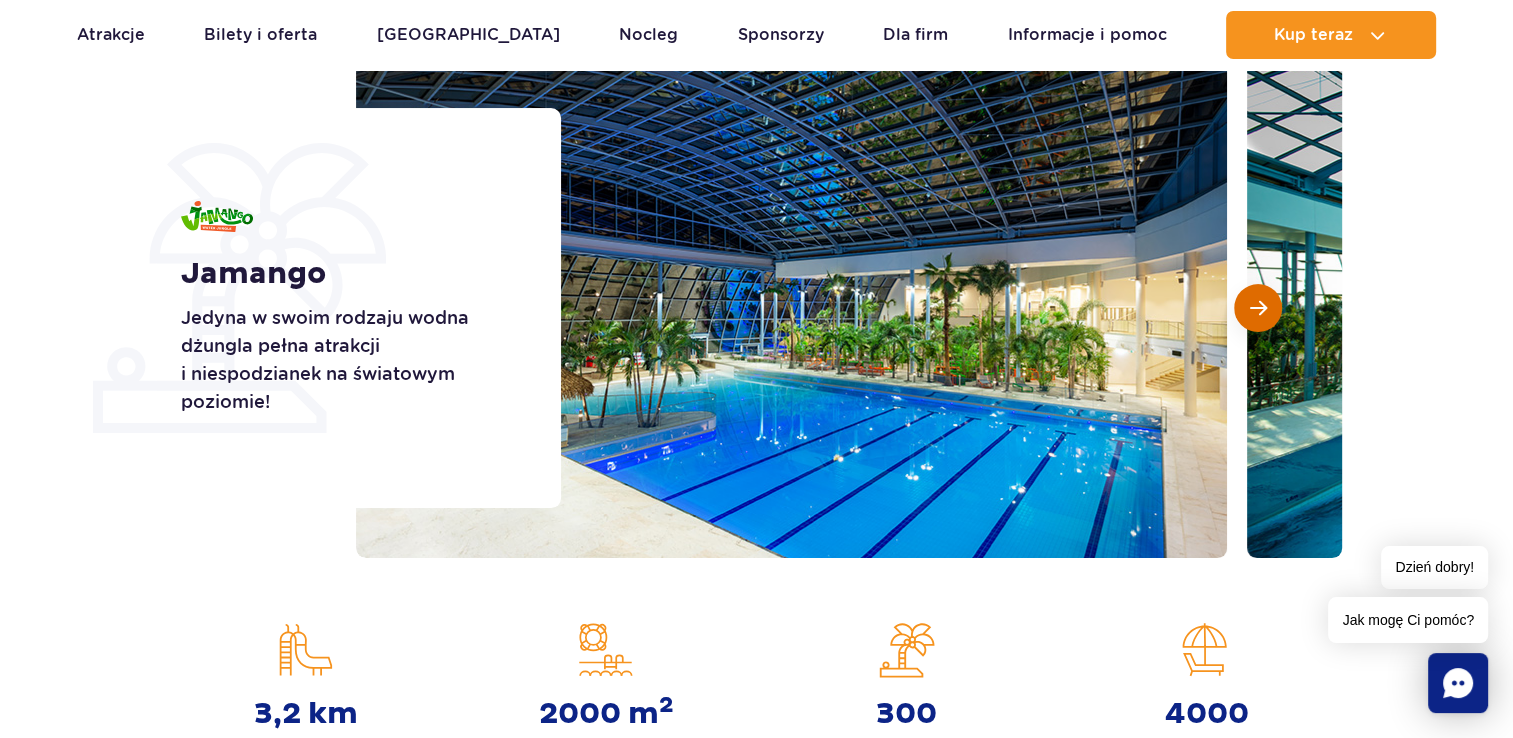 click at bounding box center [1258, 308] 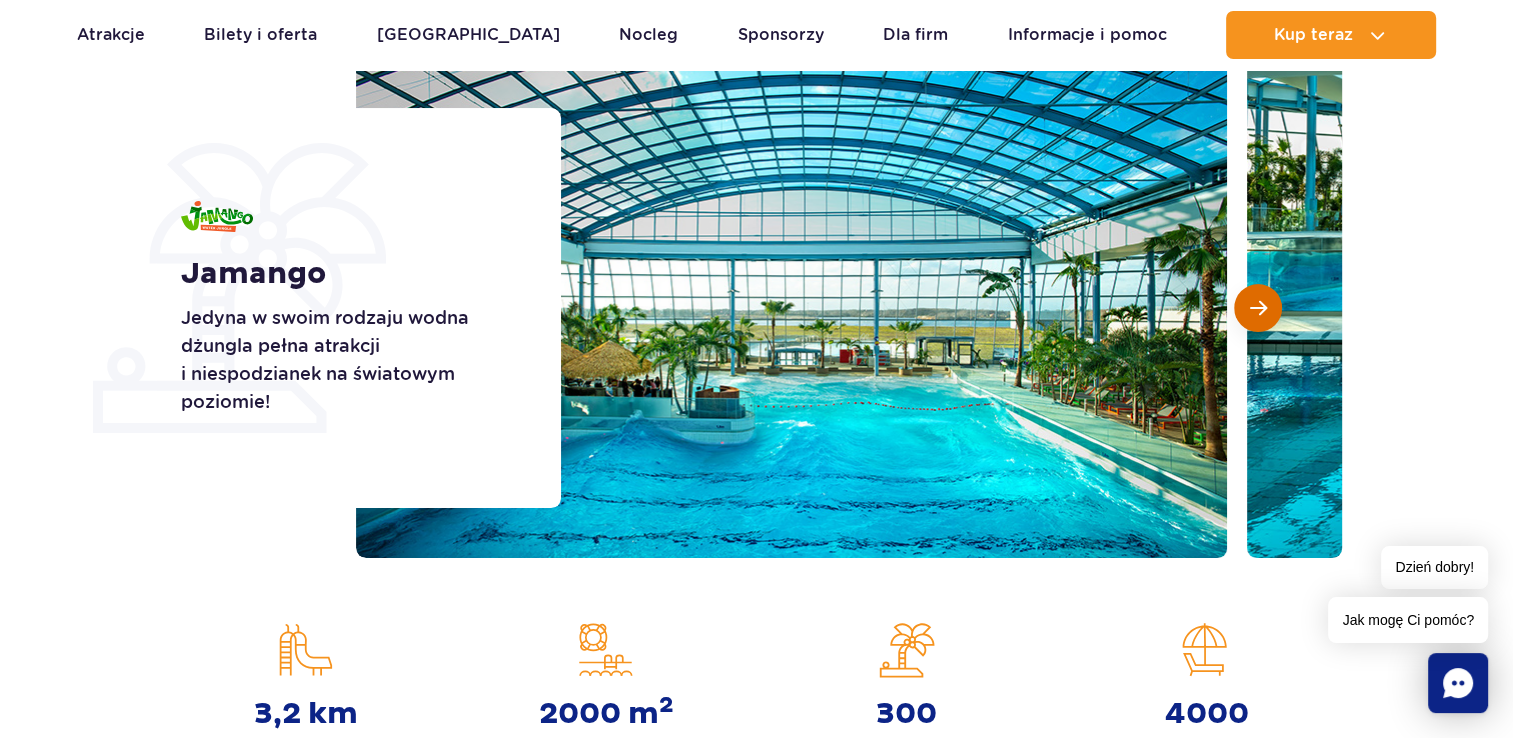 click at bounding box center [1258, 308] 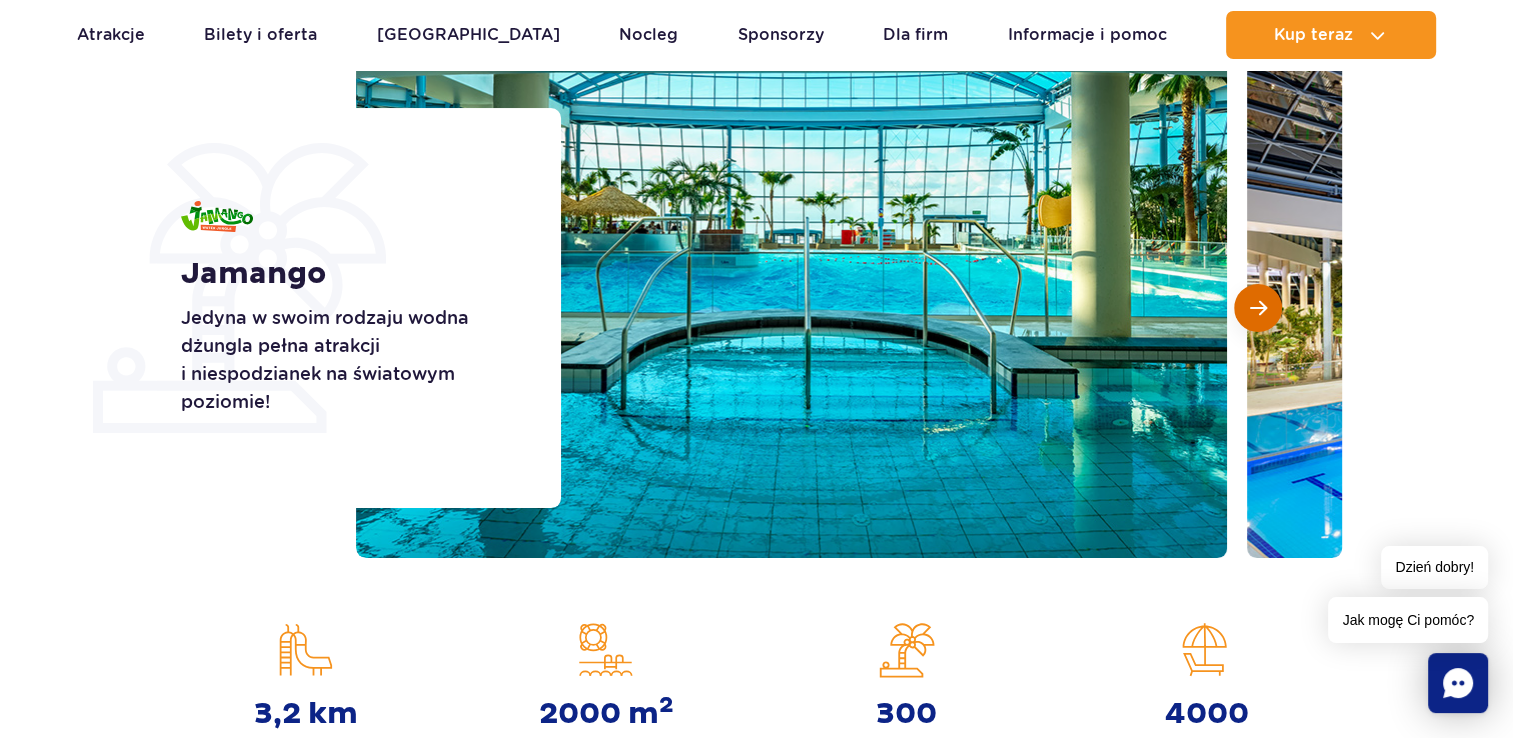 click at bounding box center (1258, 308) 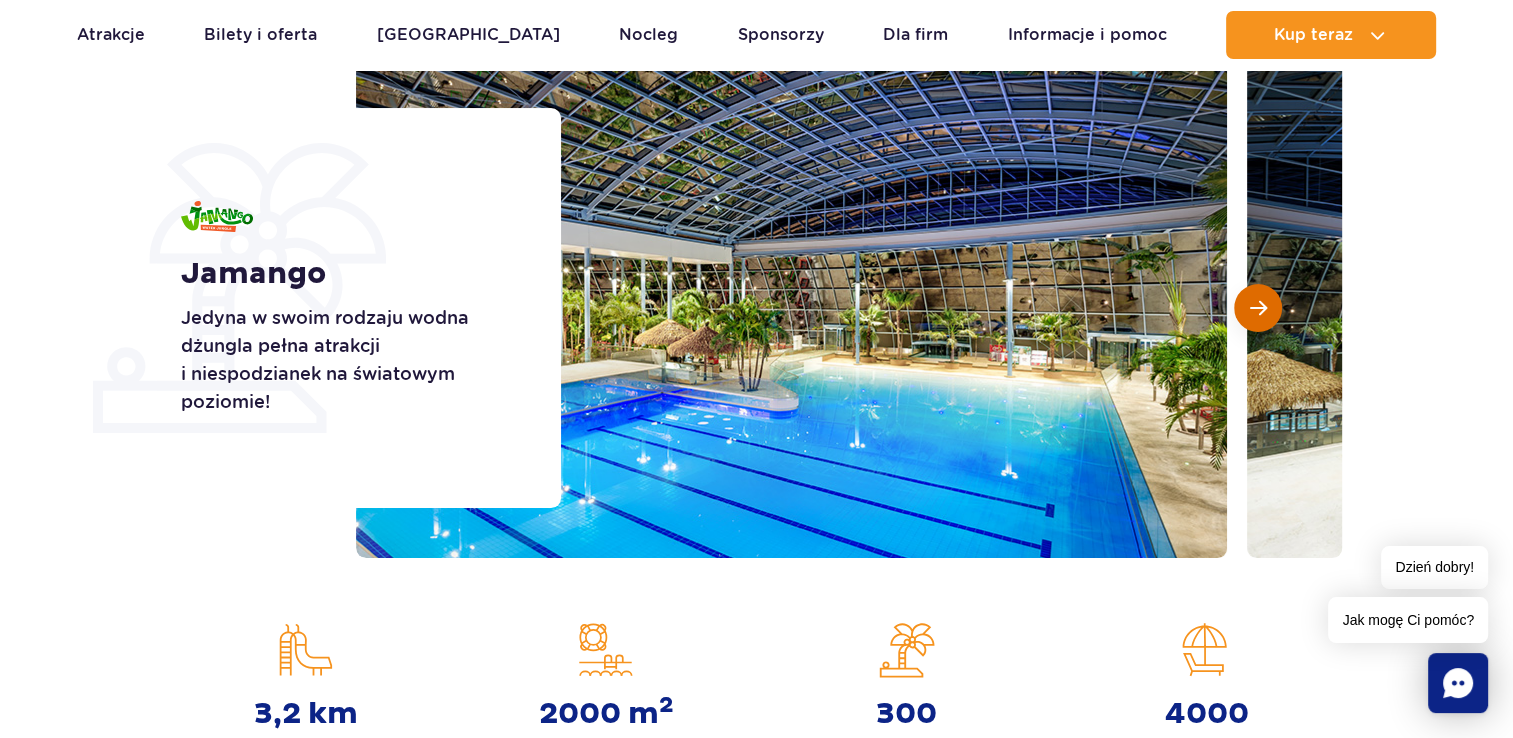 click at bounding box center (1258, 308) 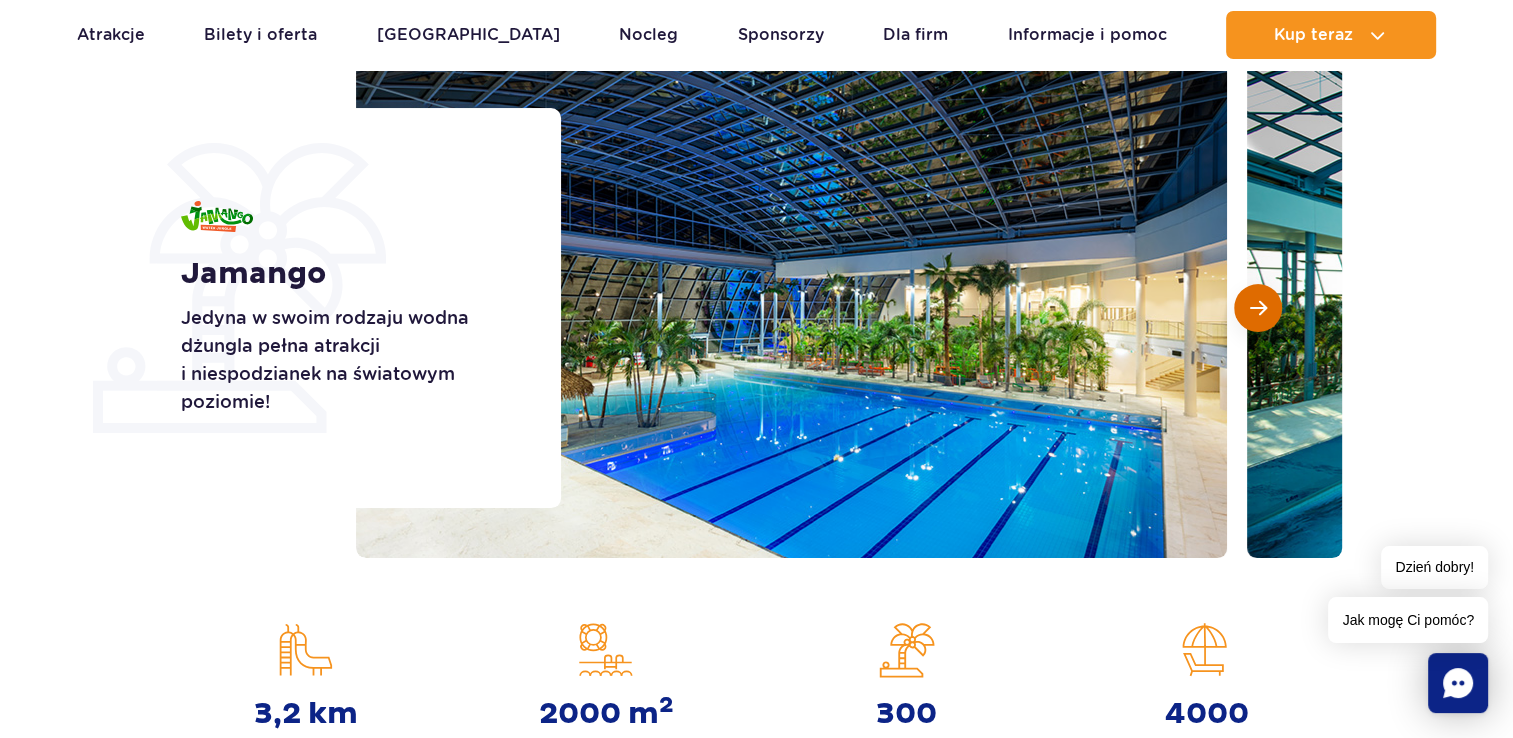 click at bounding box center (1258, 308) 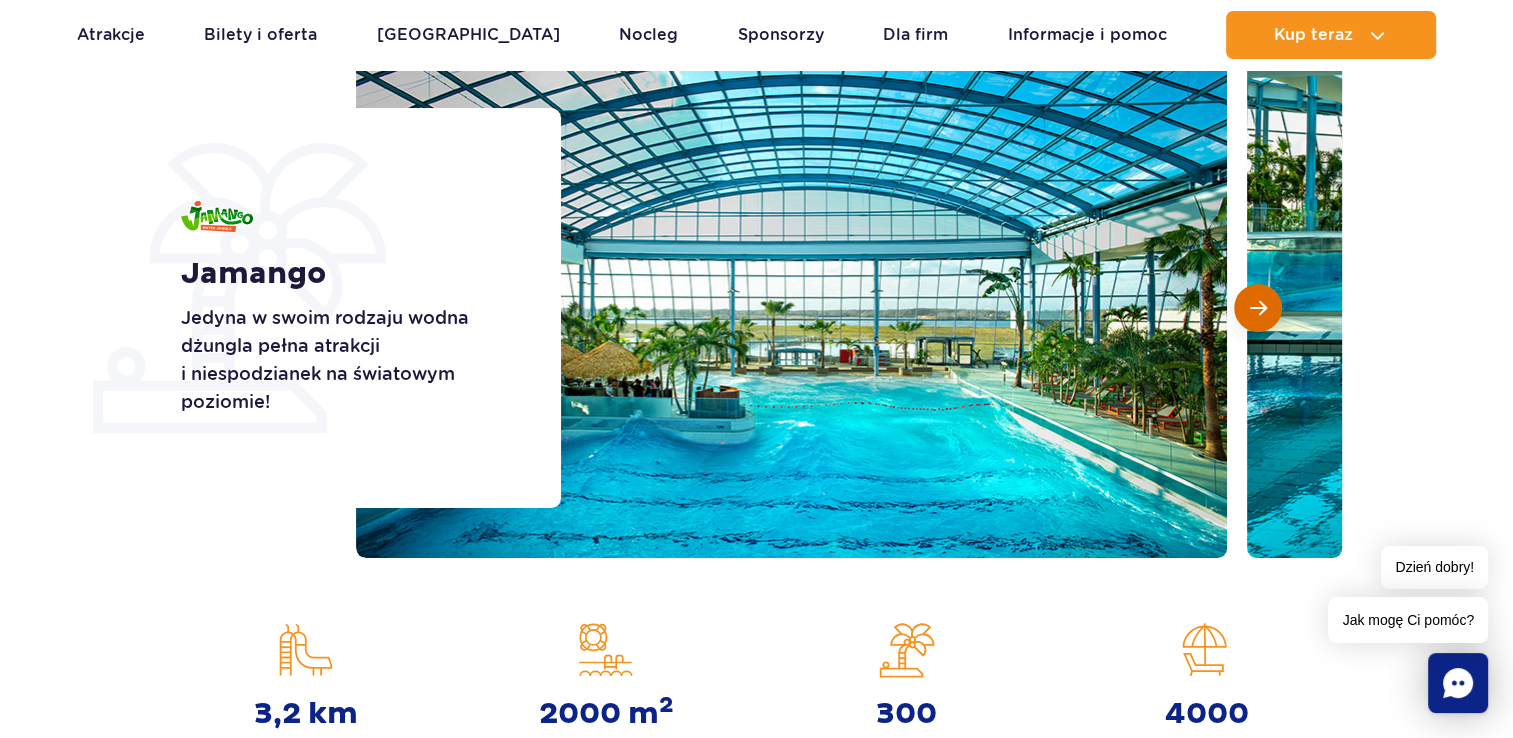 click at bounding box center [1258, 308] 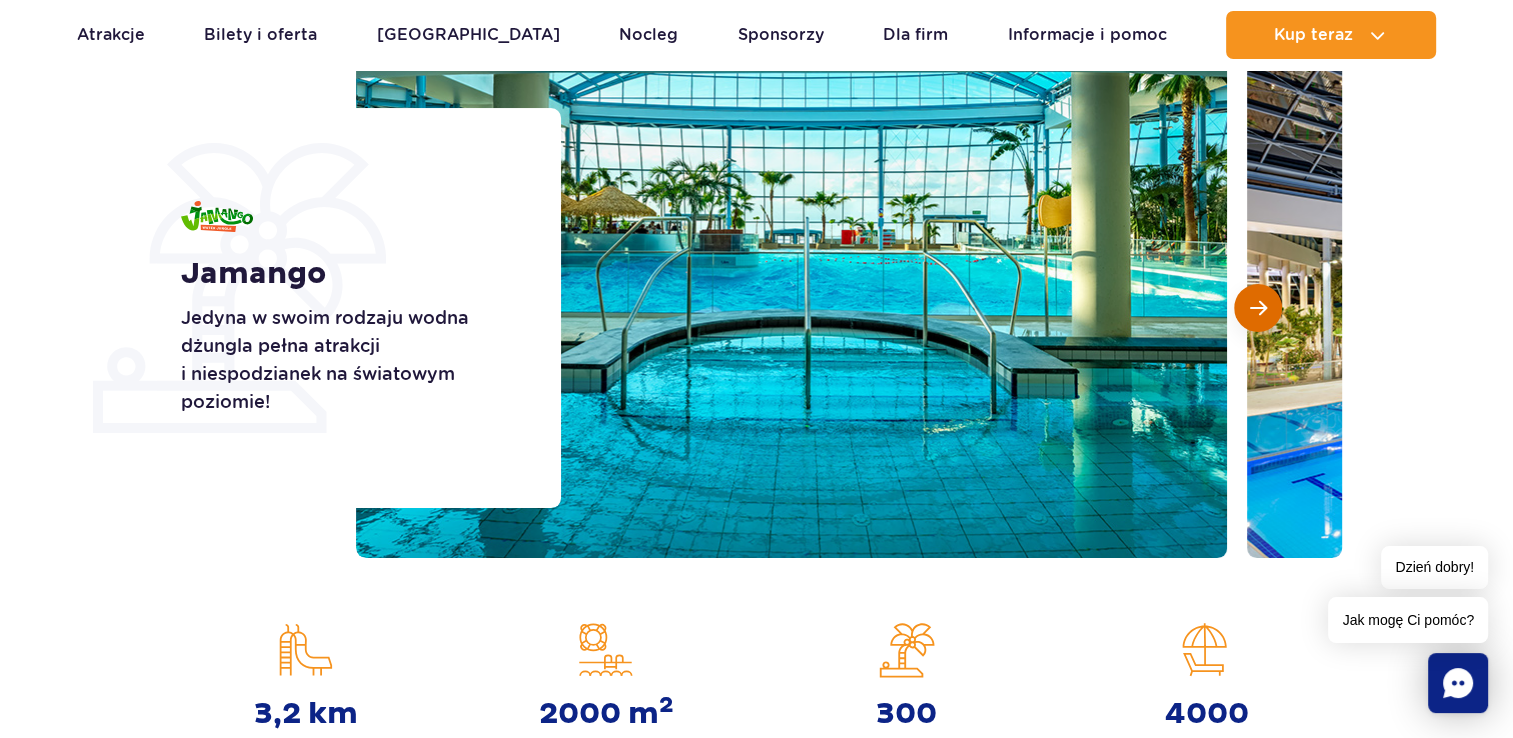 click at bounding box center [1258, 308] 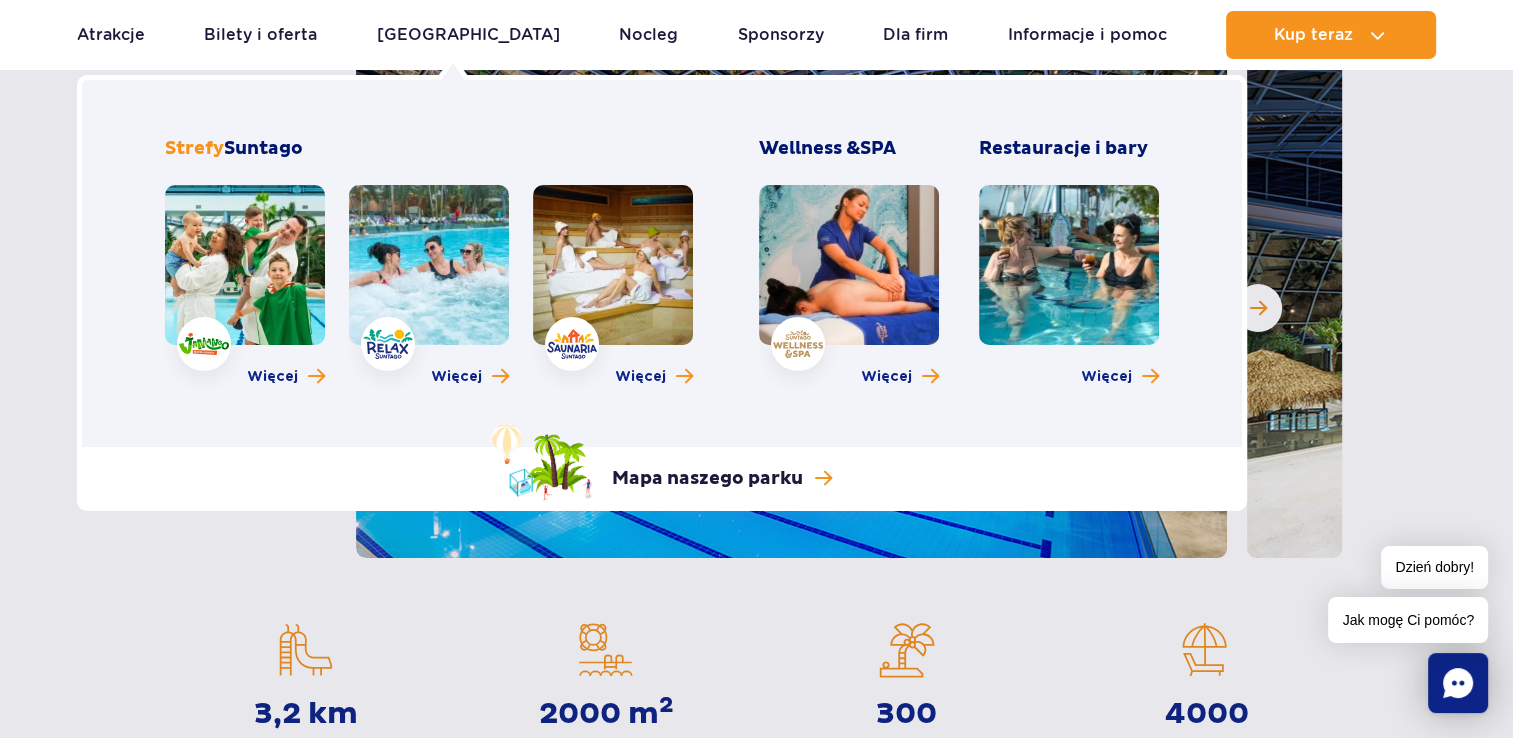 click at bounding box center (245, 265) 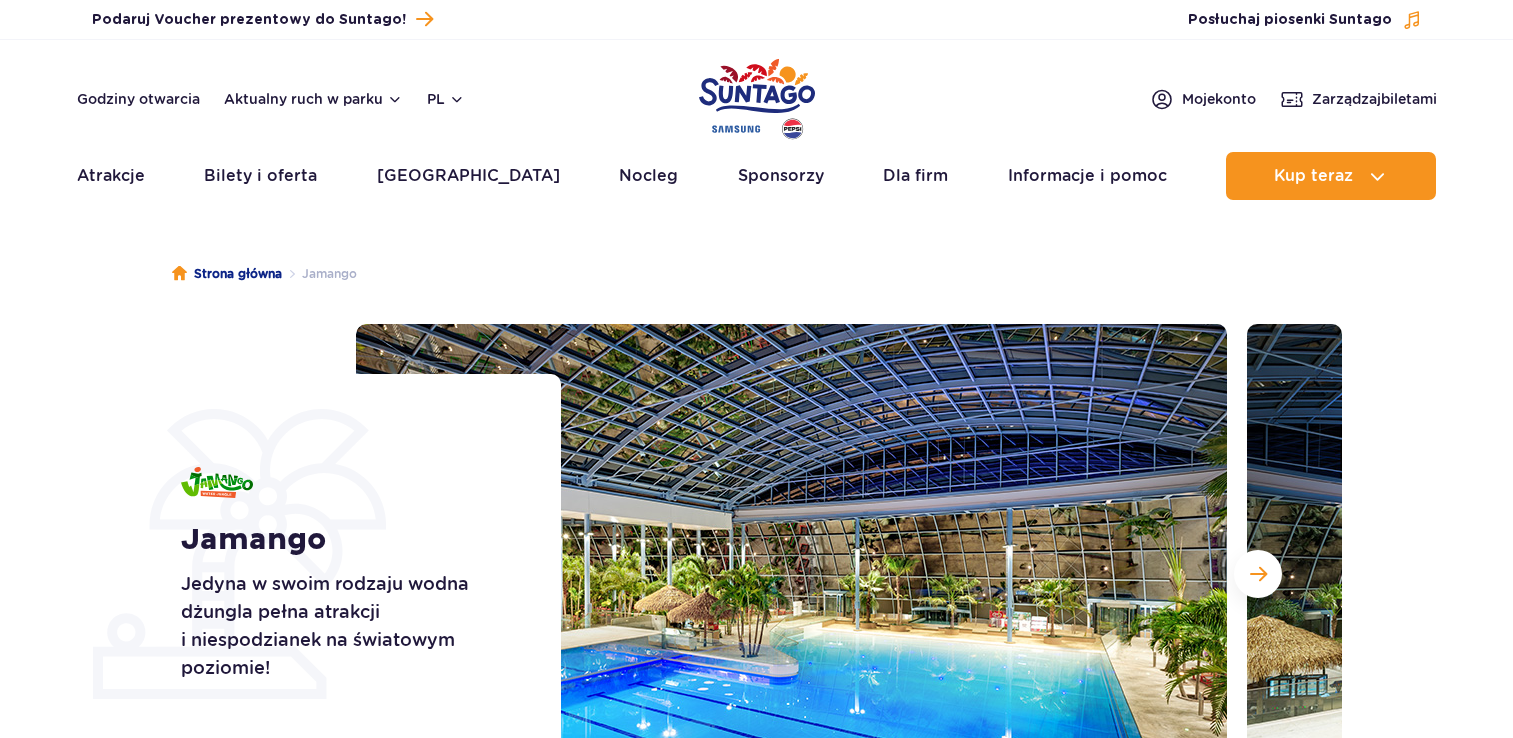 scroll, scrollTop: 0, scrollLeft: 0, axis: both 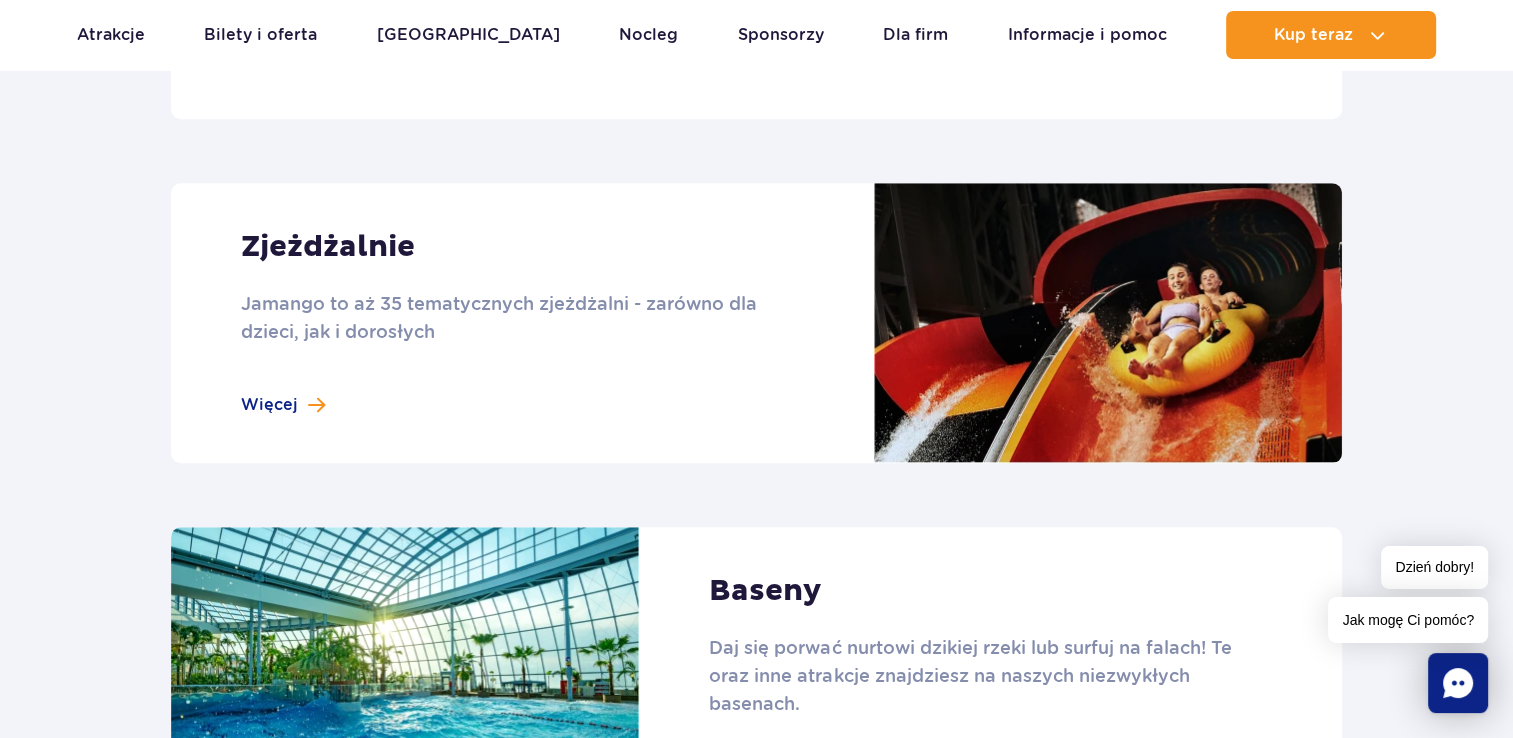 click at bounding box center [756, 323] 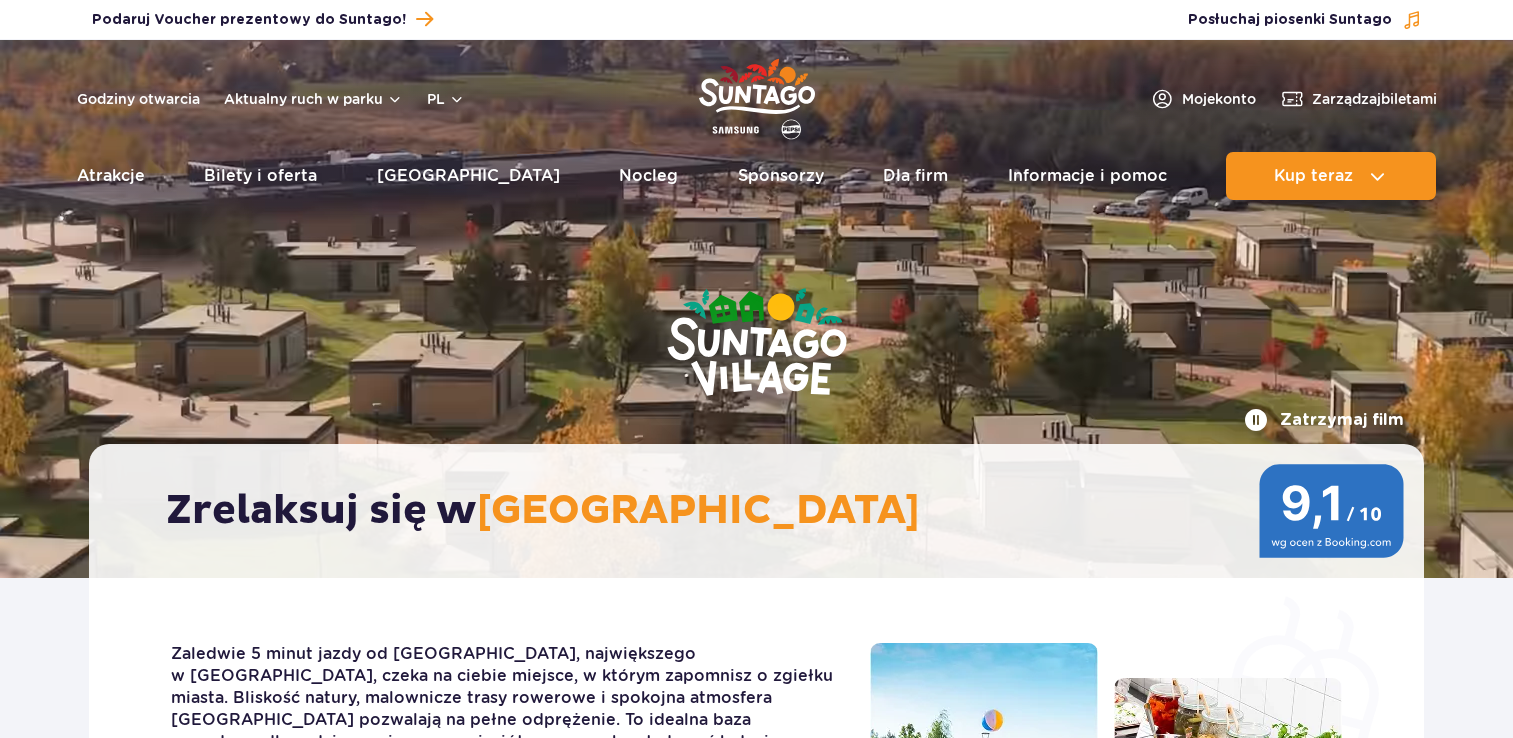 scroll, scrollTop: 0, scrollLeft: 0, axis: both 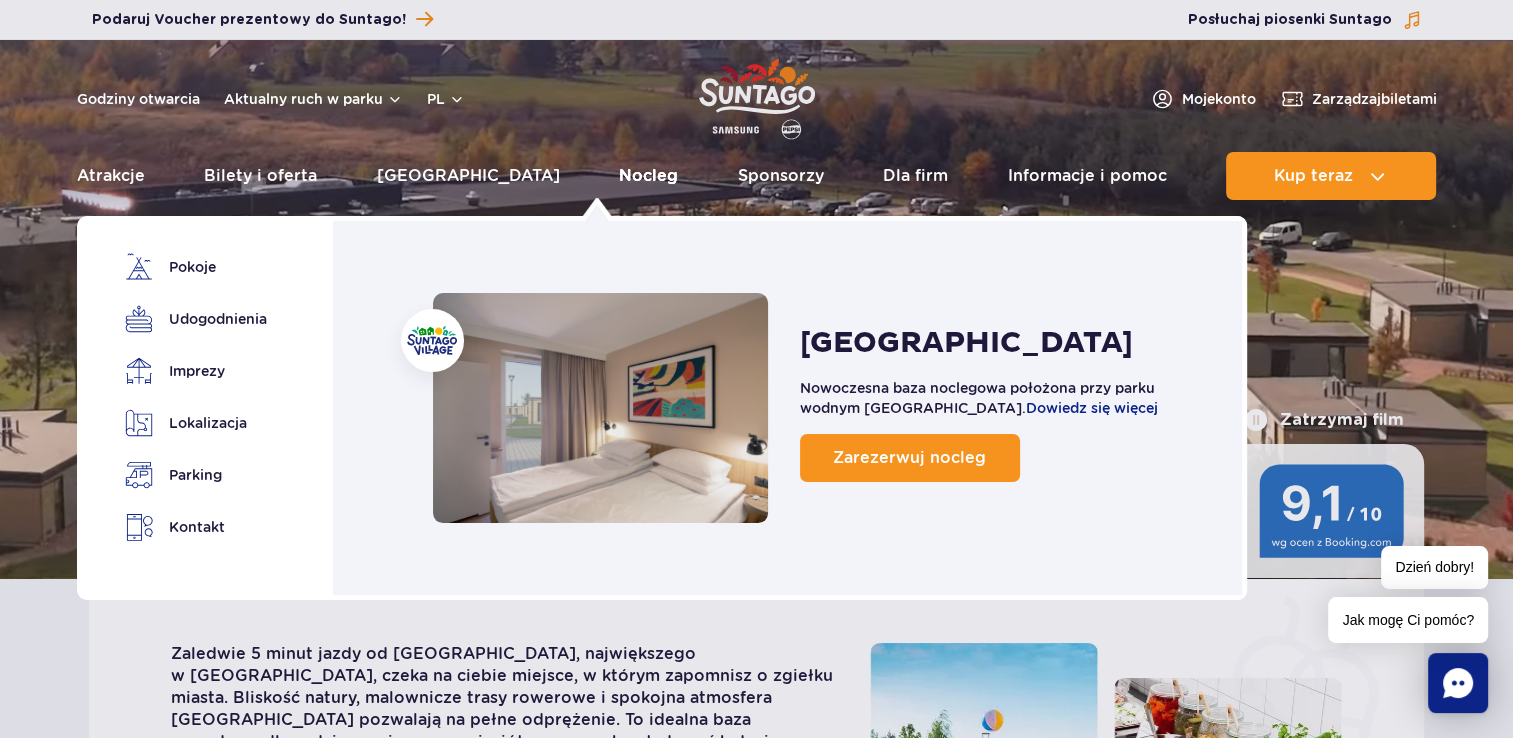 click on "Nocleg" at bounding box center [648, 176] 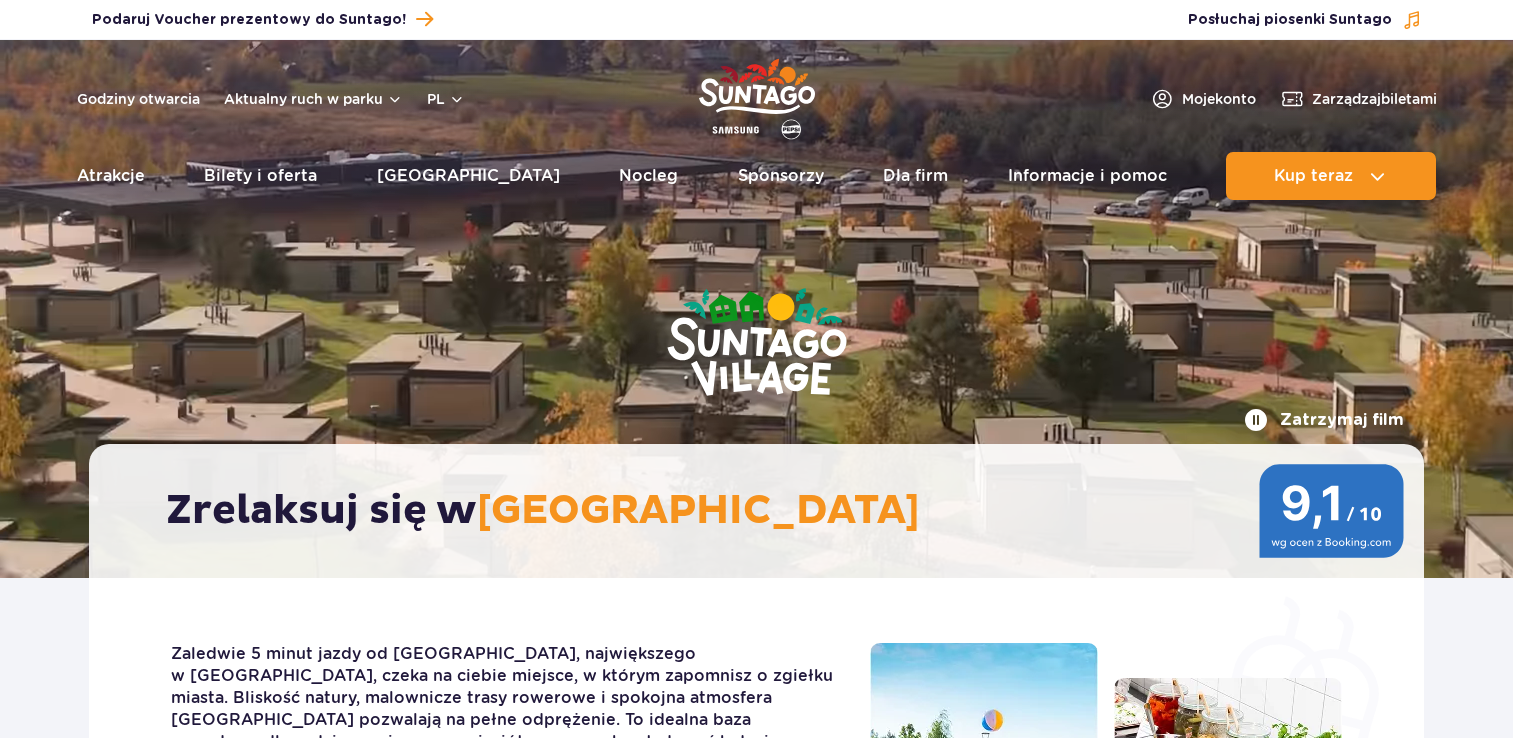 scroll, scrollTop: 0, scrollLeft: 0, axis: both 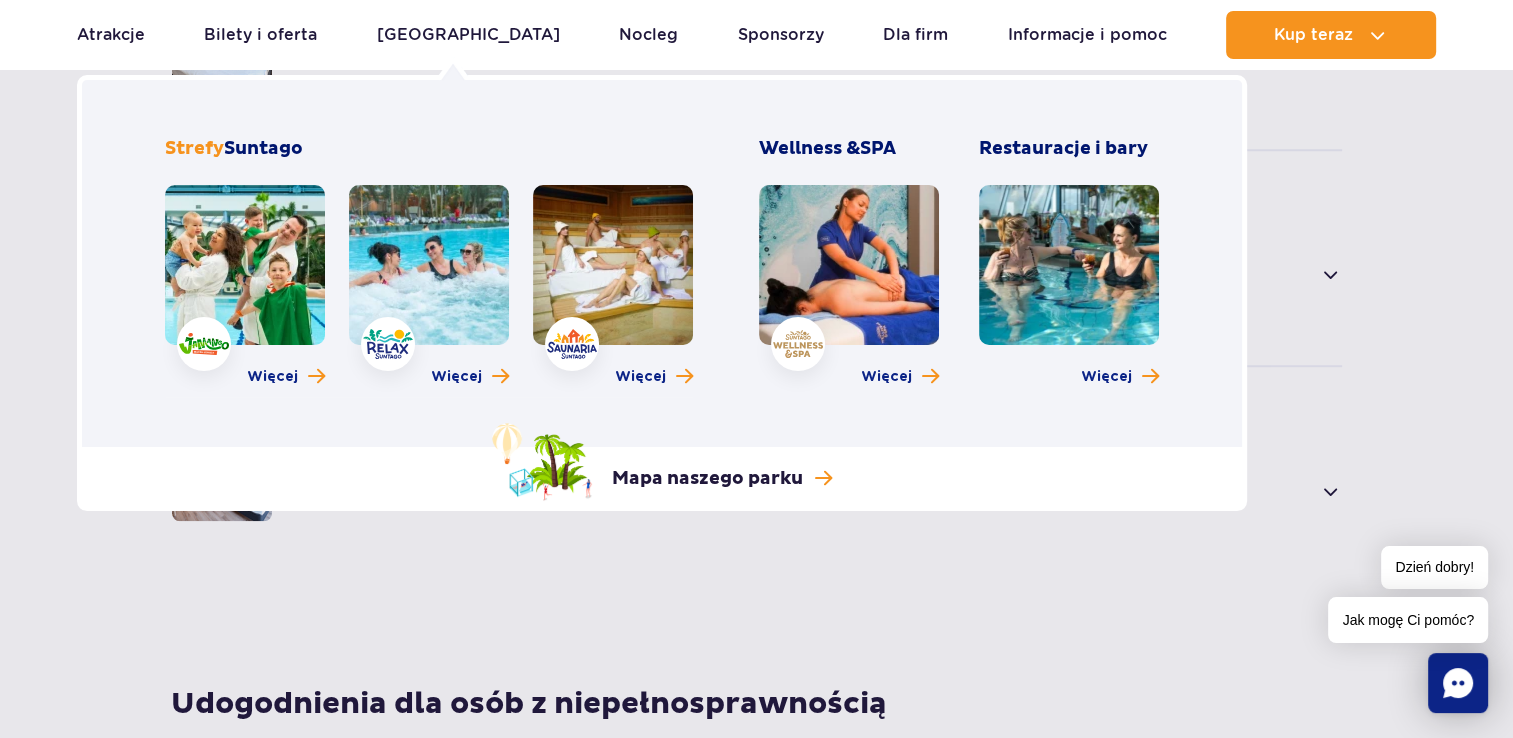 click at bounding box center [245, 265] 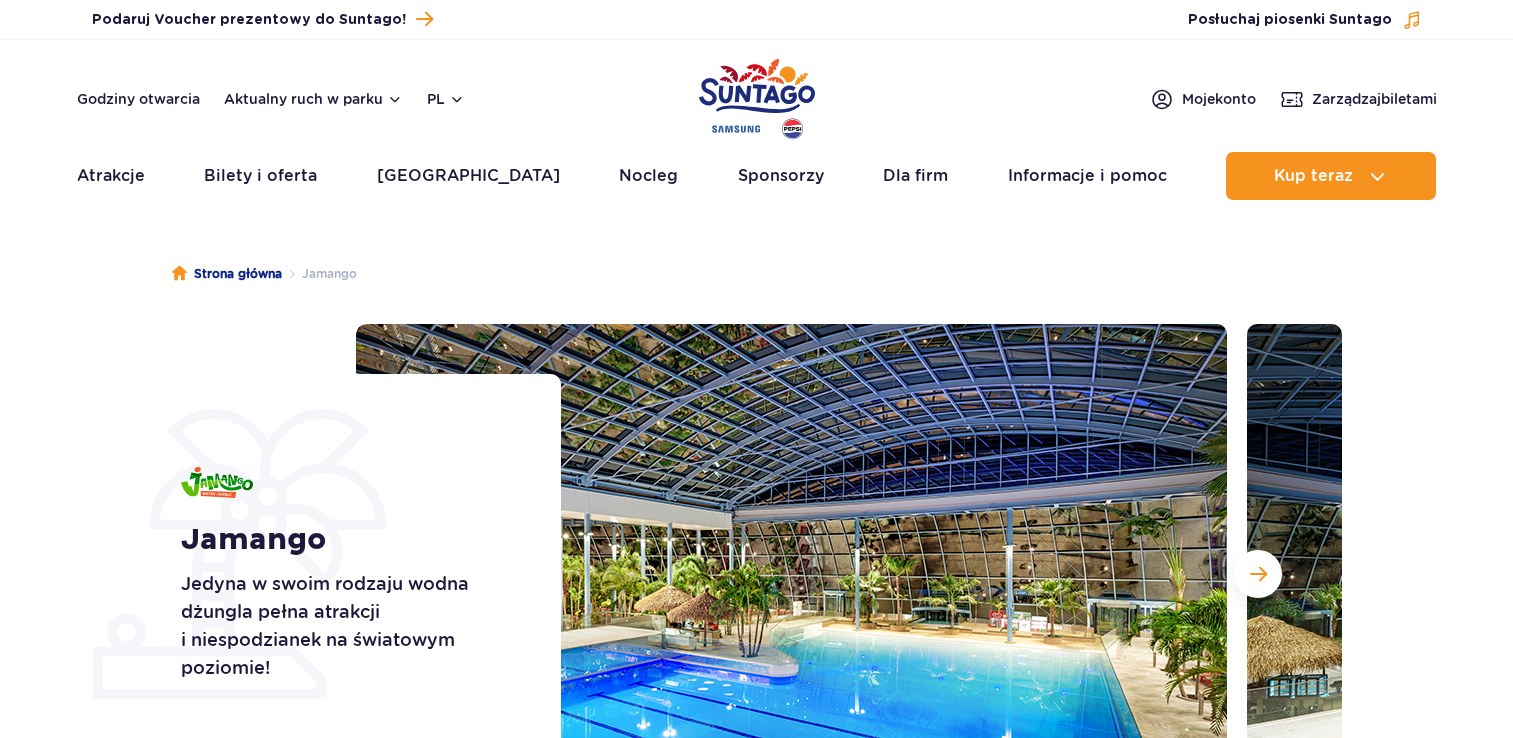 scroll, scrollTop: 0, scrollLeft: 0, axis: both 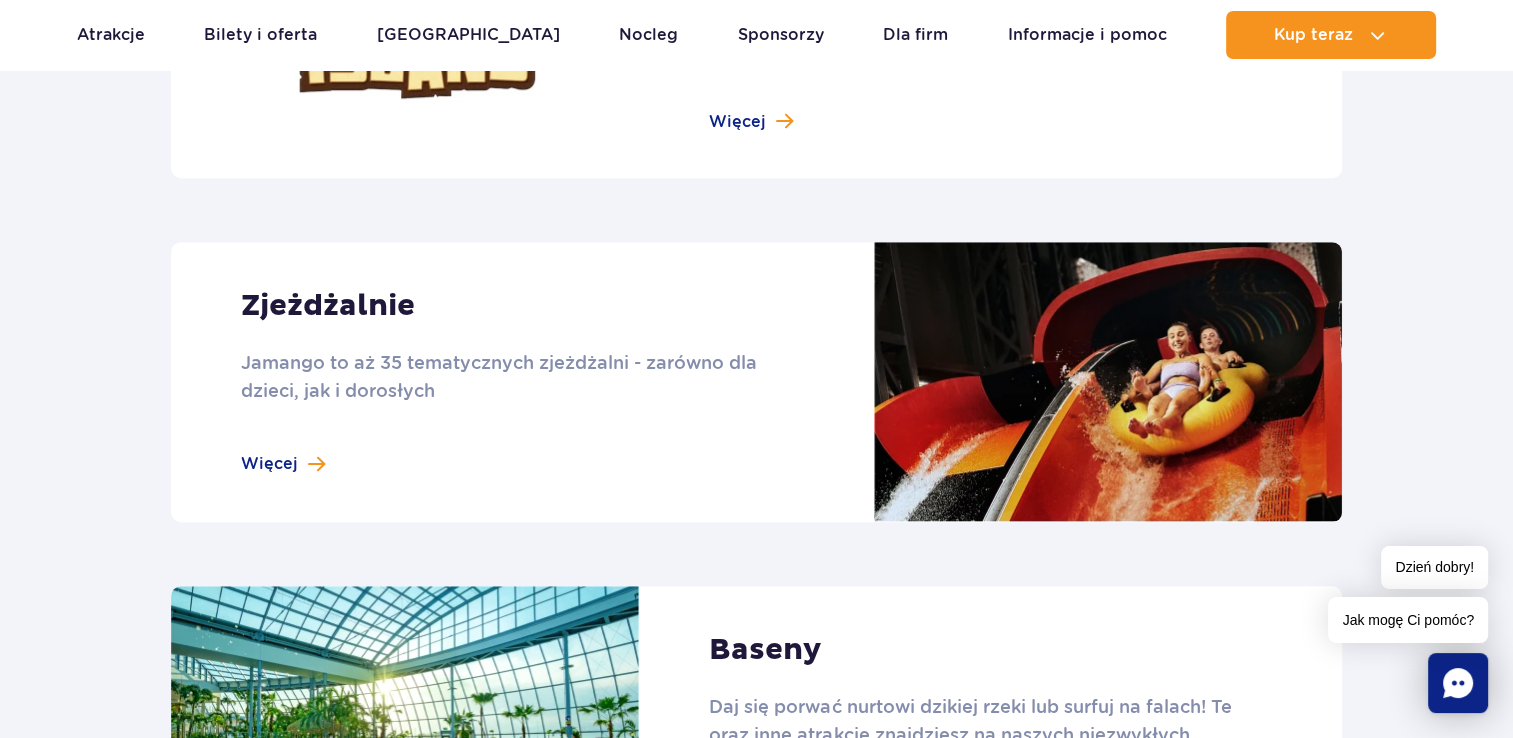 click at bounding box center [756, 382] 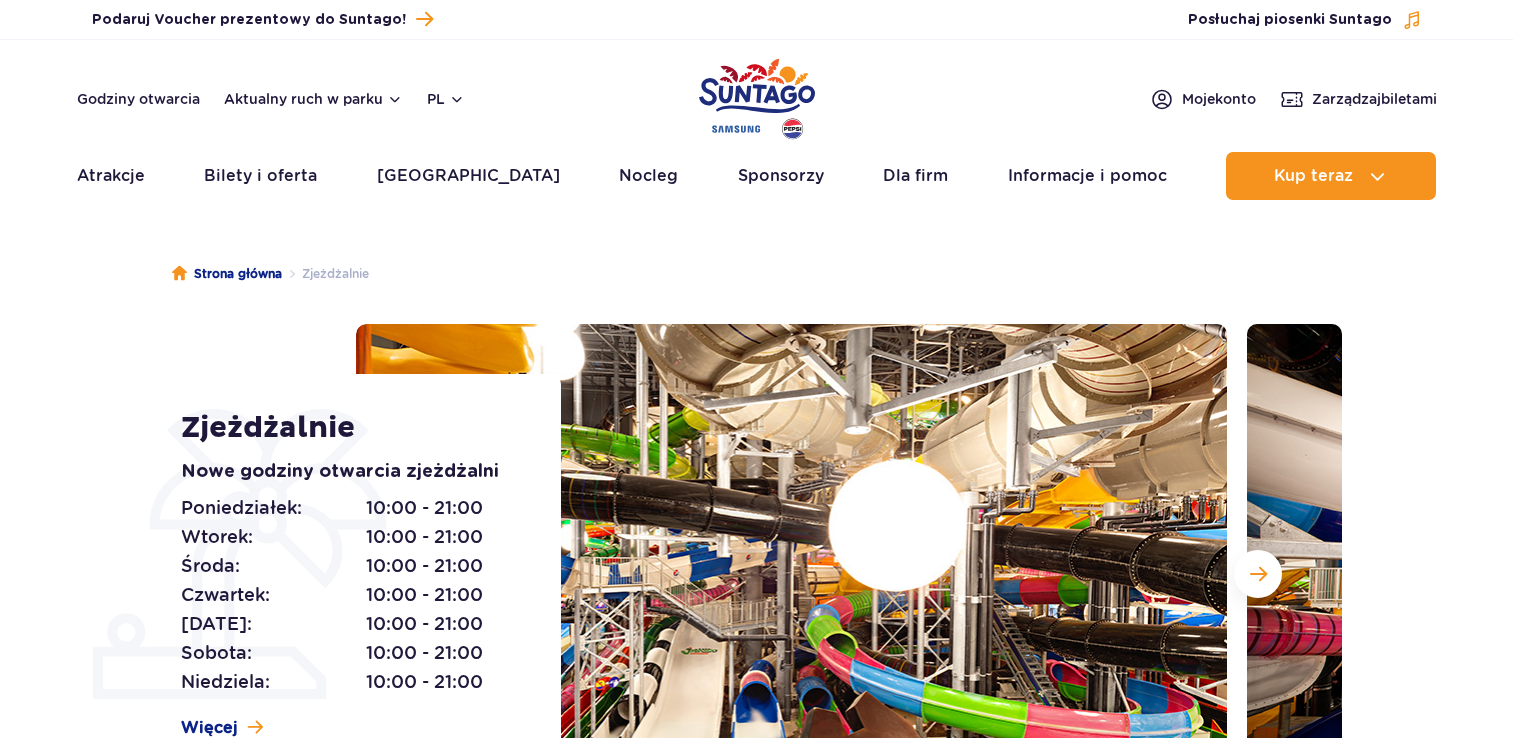 scroll, scrollTop: 0, scrollLeft: 0, axis: both 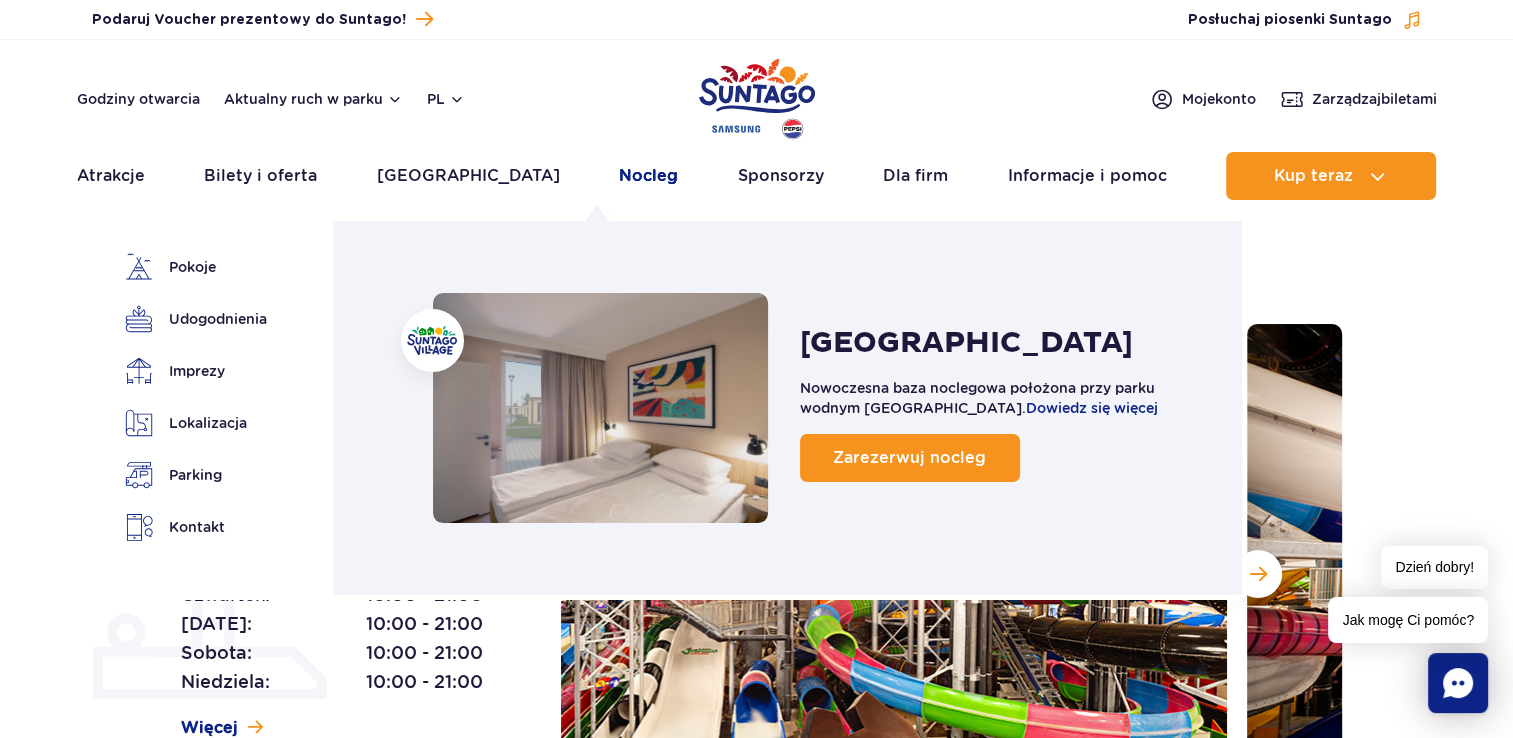 click on "Nocleg" at bounding box center [648, 176] 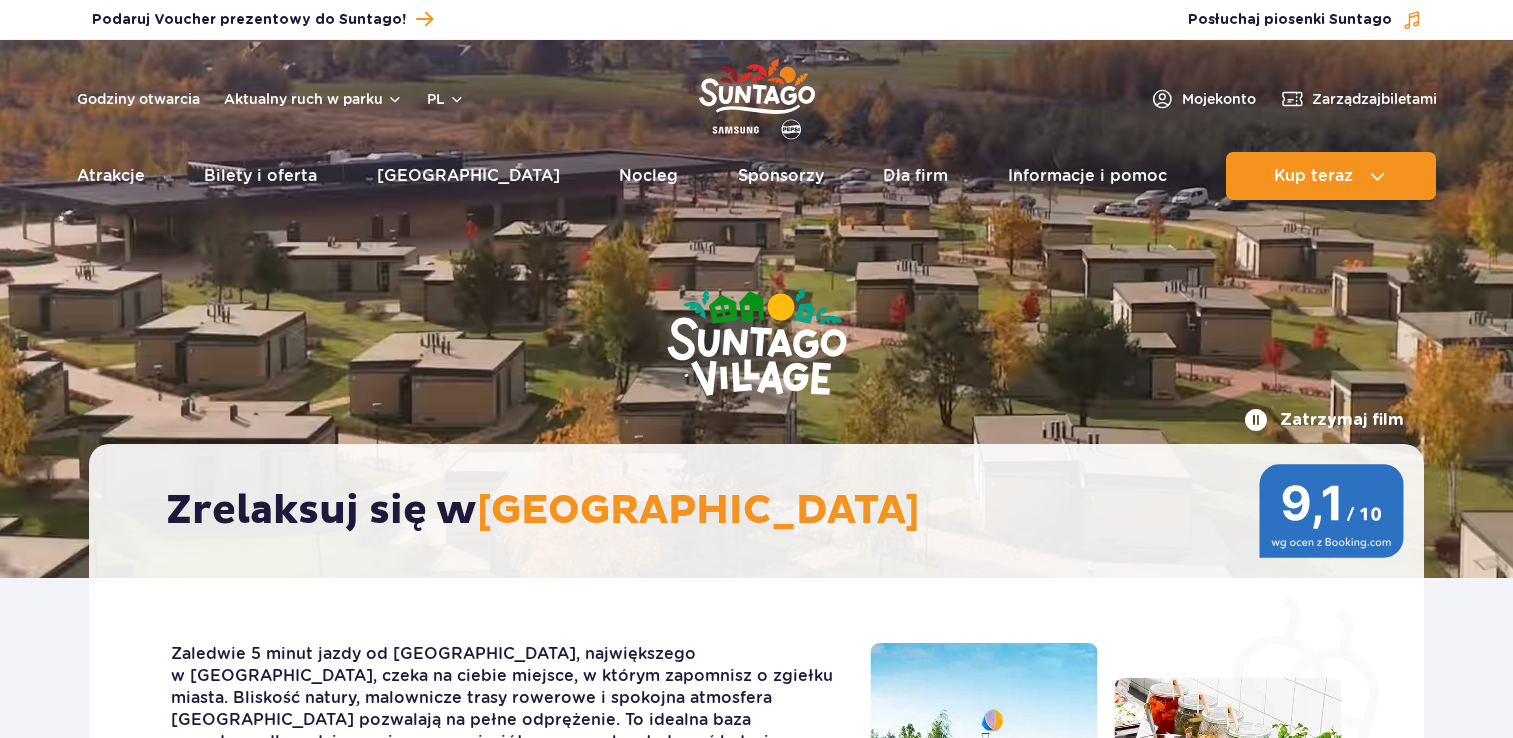 scroll, scrollTop: 0, scrollLeft: 0, axis: both 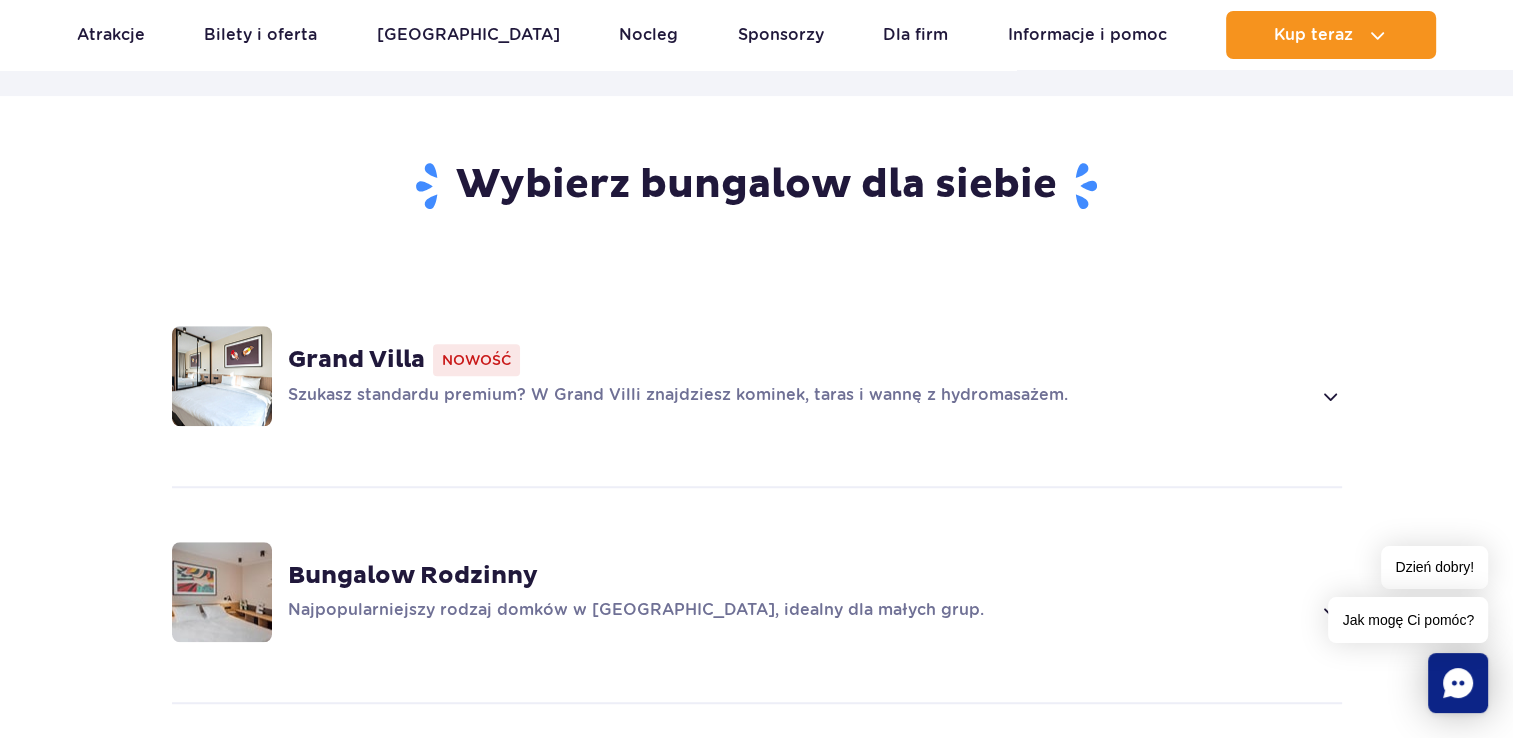click on "Grand Villa" at bounding box center (356, 360) 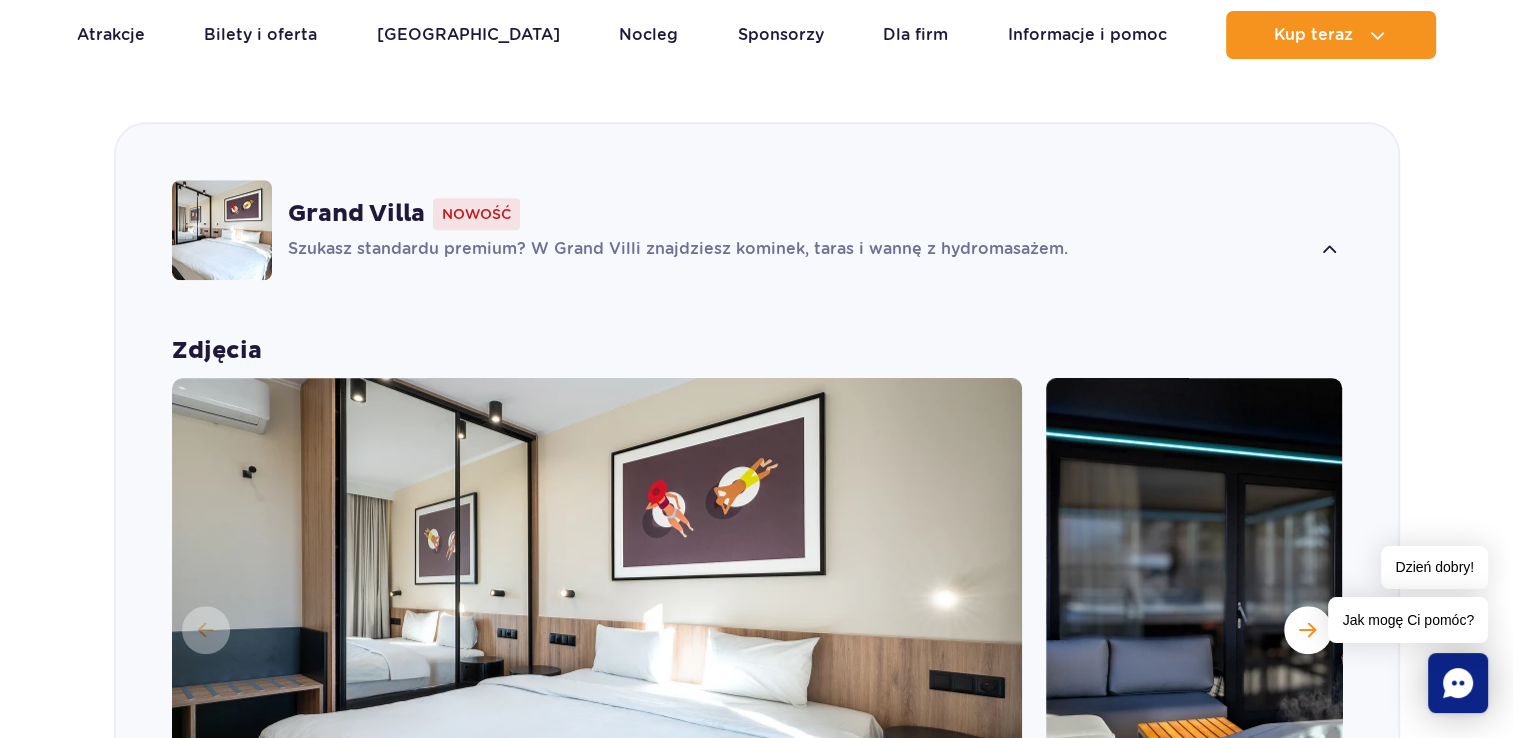 scroll, scrollTop: 1400, scrollLeft: 0, axis: vertical 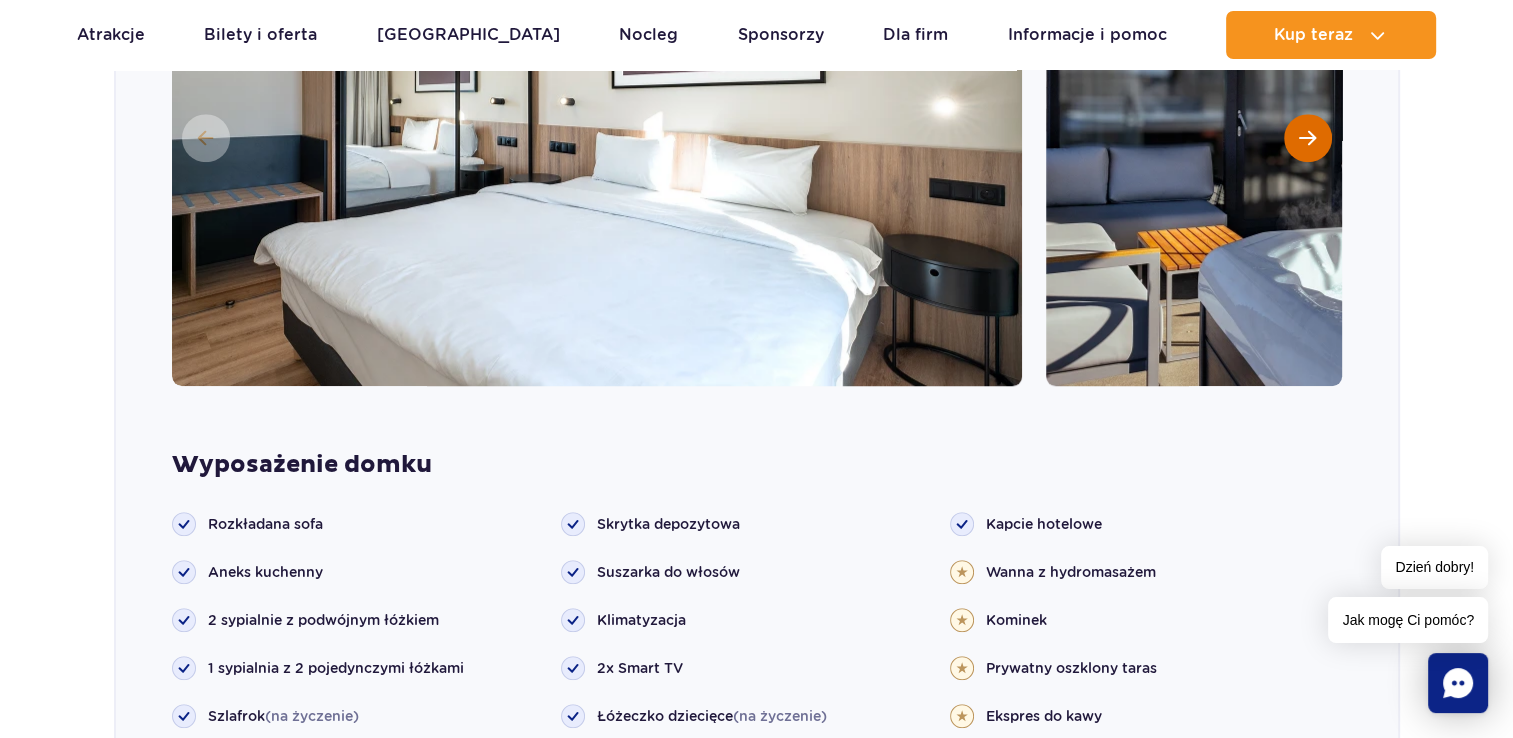click at bounding box center [1307, 138] 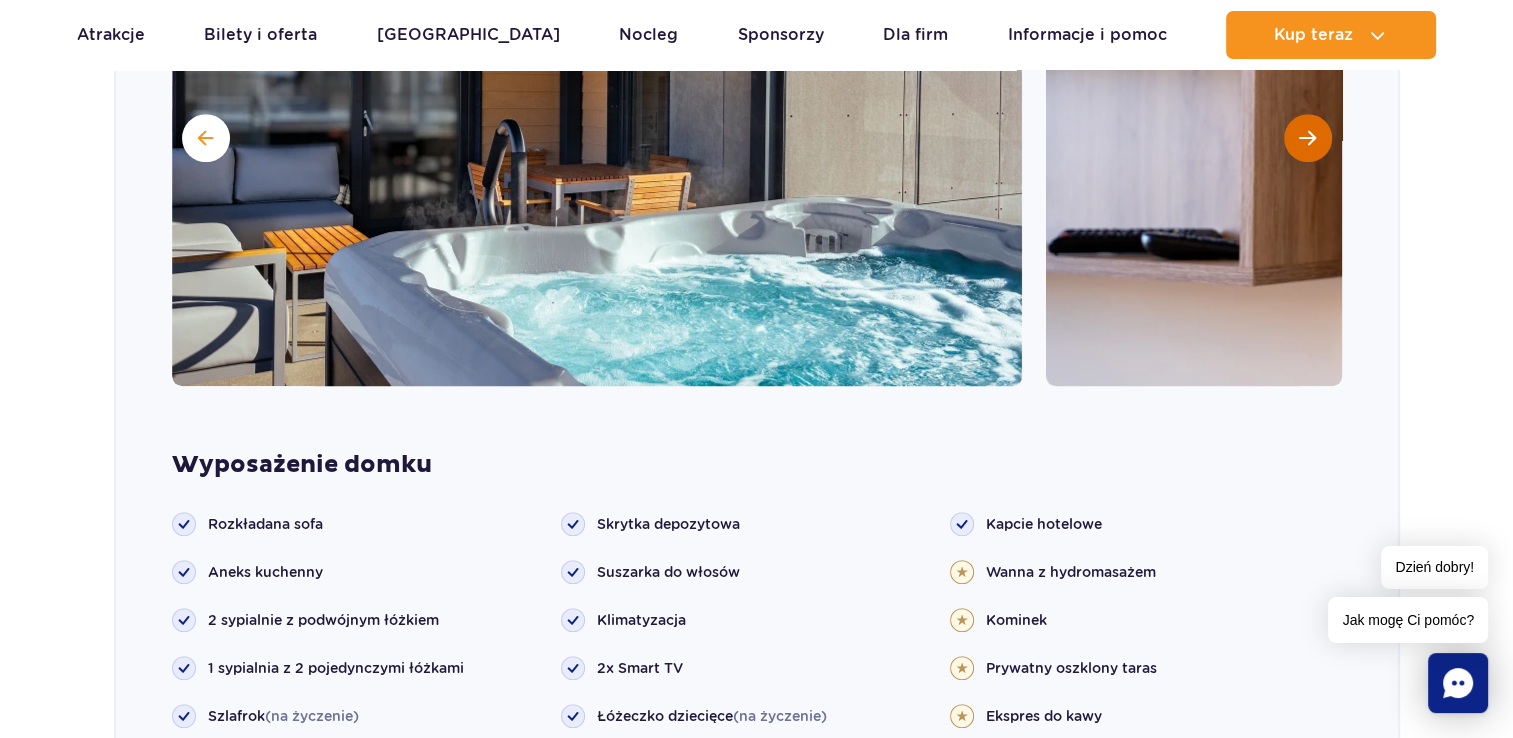 click at bounding box center [1307, 138] 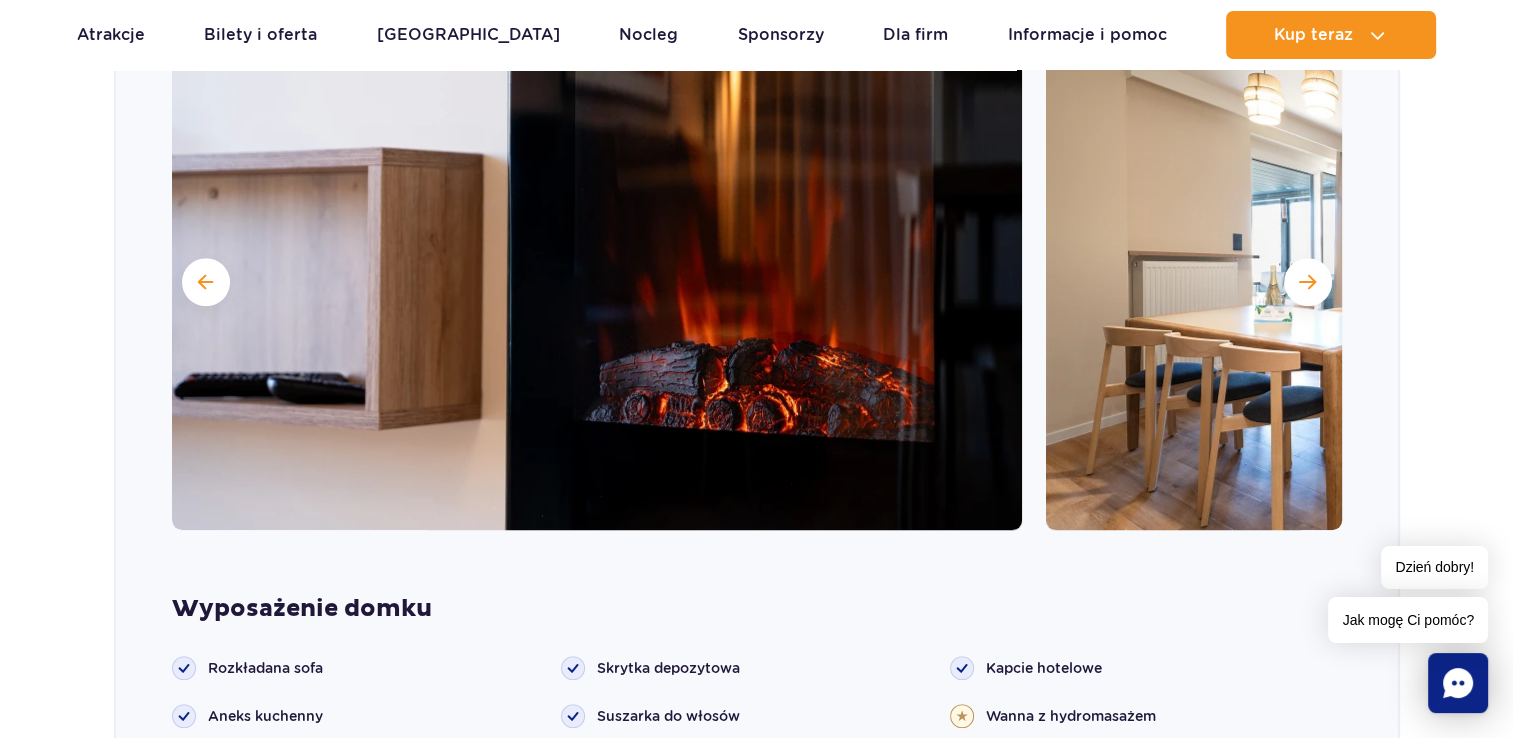 scroll, scrollTop: 1575, scrollLeft: 0, axis: vertical 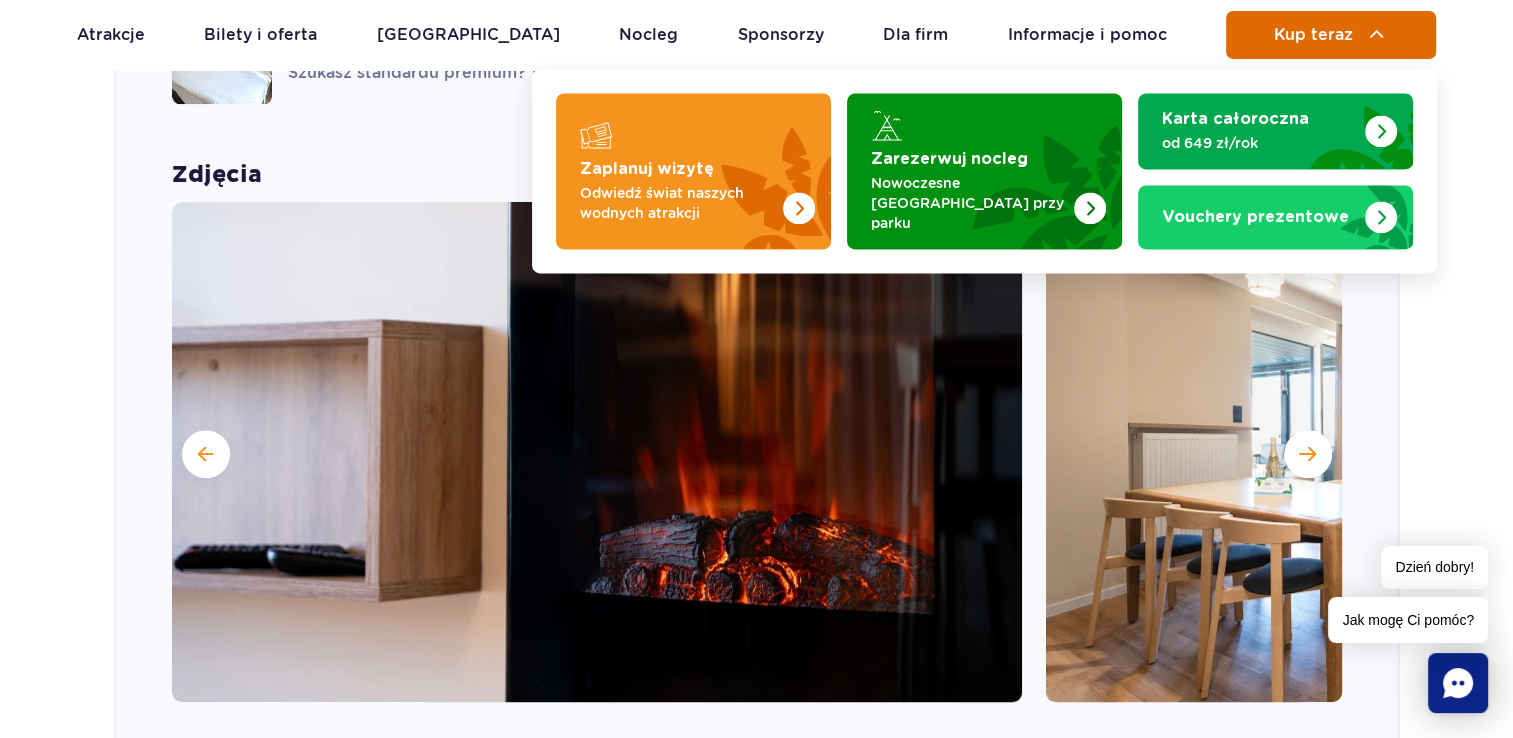 click on "Kup teraz" at bounding box center (1313, 35) 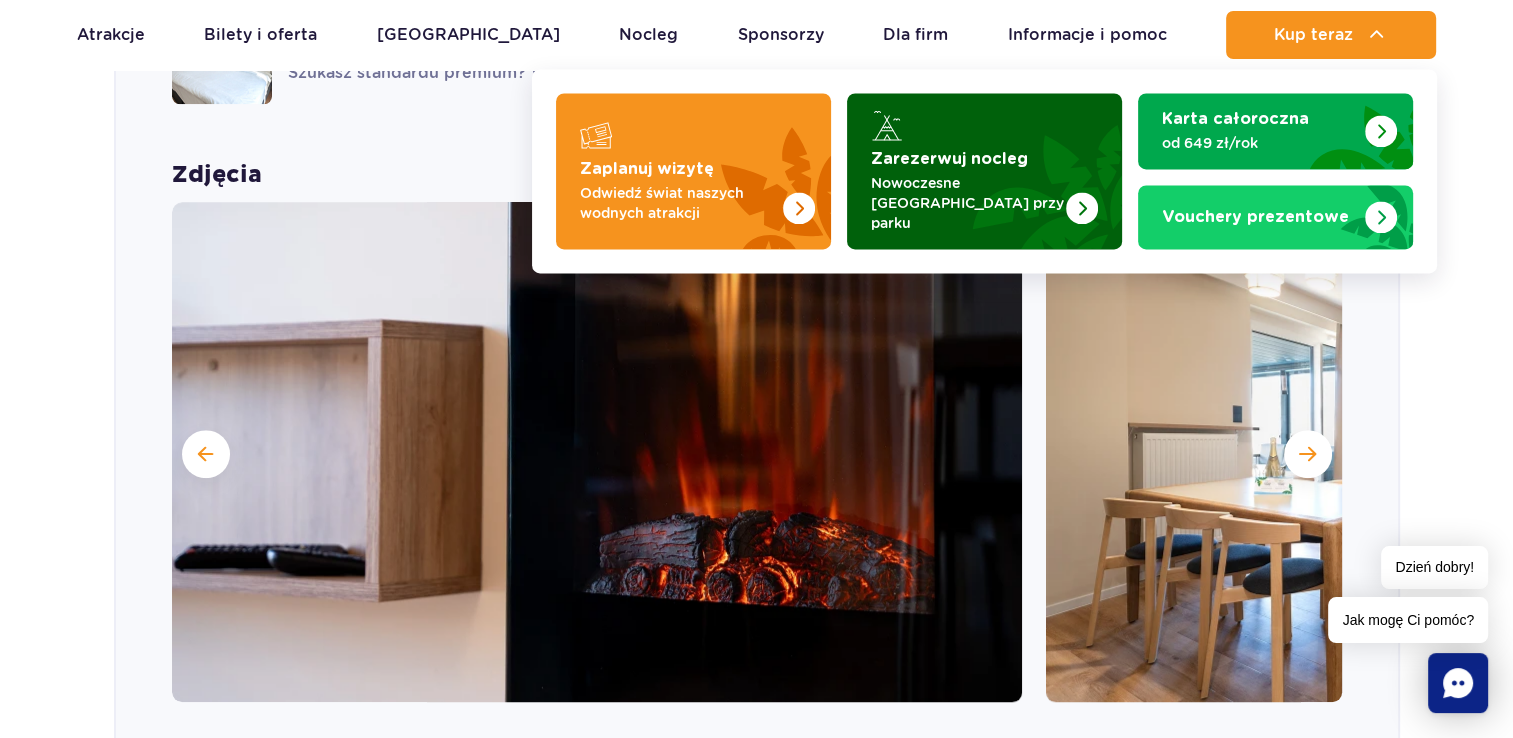 click at bounding box center (984, 171) 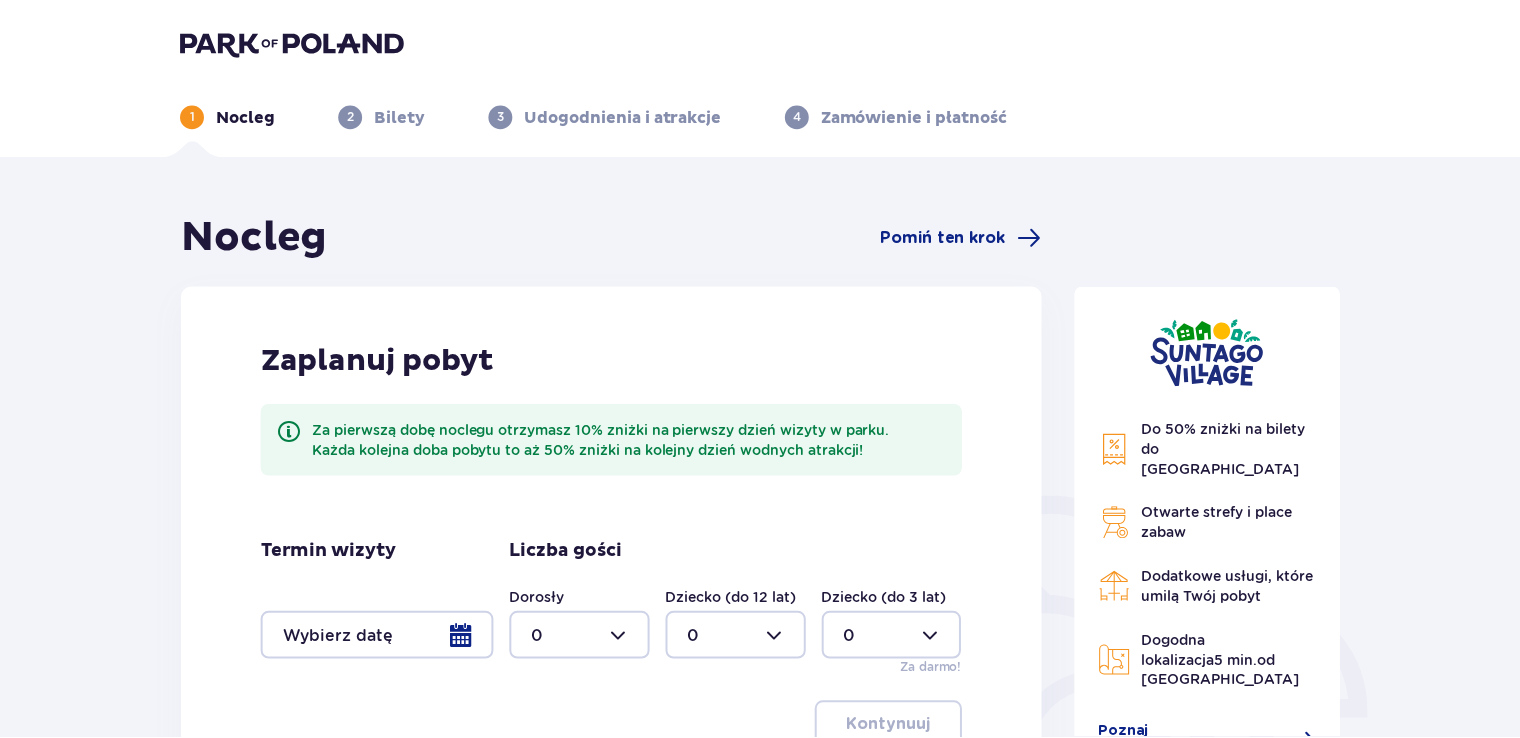 scroll, scrollTop: 0, scrollLeft: 0, axis: both 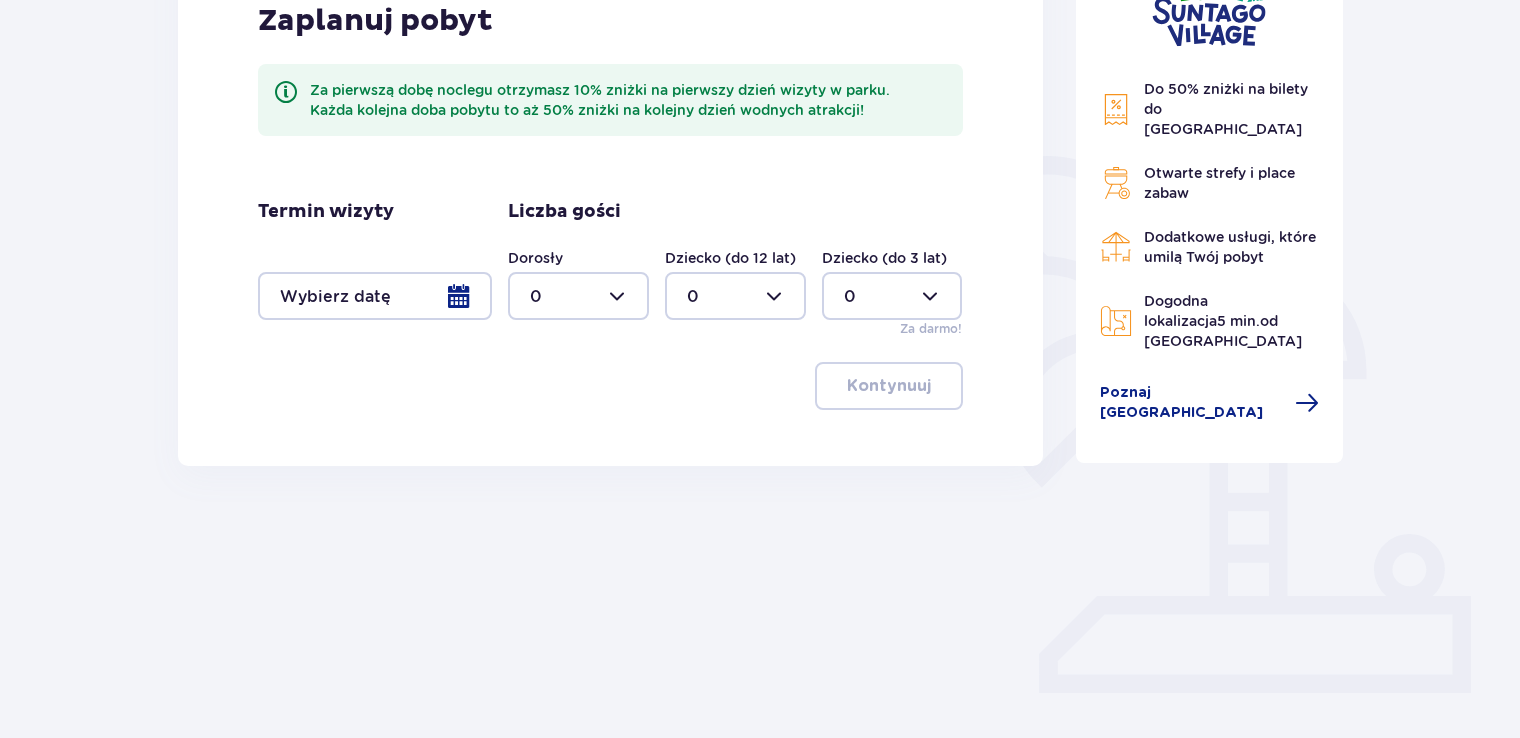 click at bounding box center (375, 296) 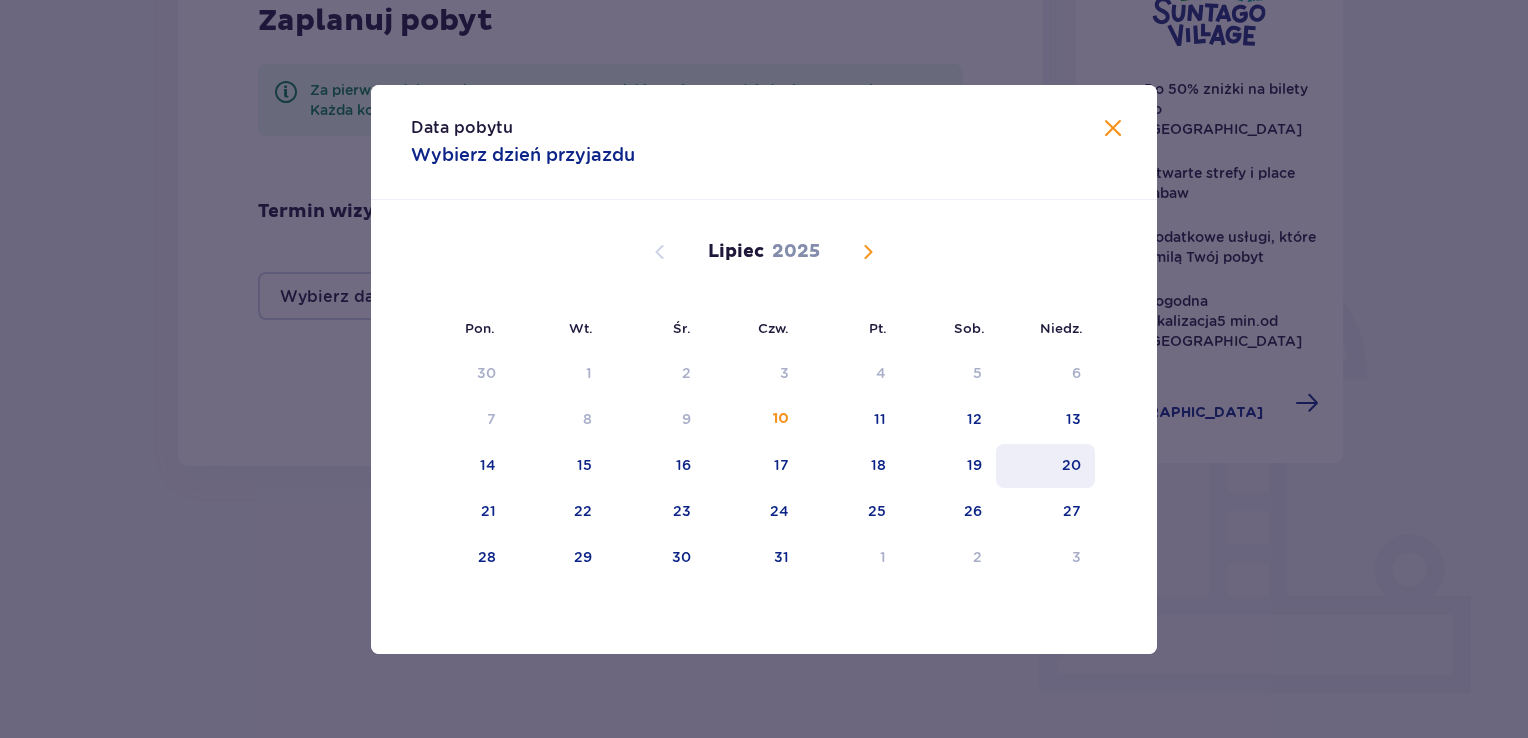 click on "20" at bounding box center [1071, 465] 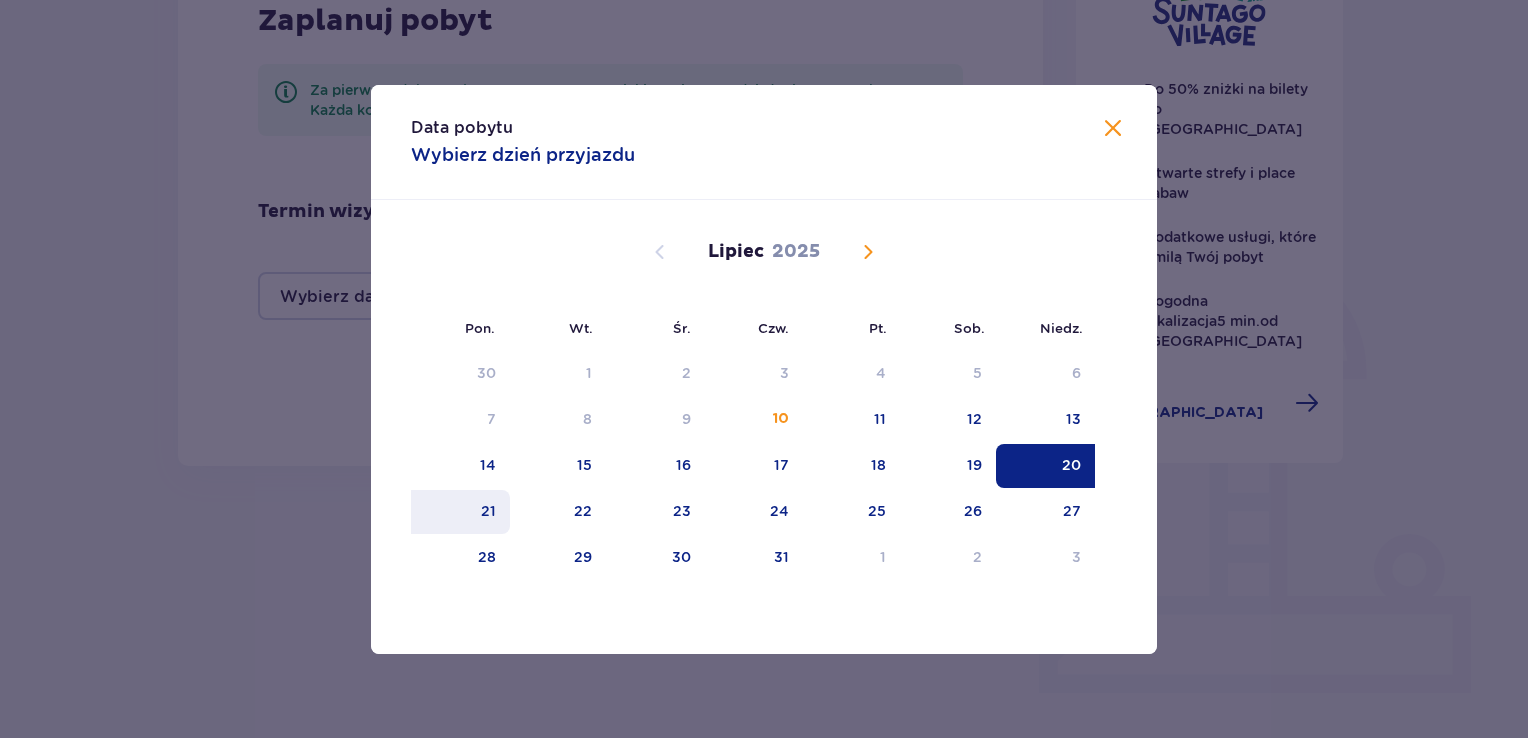 click on "21" at bounding box center (488, 511) 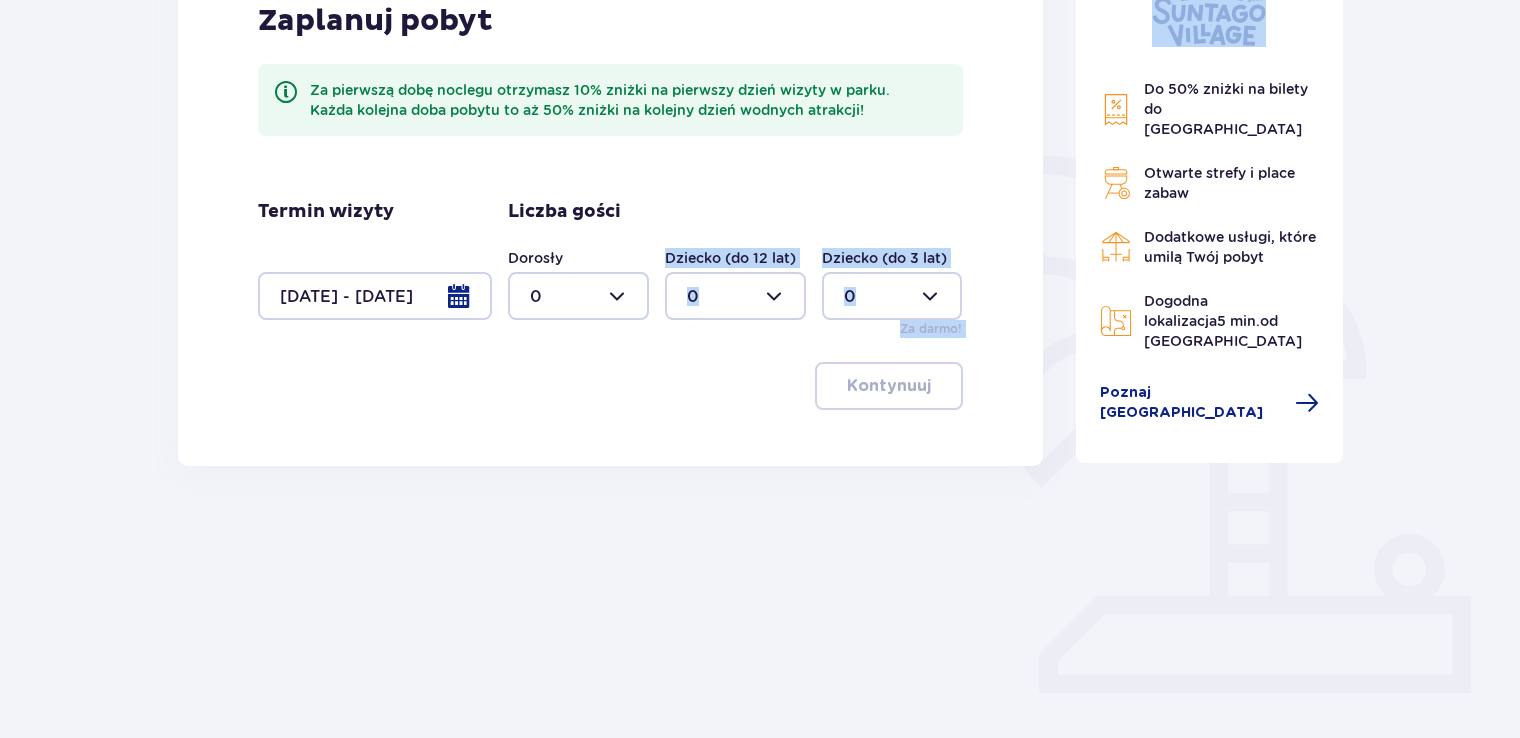 drag, startPoint x: 488, startPoint y: 500, endPoint x: 574, endPoint y: 312, distance: 206.73654 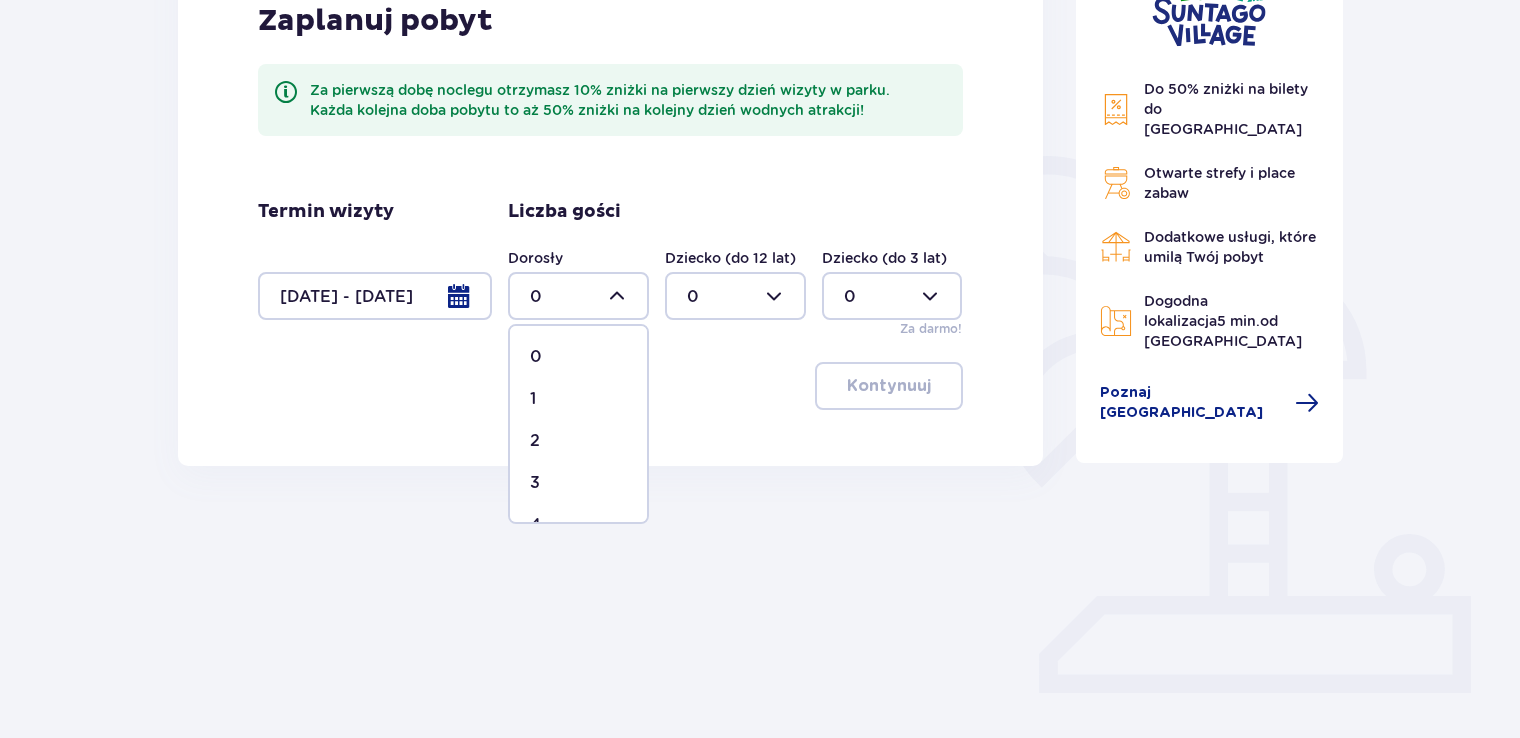 click on "2" at bounding box center [578, 441] 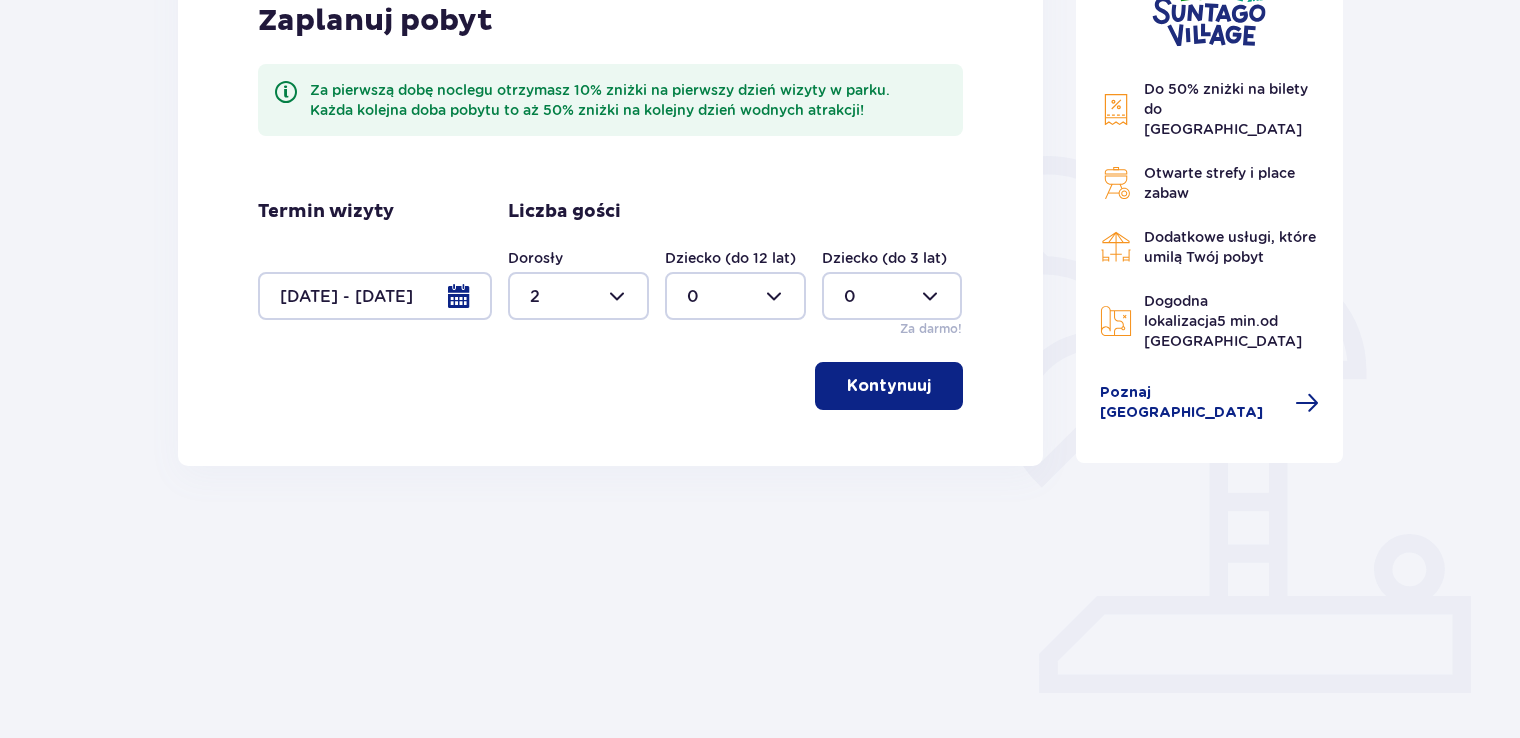 type on "2" 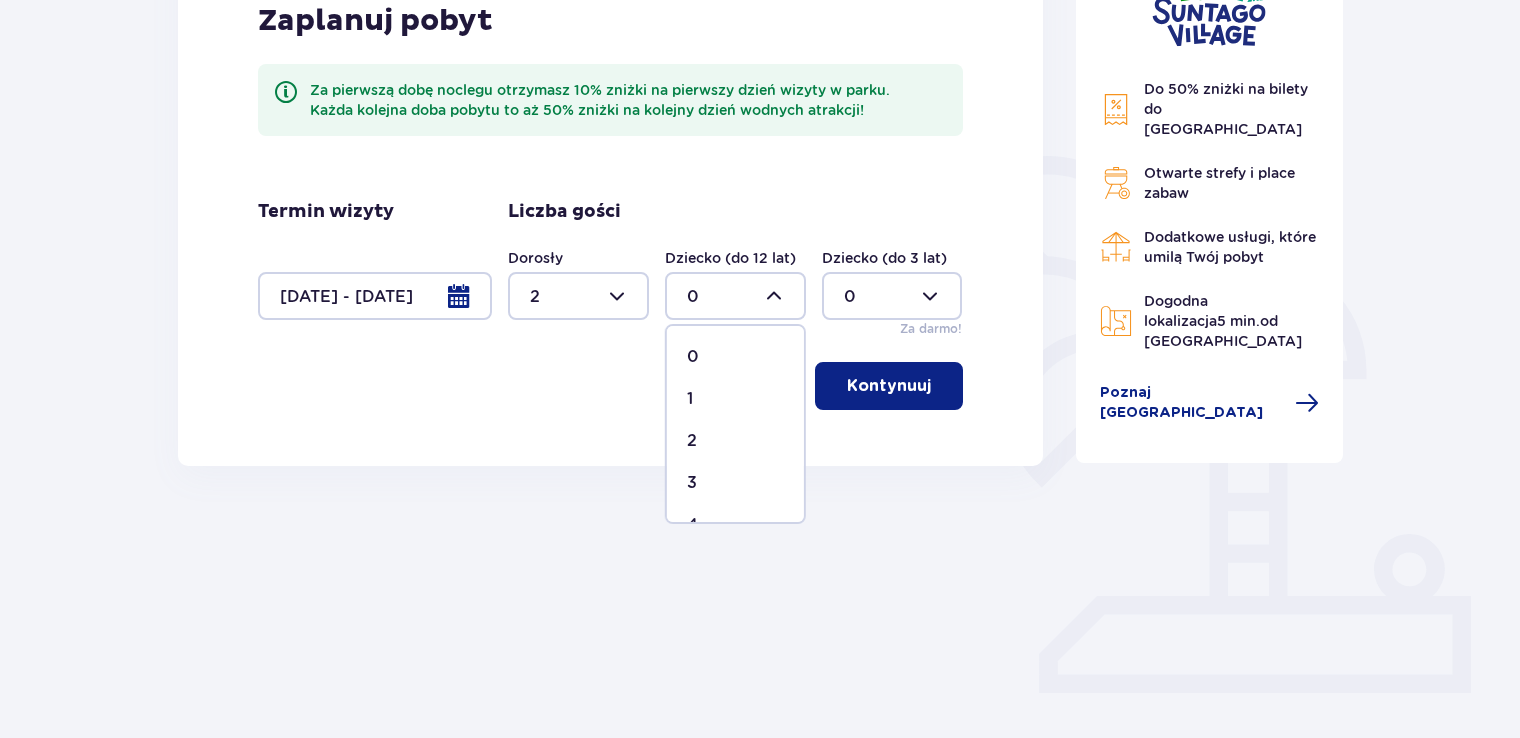click on "2" at bounding box center (735, 441) 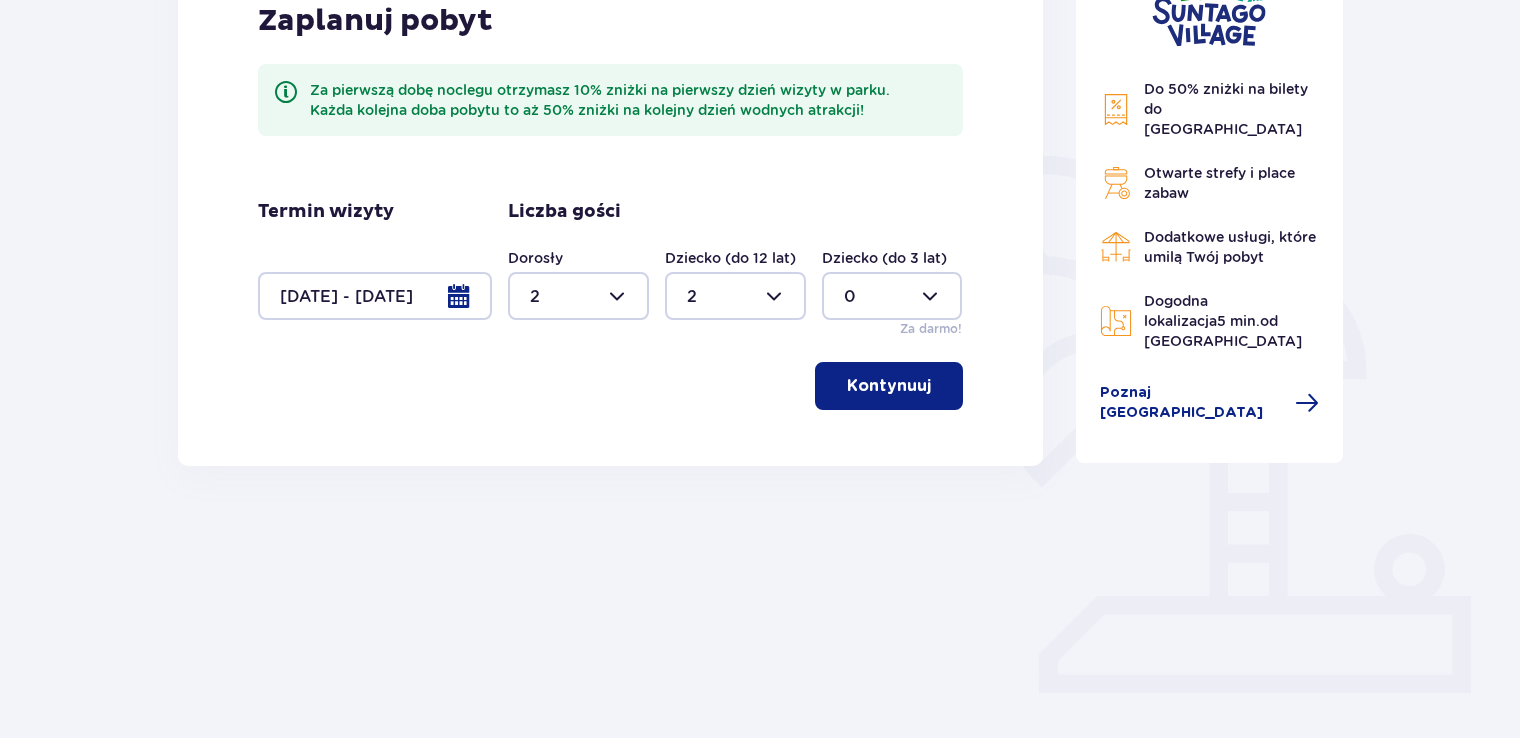 click on "Kontynuuj" at bounding box center (889, 386) 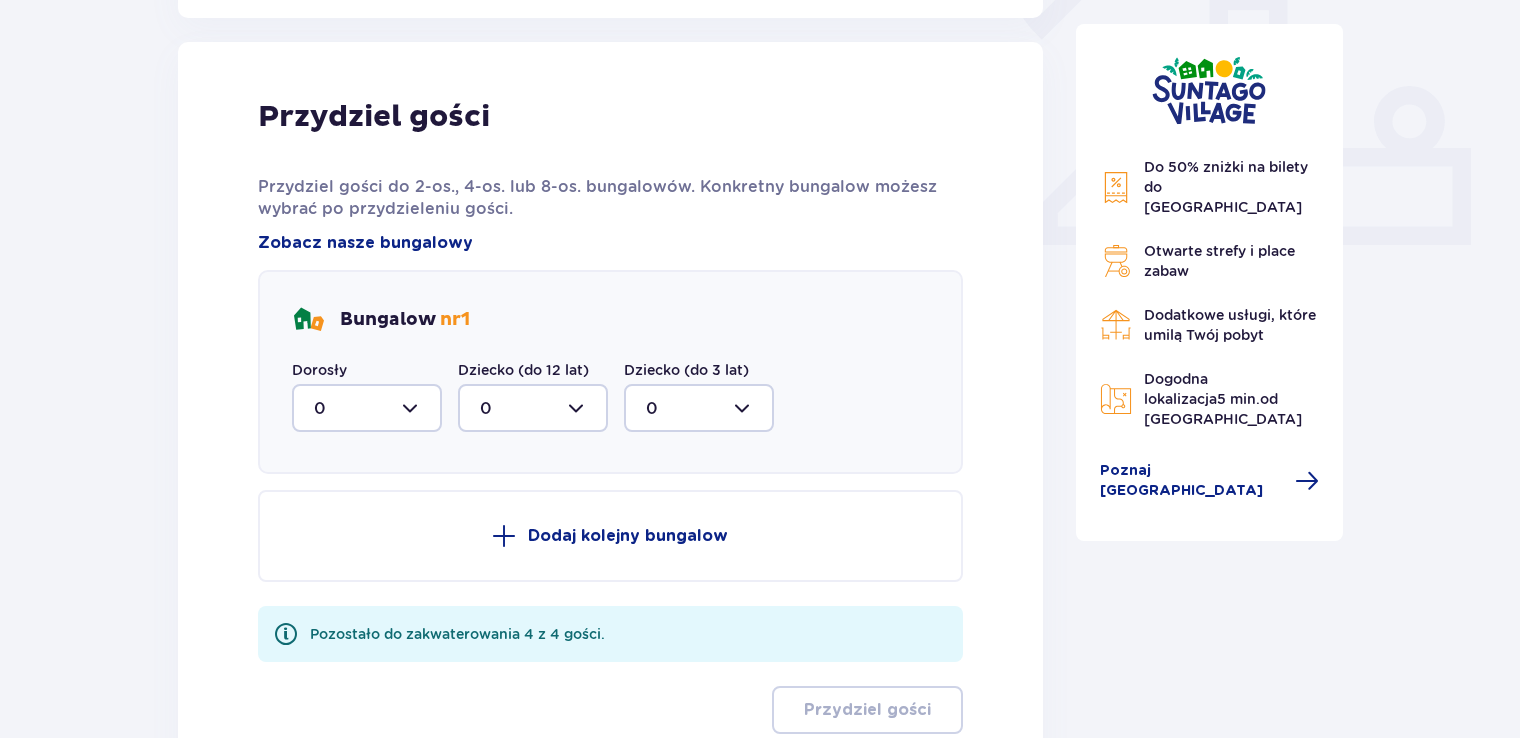 scroll, scrollTop: 806, scrollLeft: 0, axis: vertical 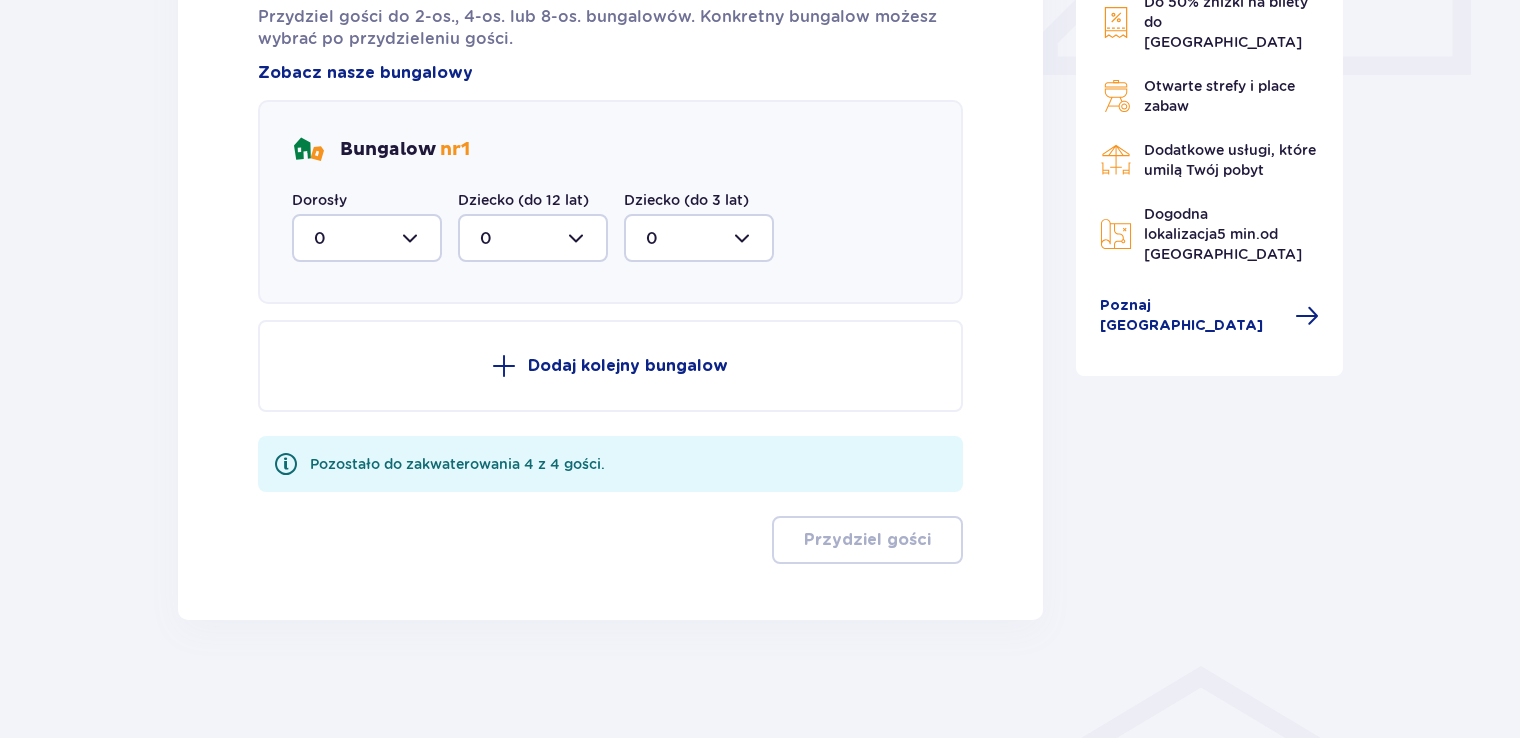 click at bounding box center [367, 238] 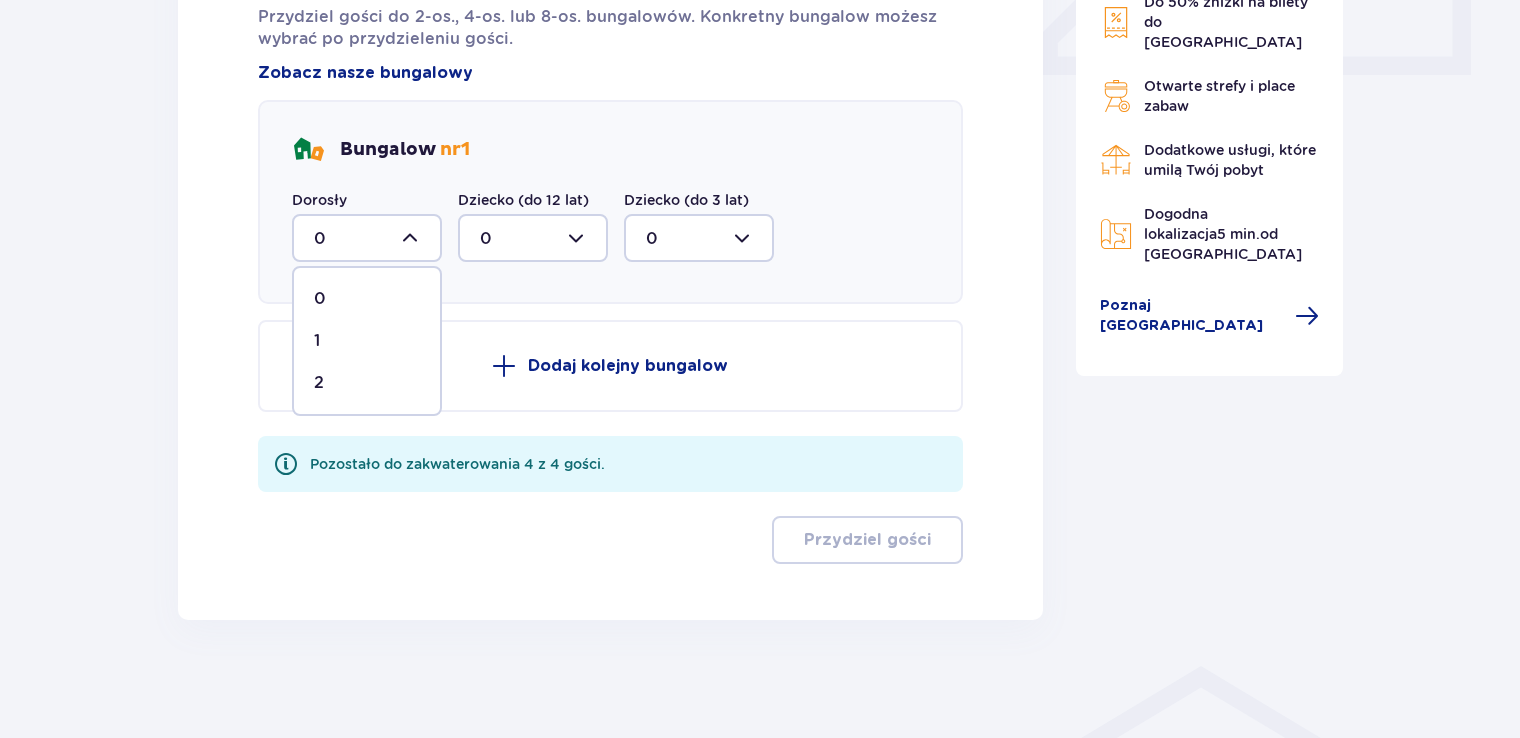 click on "2" at bounding box center [367, 383] 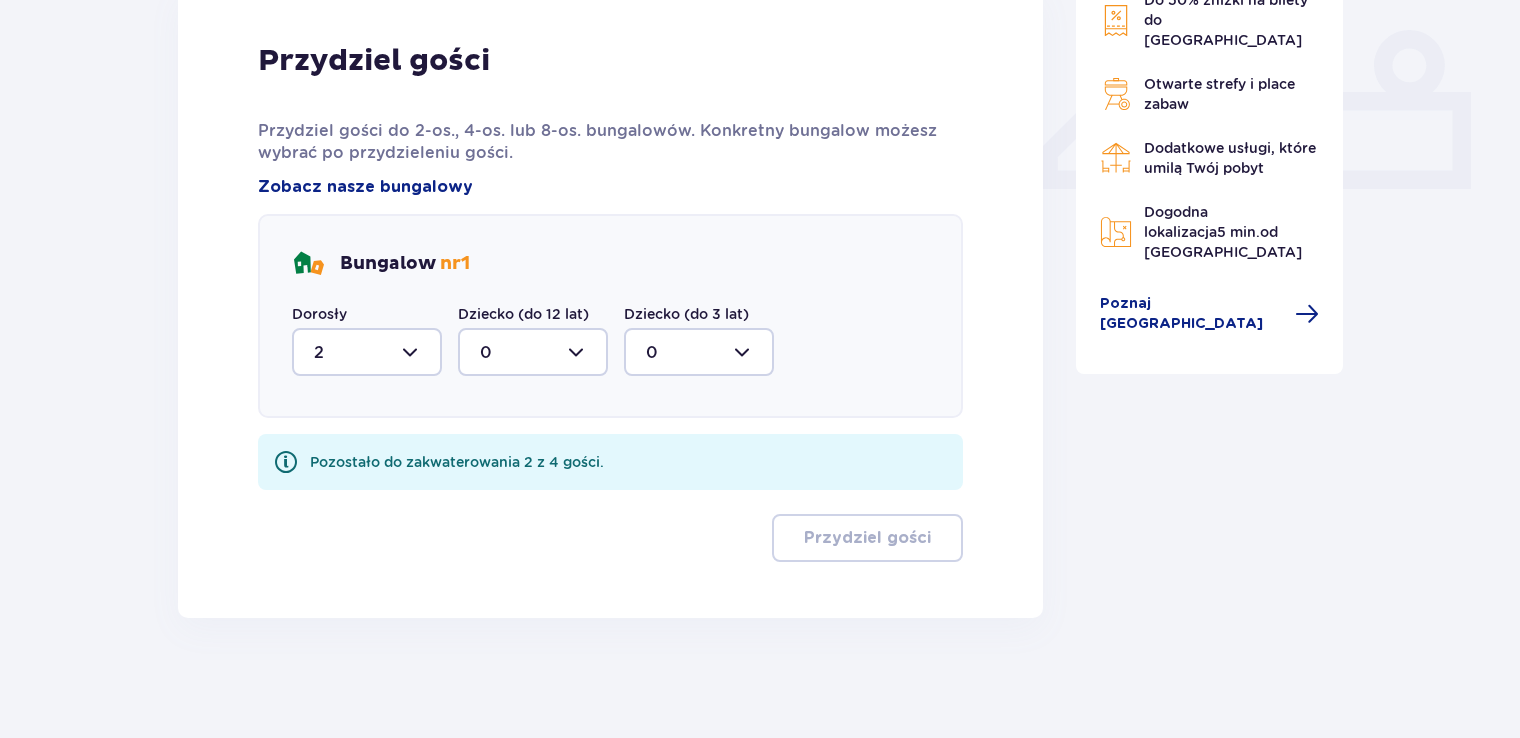 scroll, scrollTop: 843, scrollLeft: 0, axis: vertical 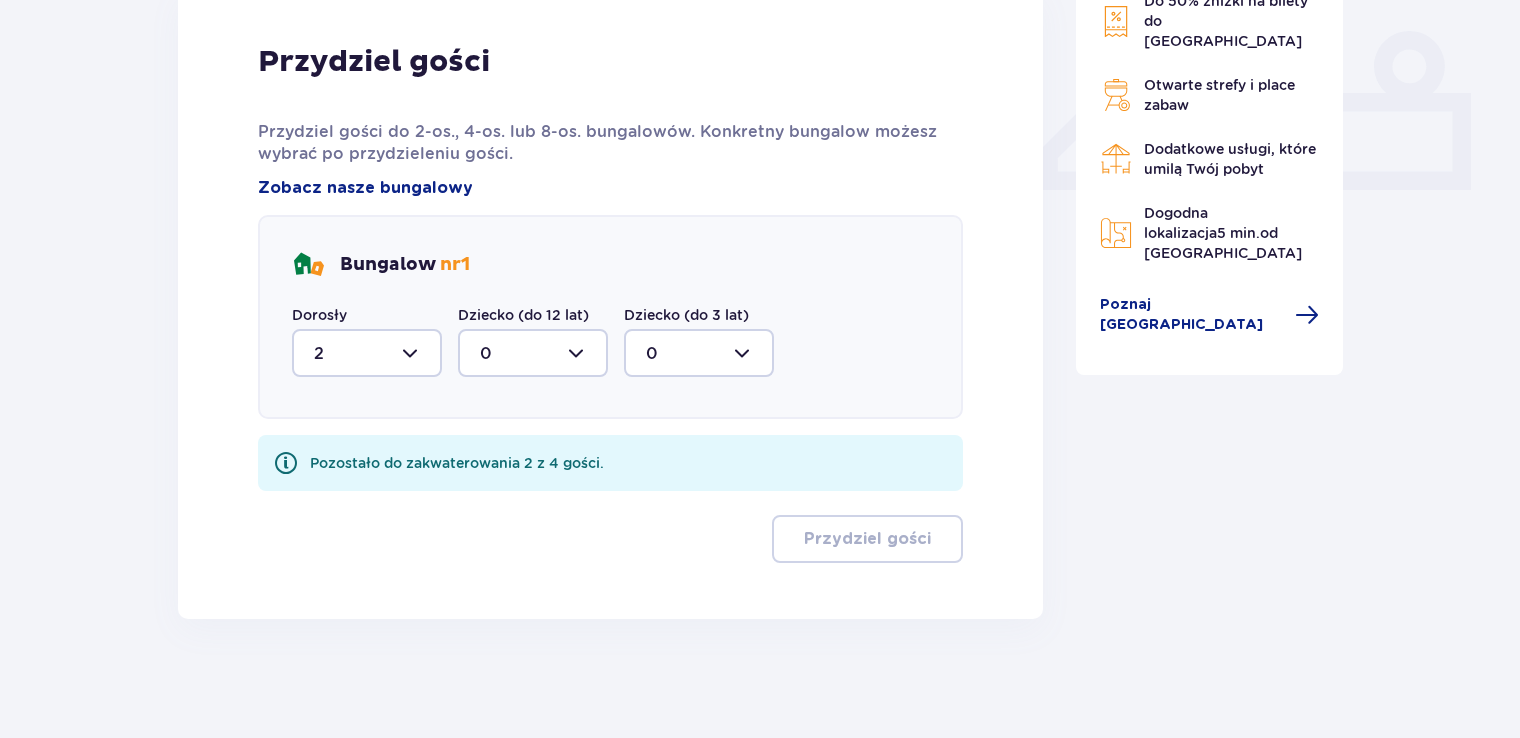 click at bounding box center (533, 353) 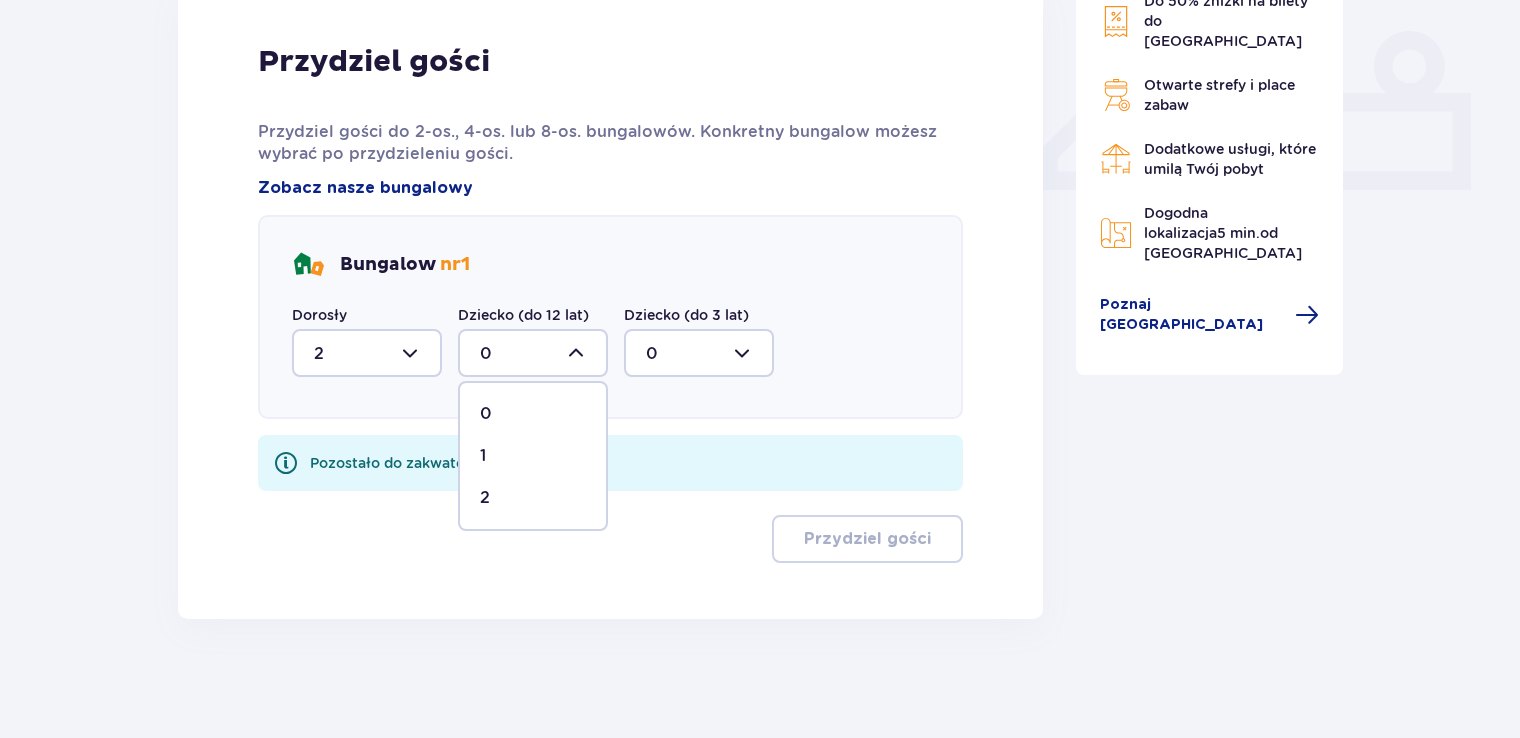 click on "2" at bounding box center [533, 498] 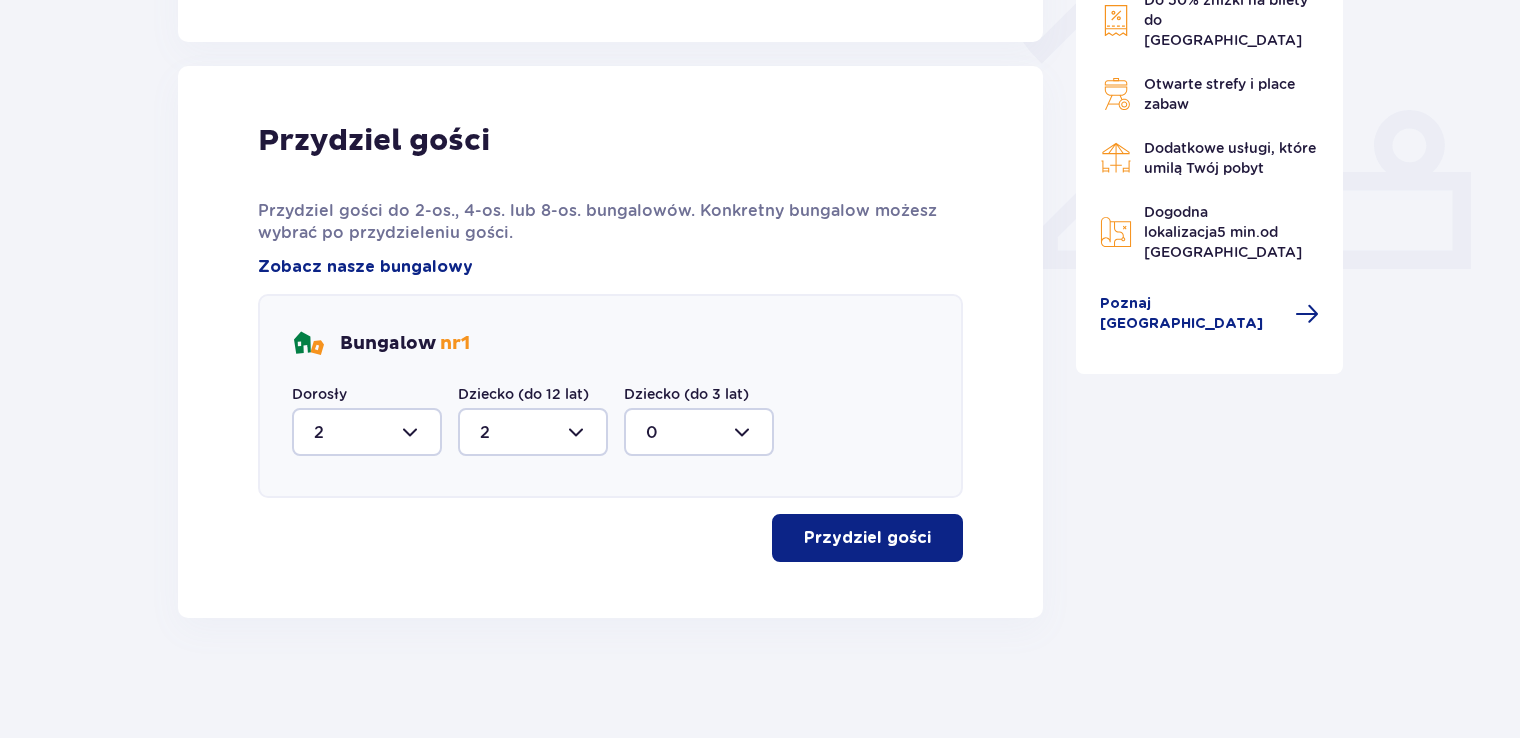 scroll, scrollTop: 763, scrollLeft: 0, axis: vertical 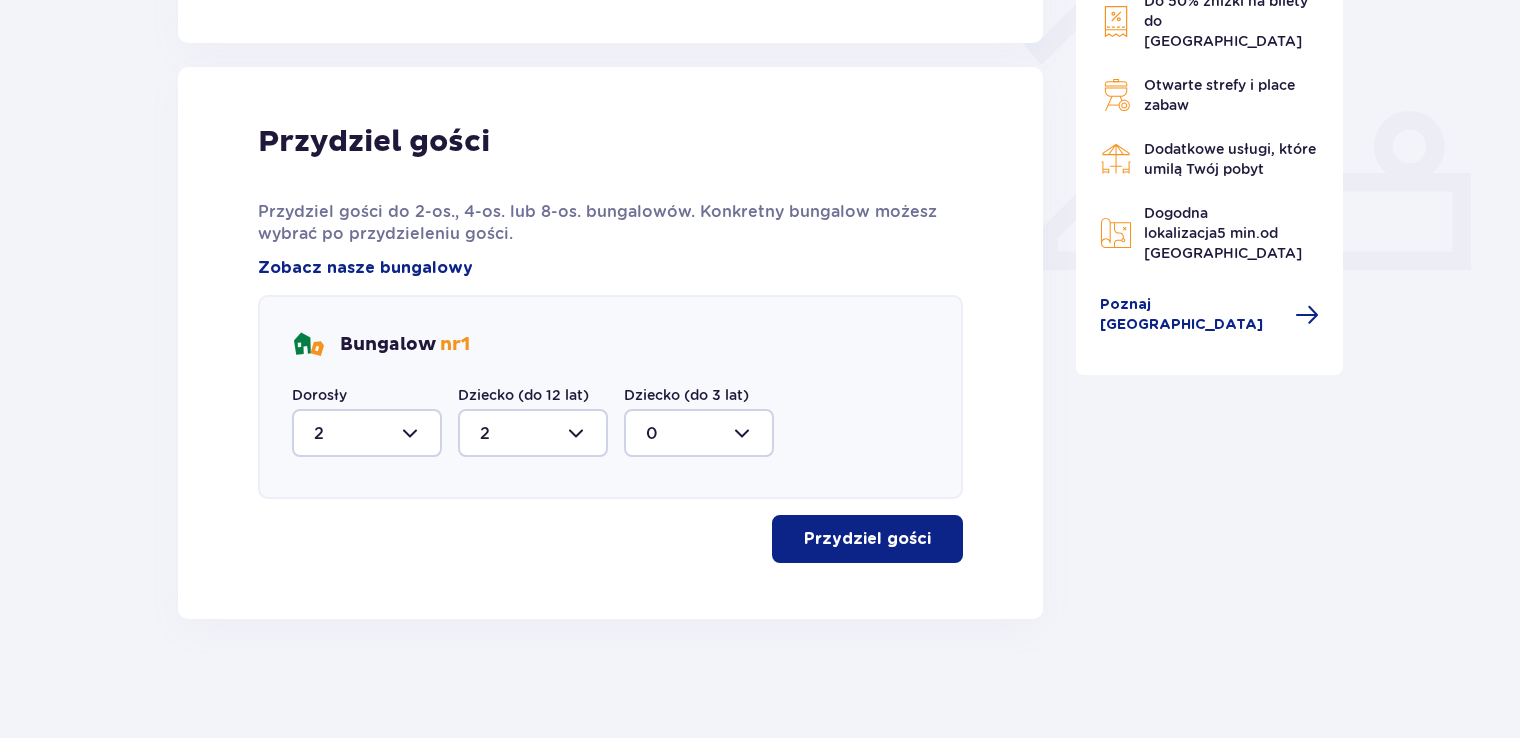 click on "Przydziel gości" at bounding box center [867, 539] 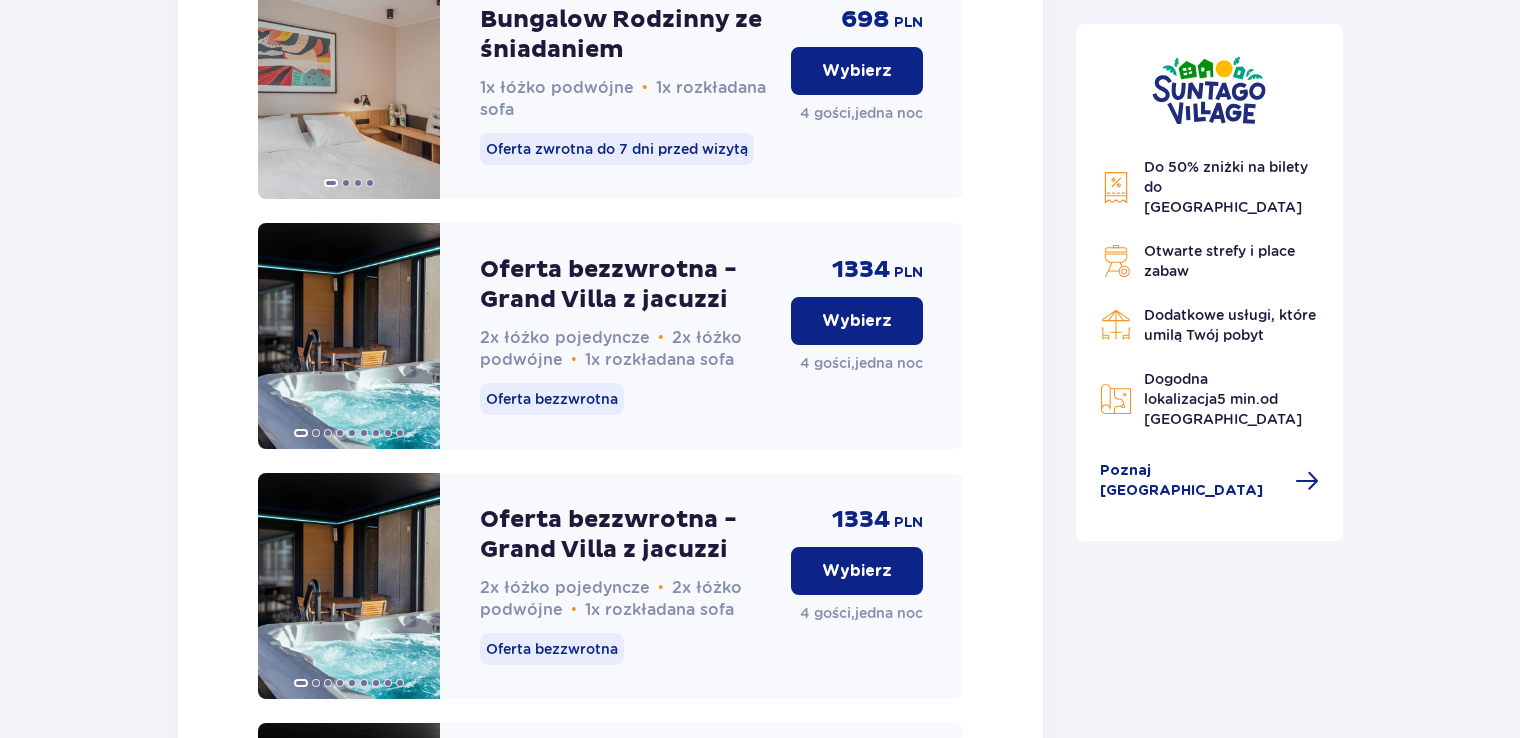 scroll, scrollTop: 3474, scrollLeft: 0, axis: vertical 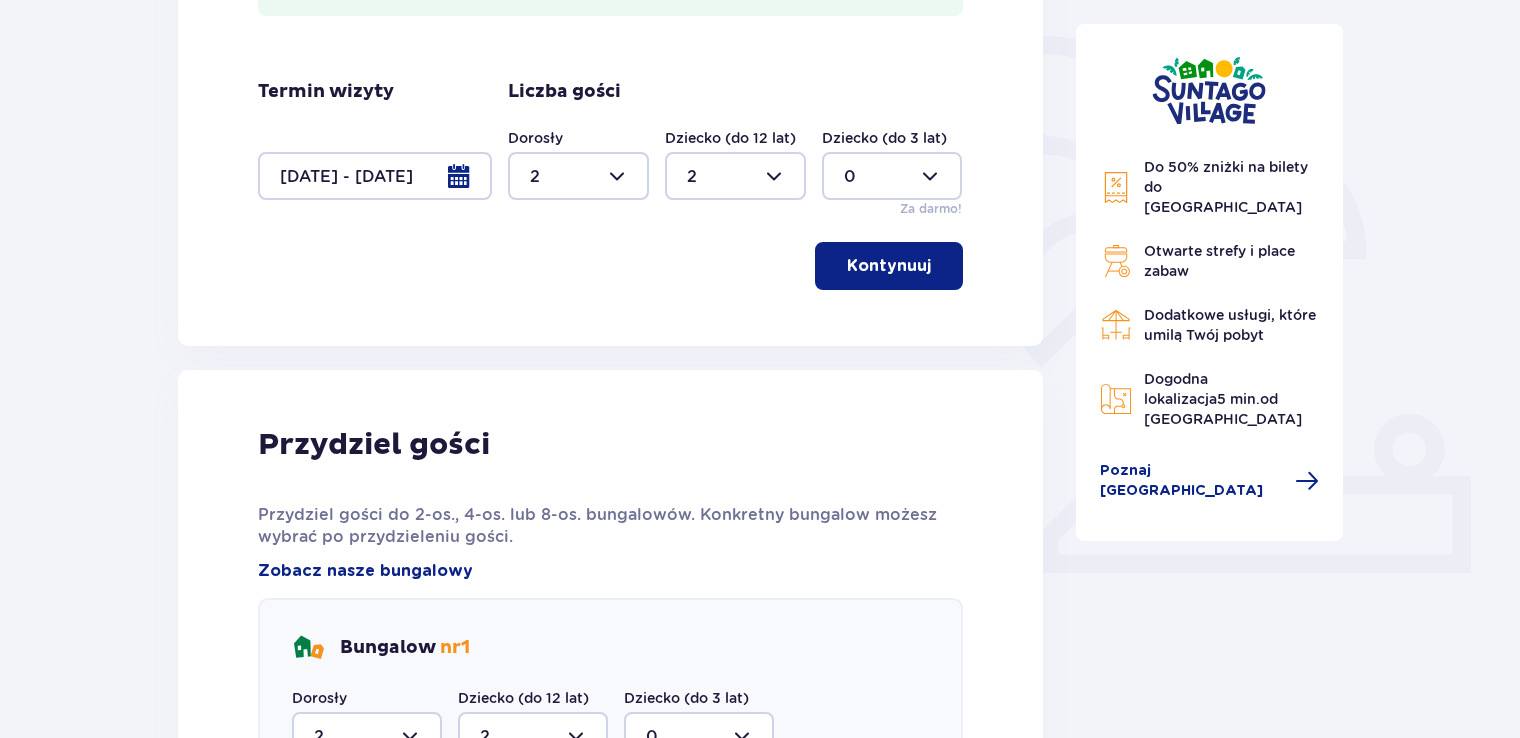 click at bounding box center [375, 176] 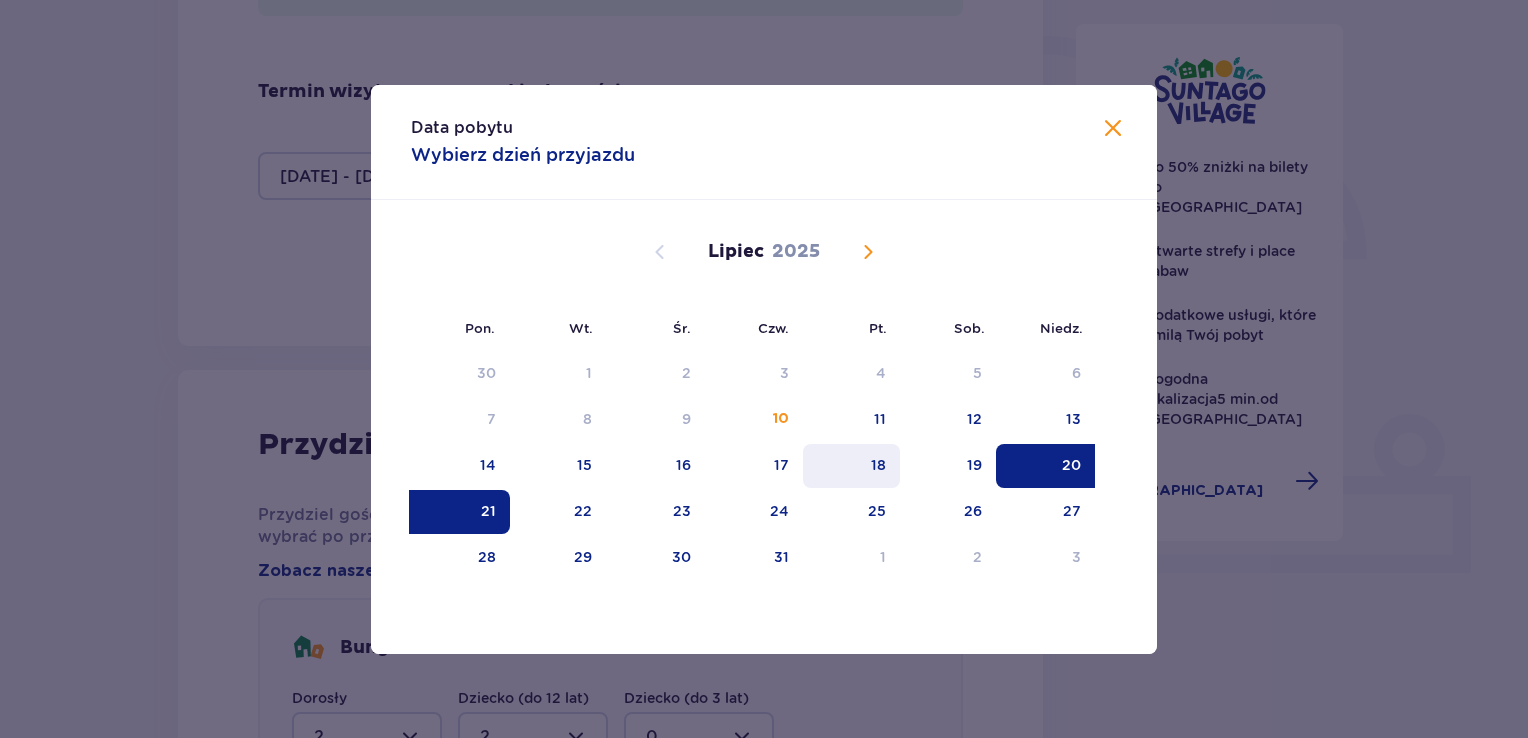 click on "18" at bounding box center [851, 466] 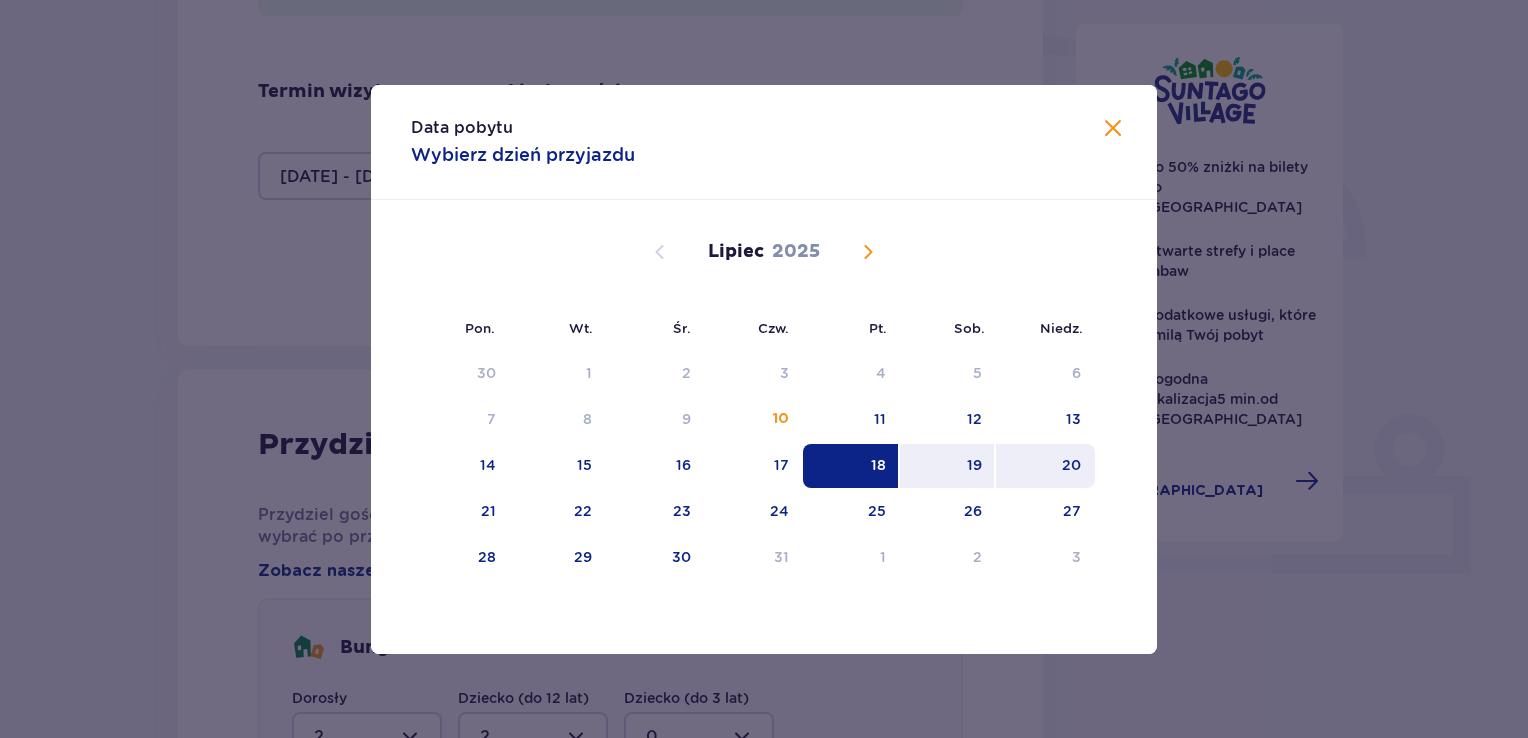 click on "20" at bounding box center (1045, 466) 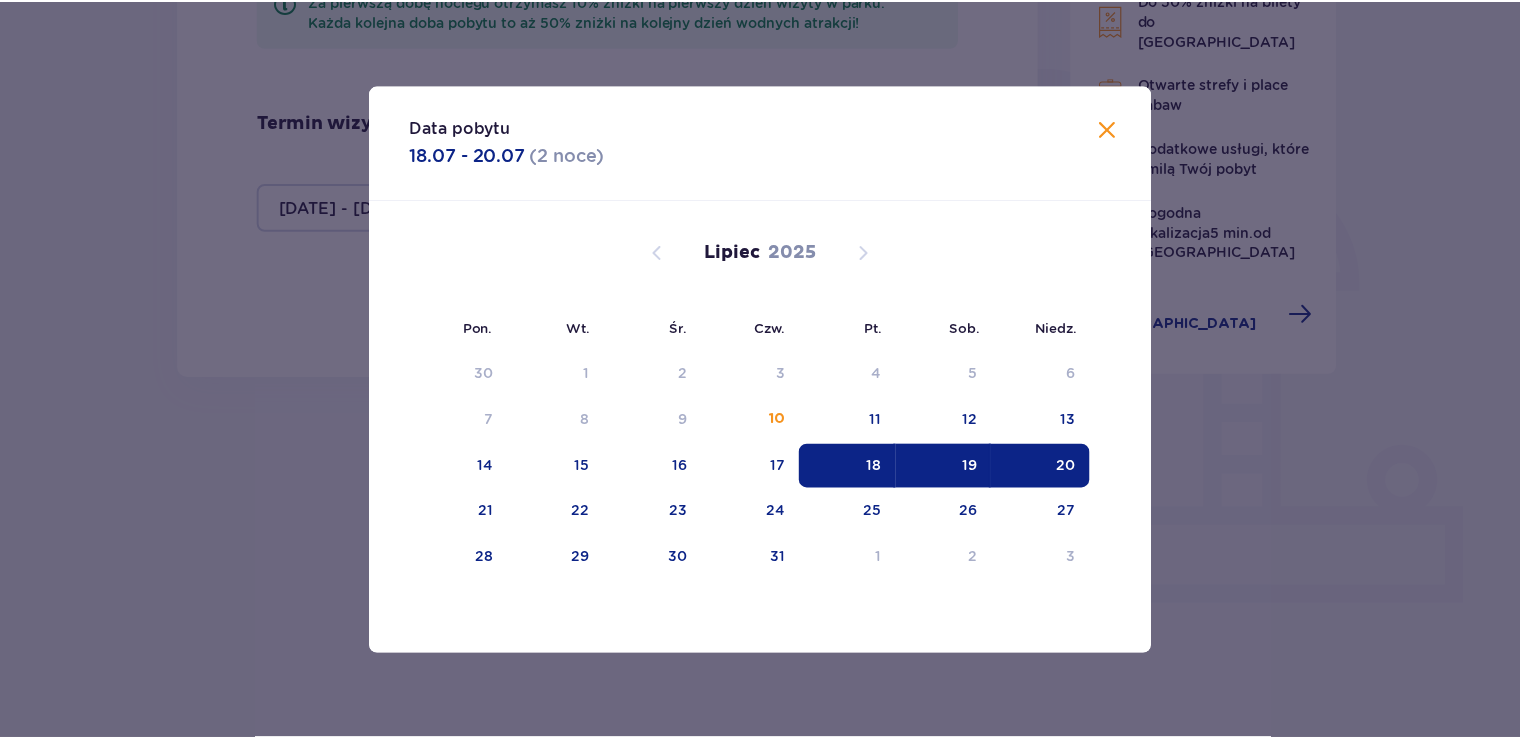 scroll, scrollTop: 372, scrollLeft: 0, axis: vertical 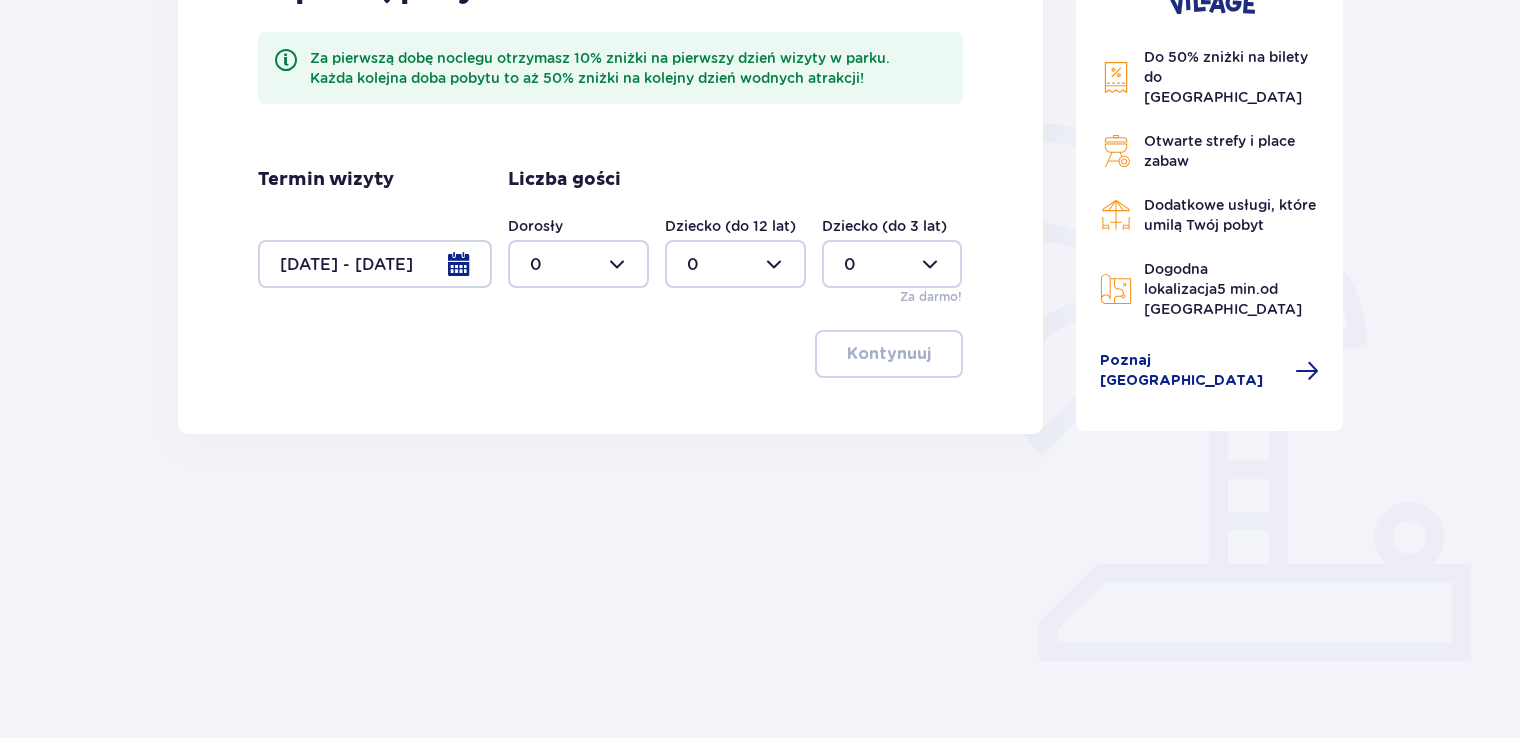 click at bounding box center (578, 264) 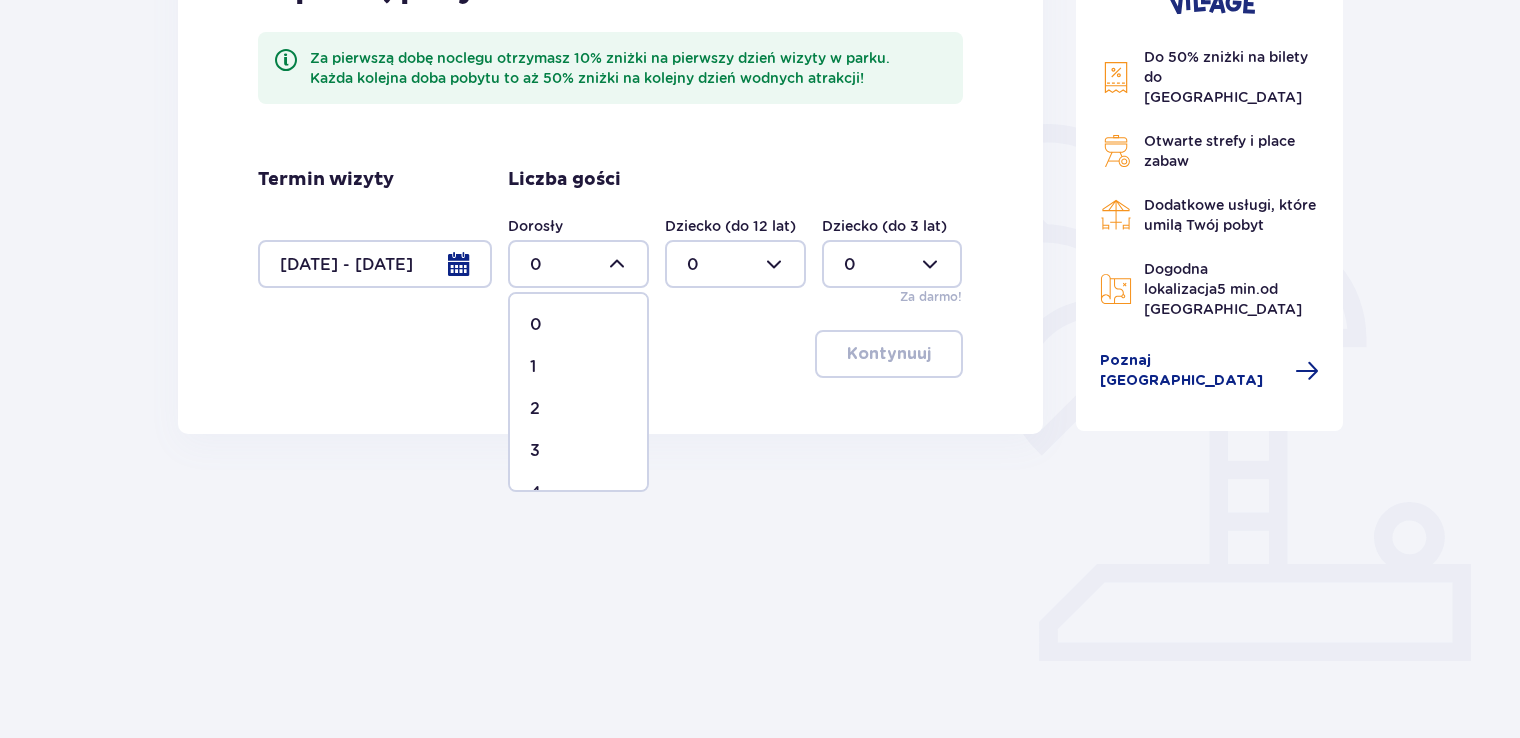click on "2" at bounding box center (578, 409) 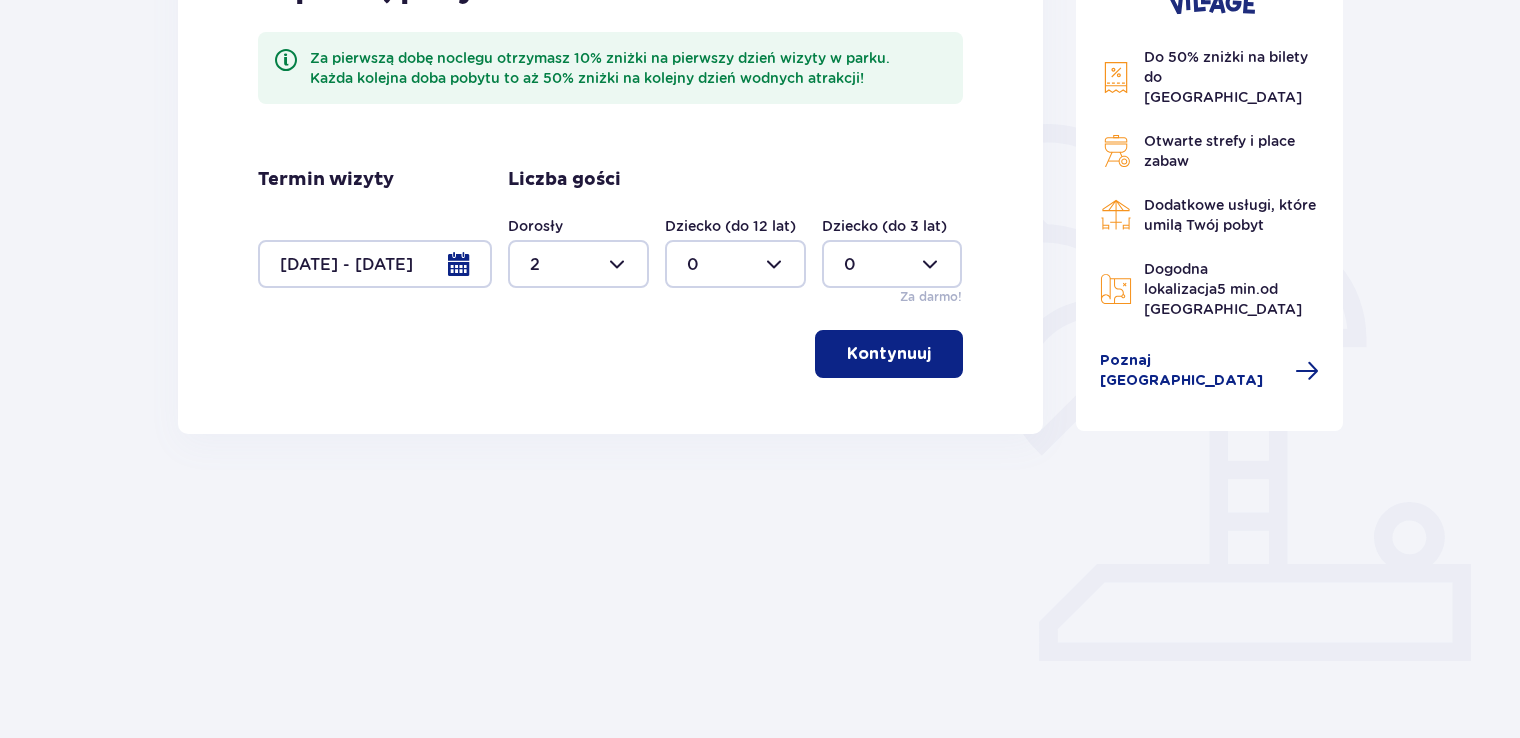 click at bounding box center (735, 264) 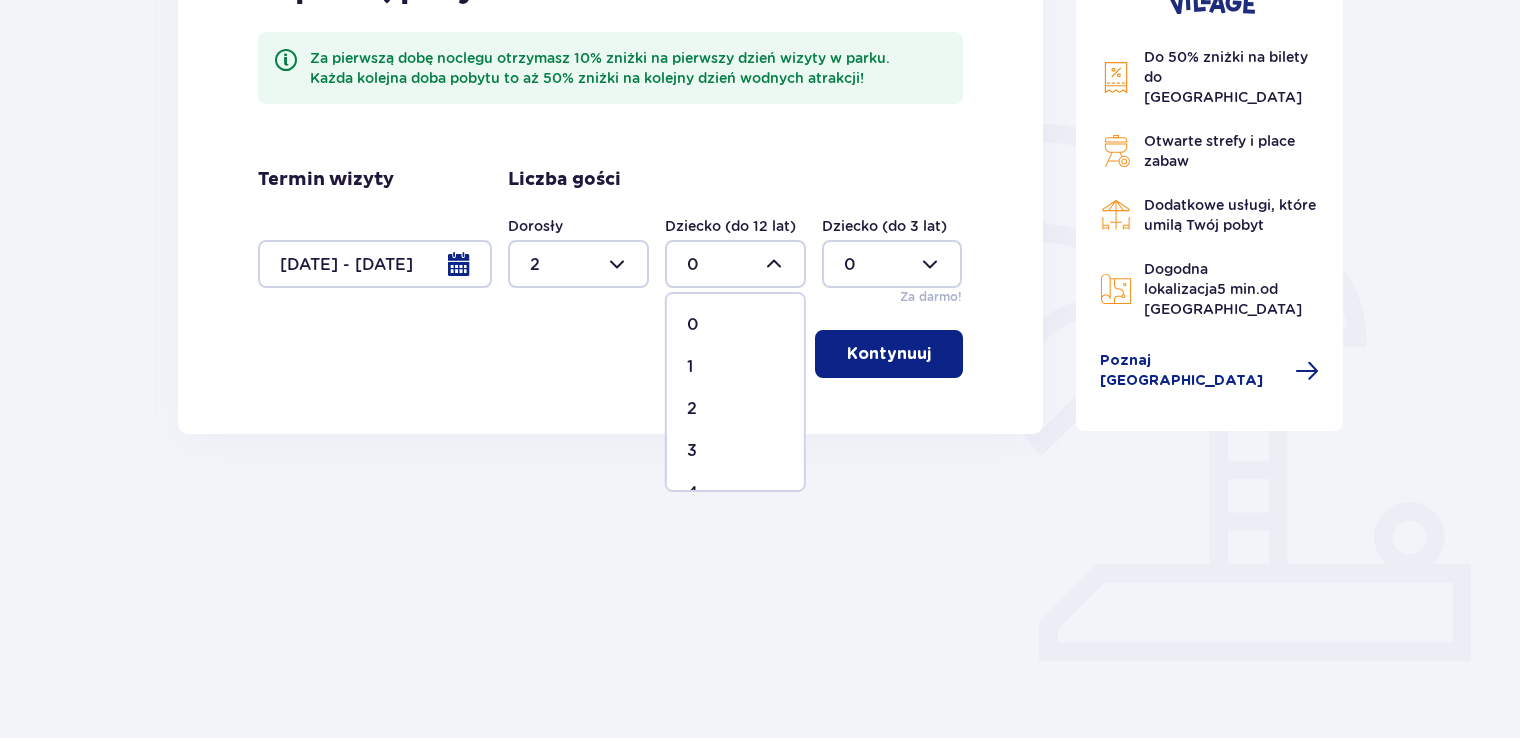 click on "2" at bounding box center [735, 409] 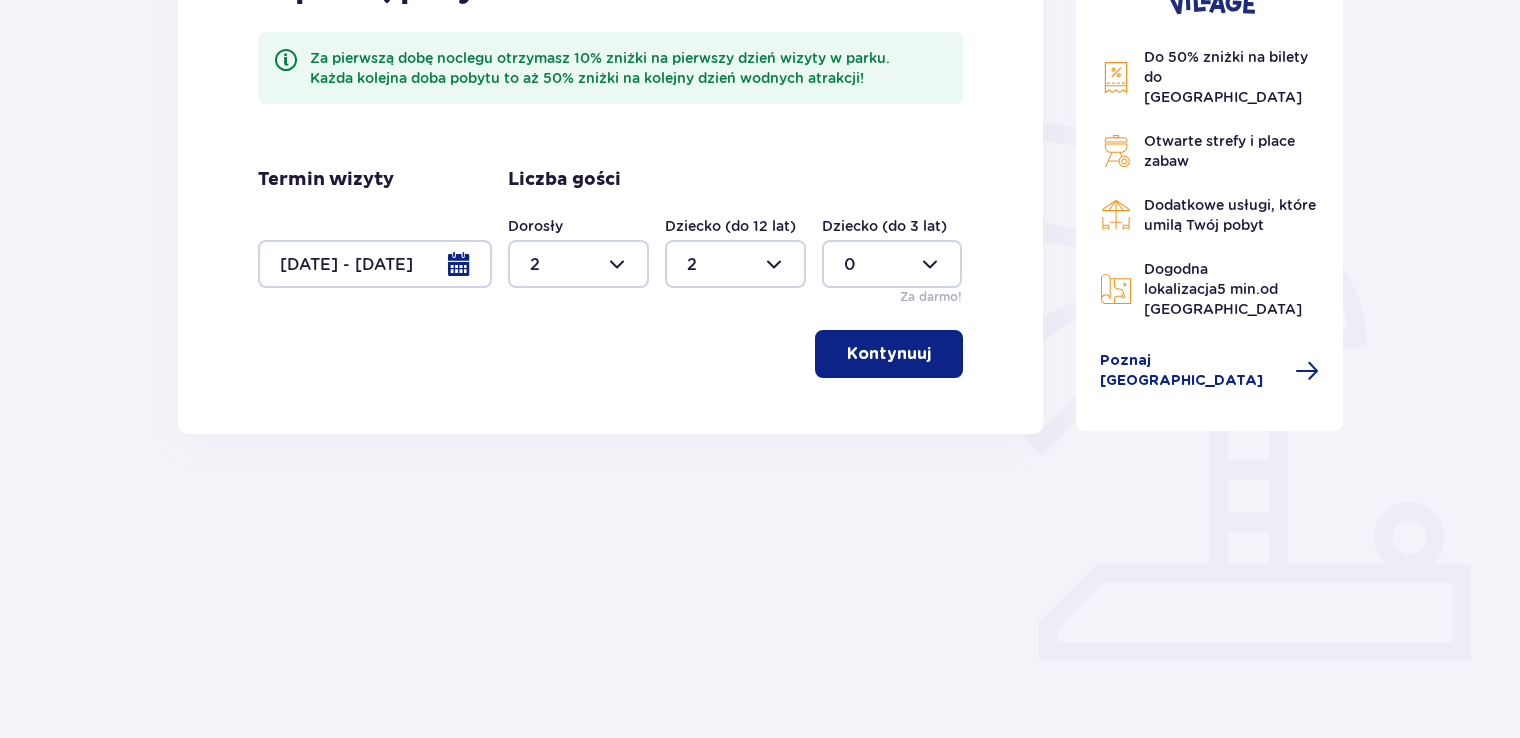 click on "Kontynuuj" at bounding box center [889, 354] 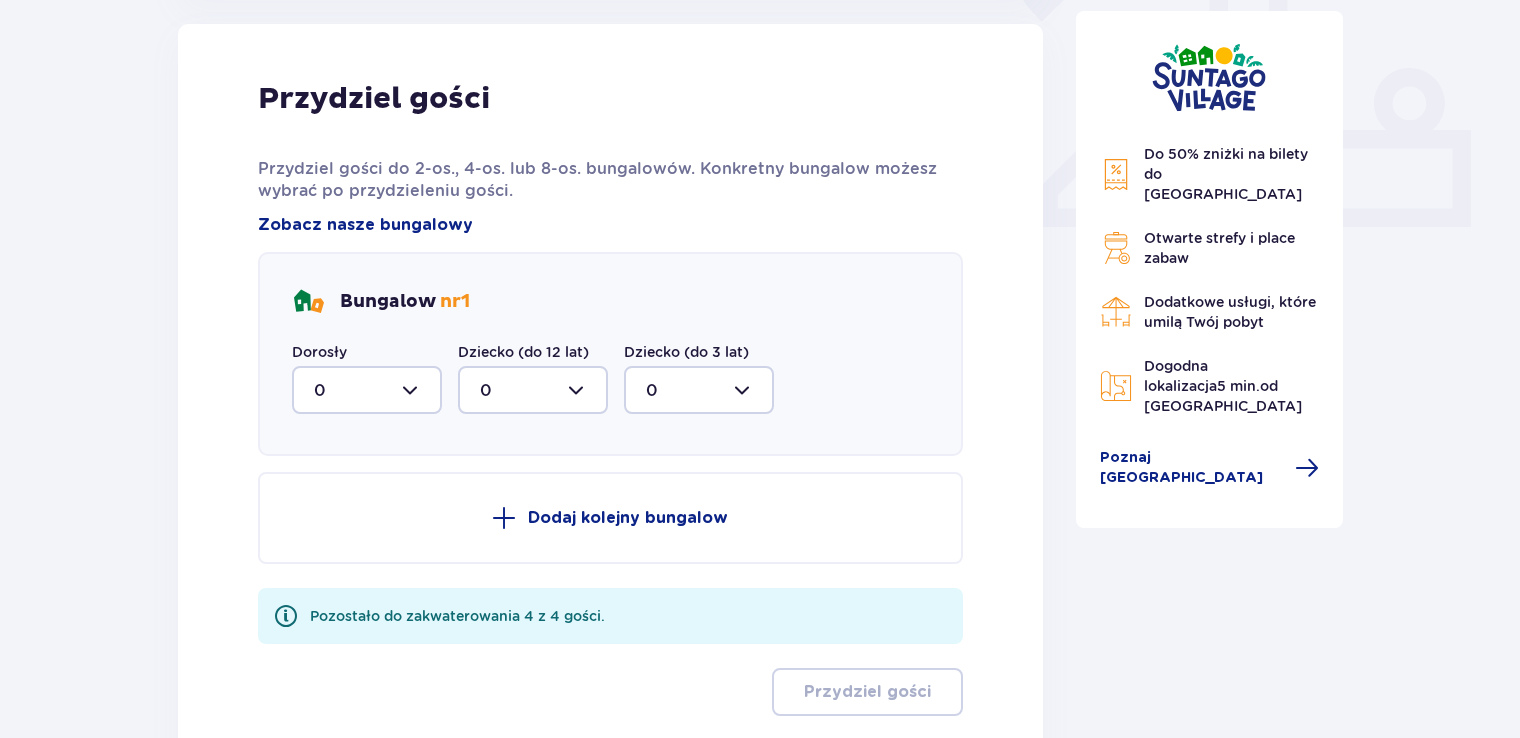 click at bounding box center [367, 390] 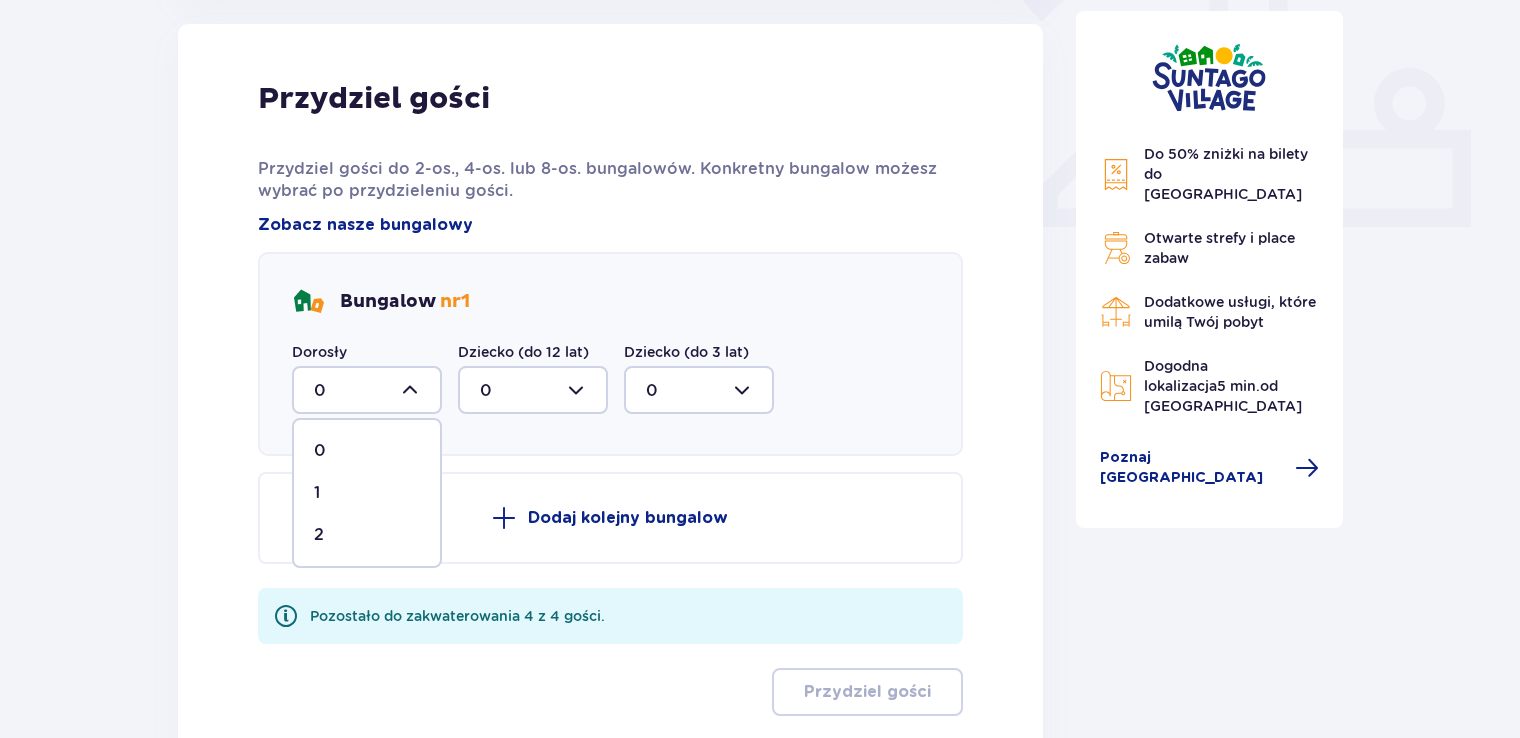 click on "2" at bounding box center (367, 535) 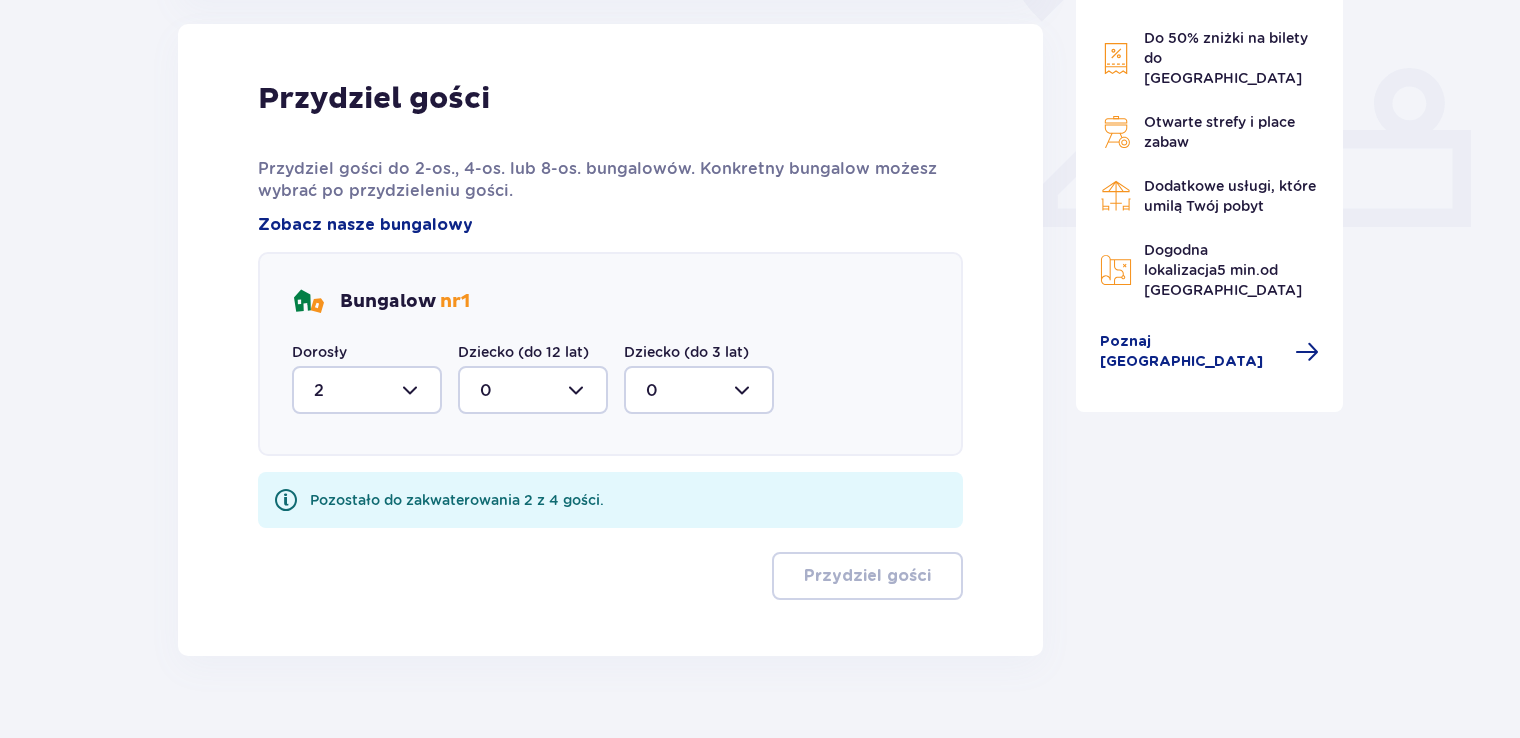 click at bounding box center [533, 390] 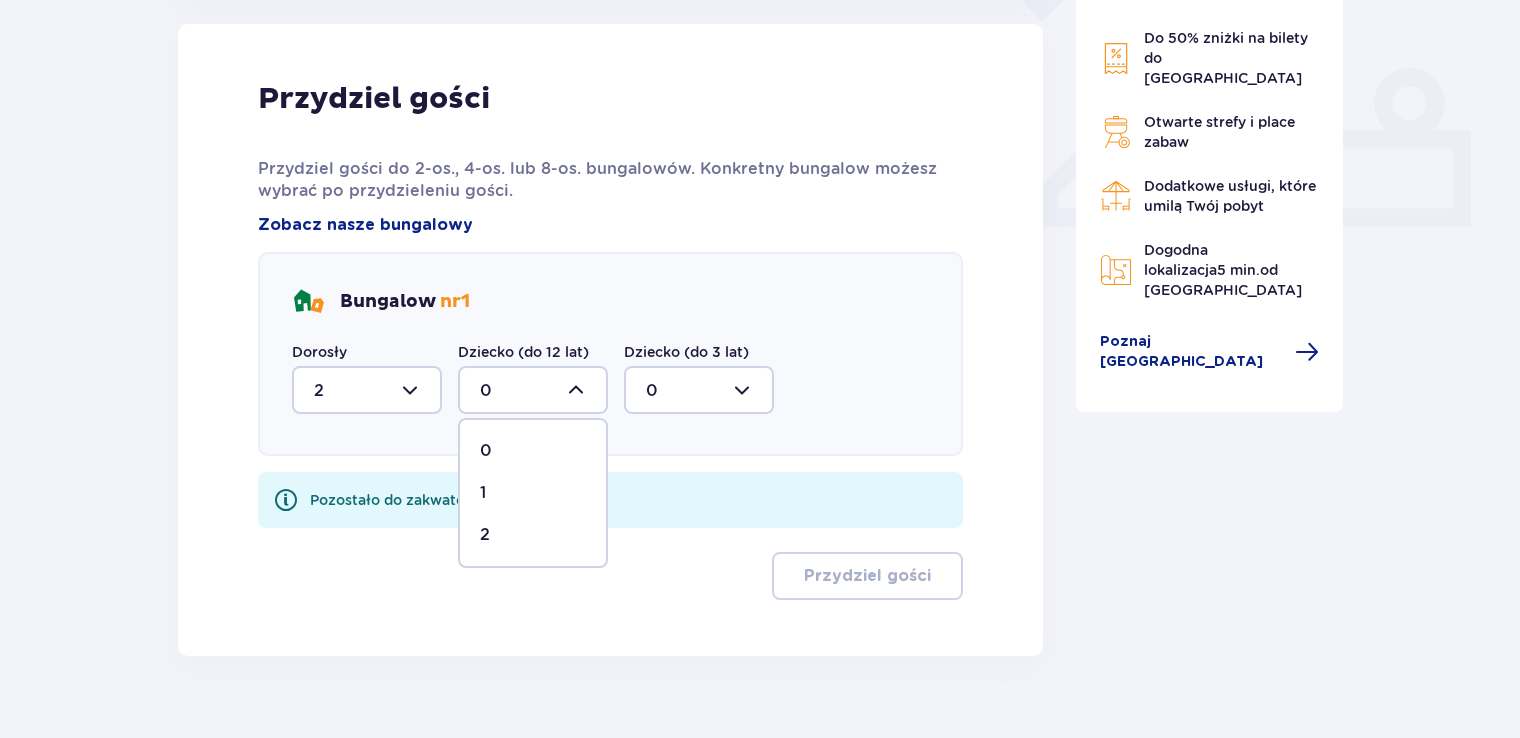 click on "2" at bounding box center (533, 535) 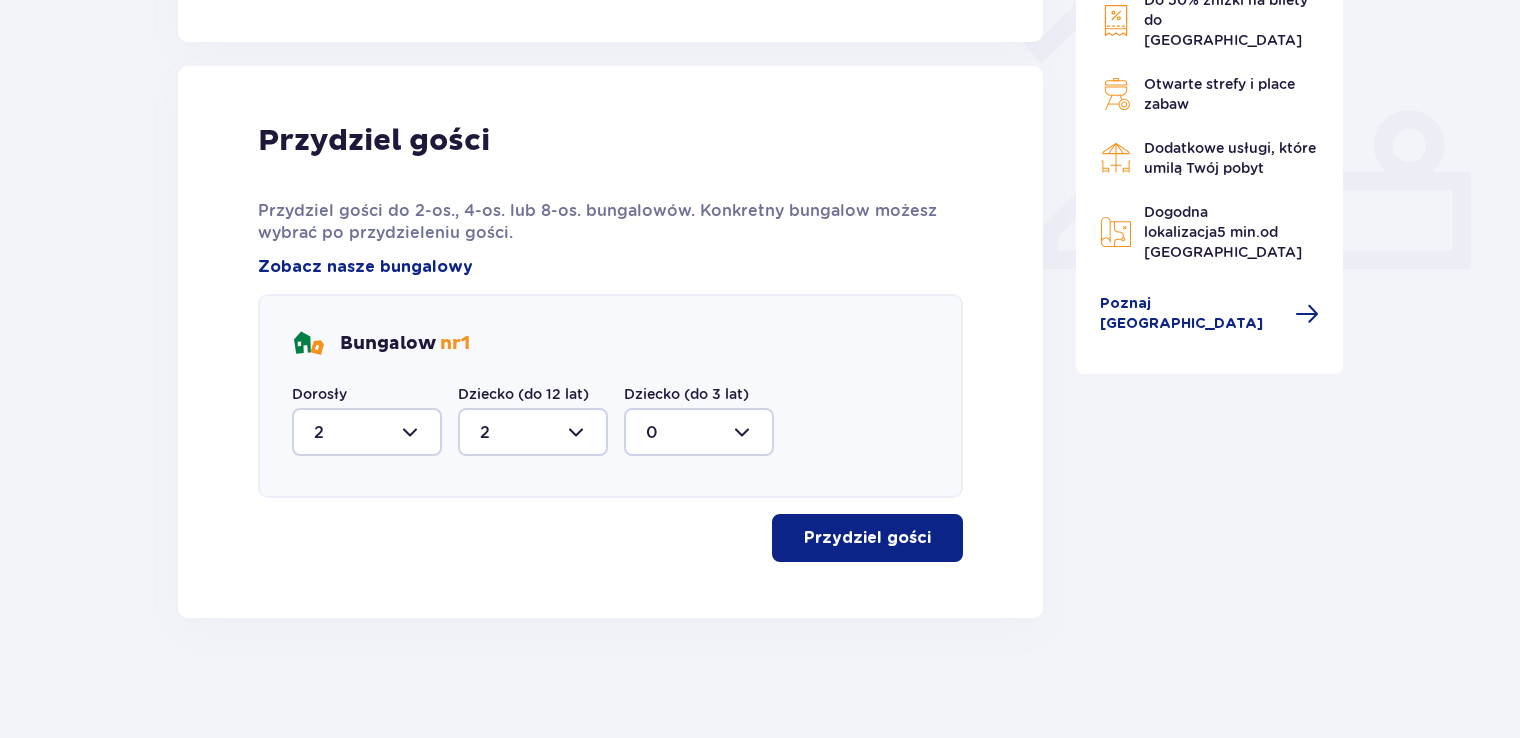 scroll, scrollTop: 763, scrollLeft: 0, axis: vertical 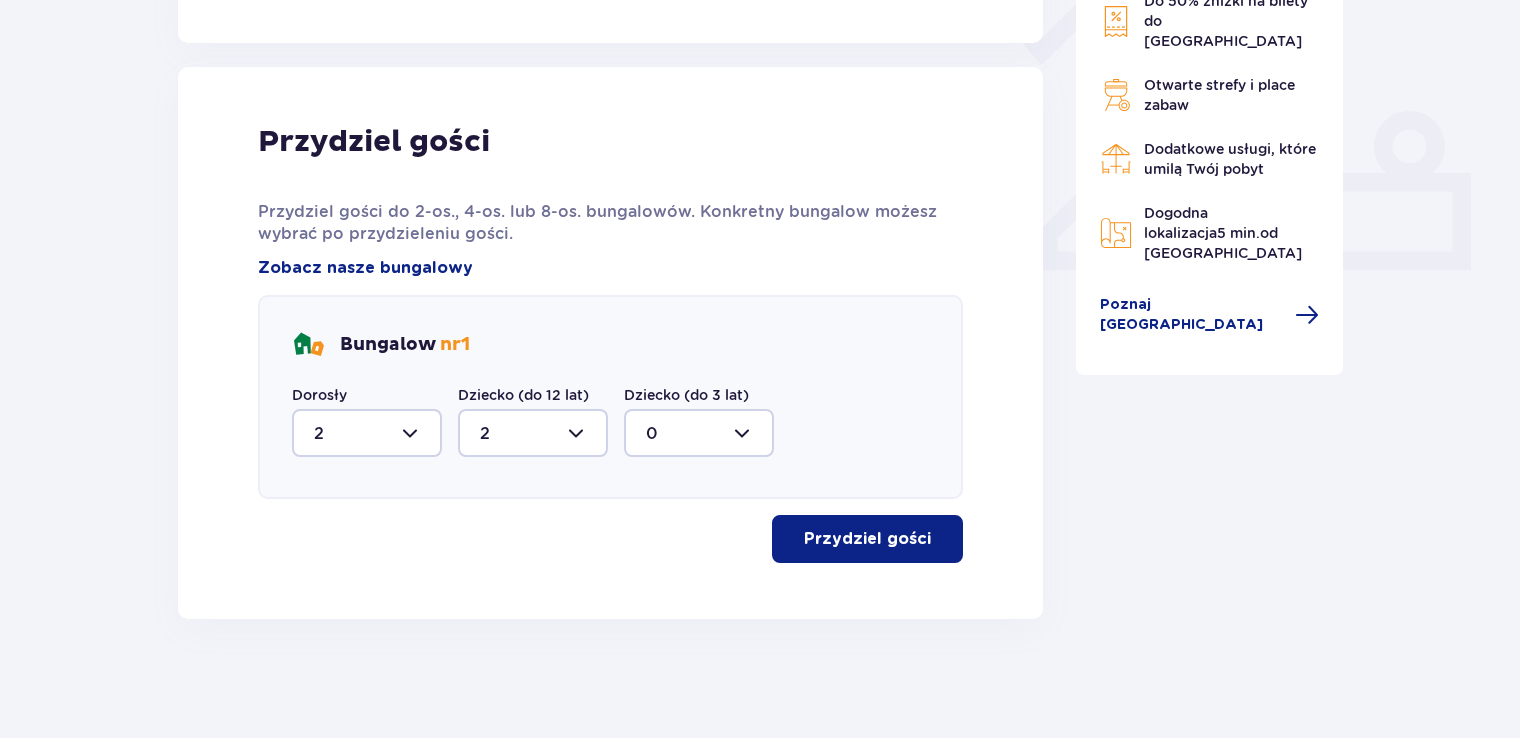 click on "Przydziel gości" at bounding box center [867, 539] 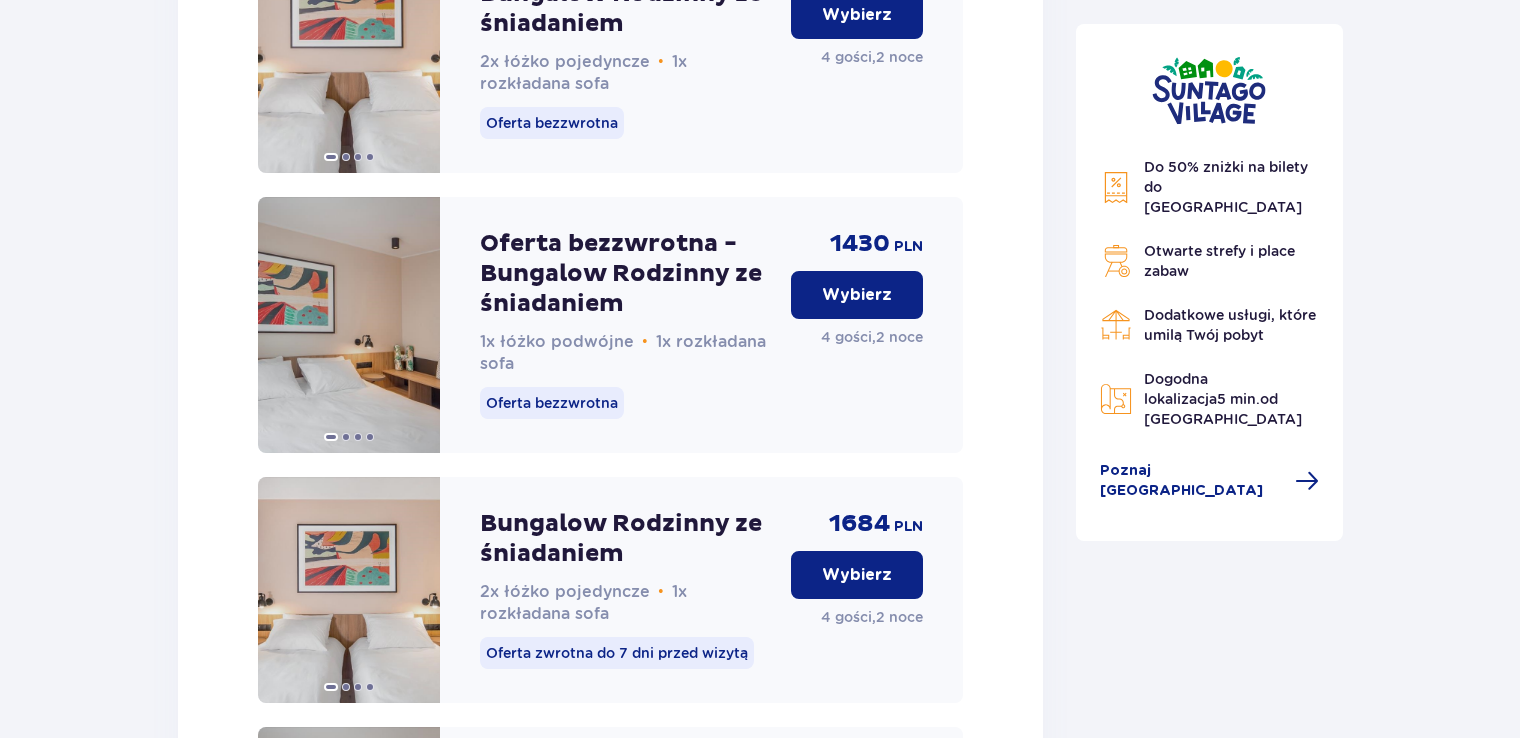 scroll, scrollTop: 2722, scrollLeft: 0, axis: vertical 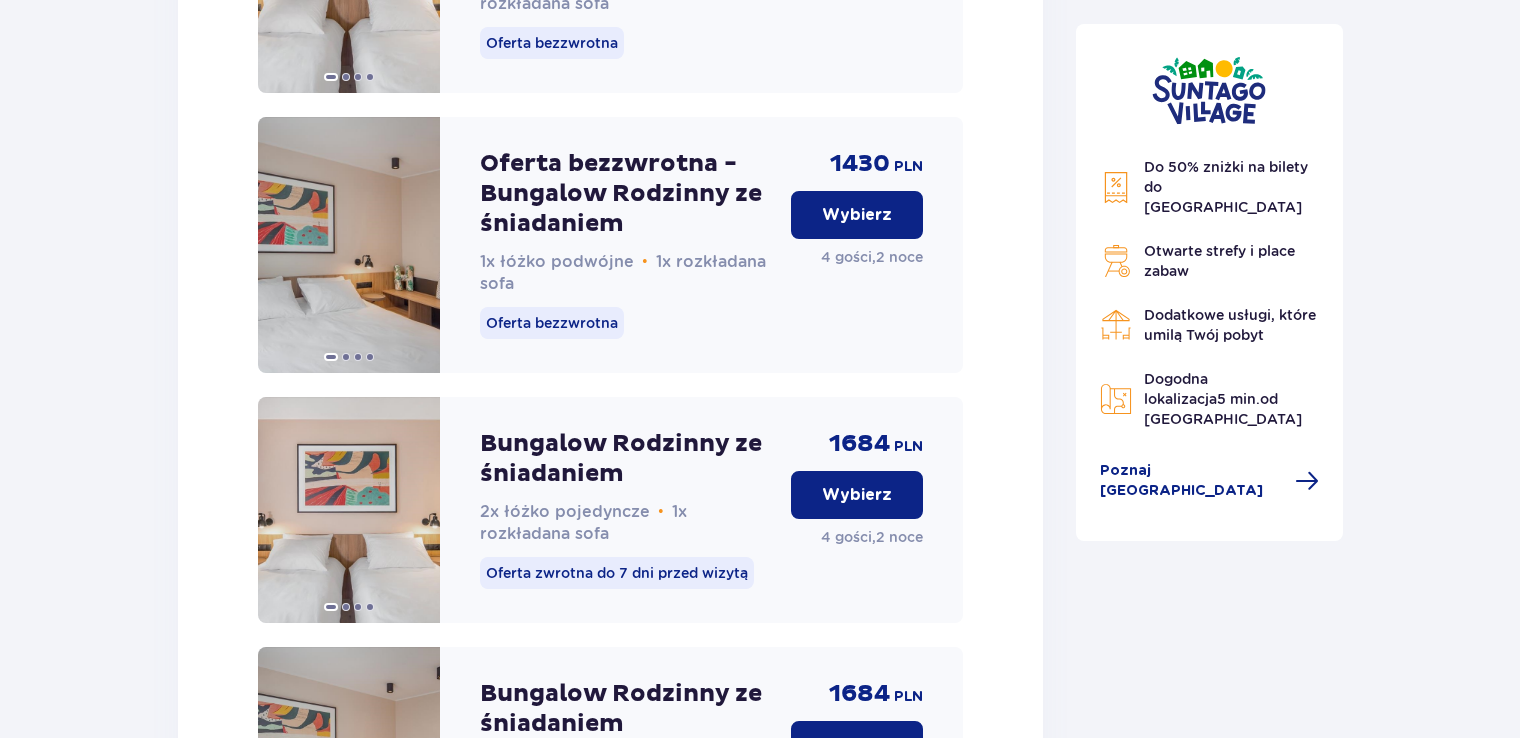 drag, startPoint x: 1518, startPoint y: 570, endPoint x: 1527, endPoint y: 423, distance: 147.27525 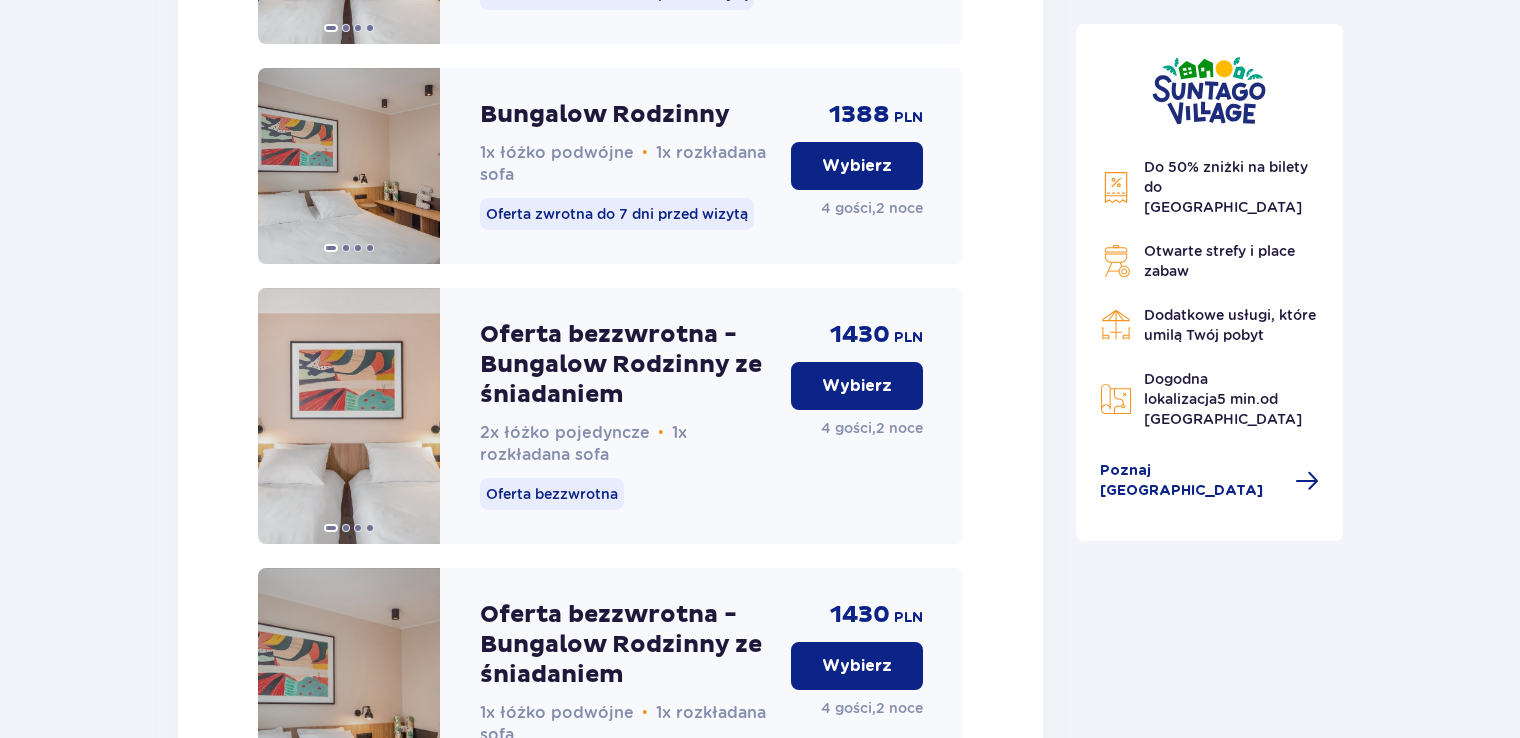 scroll, scrollTop: 2334, scrollLeft: 0, axis: vertical 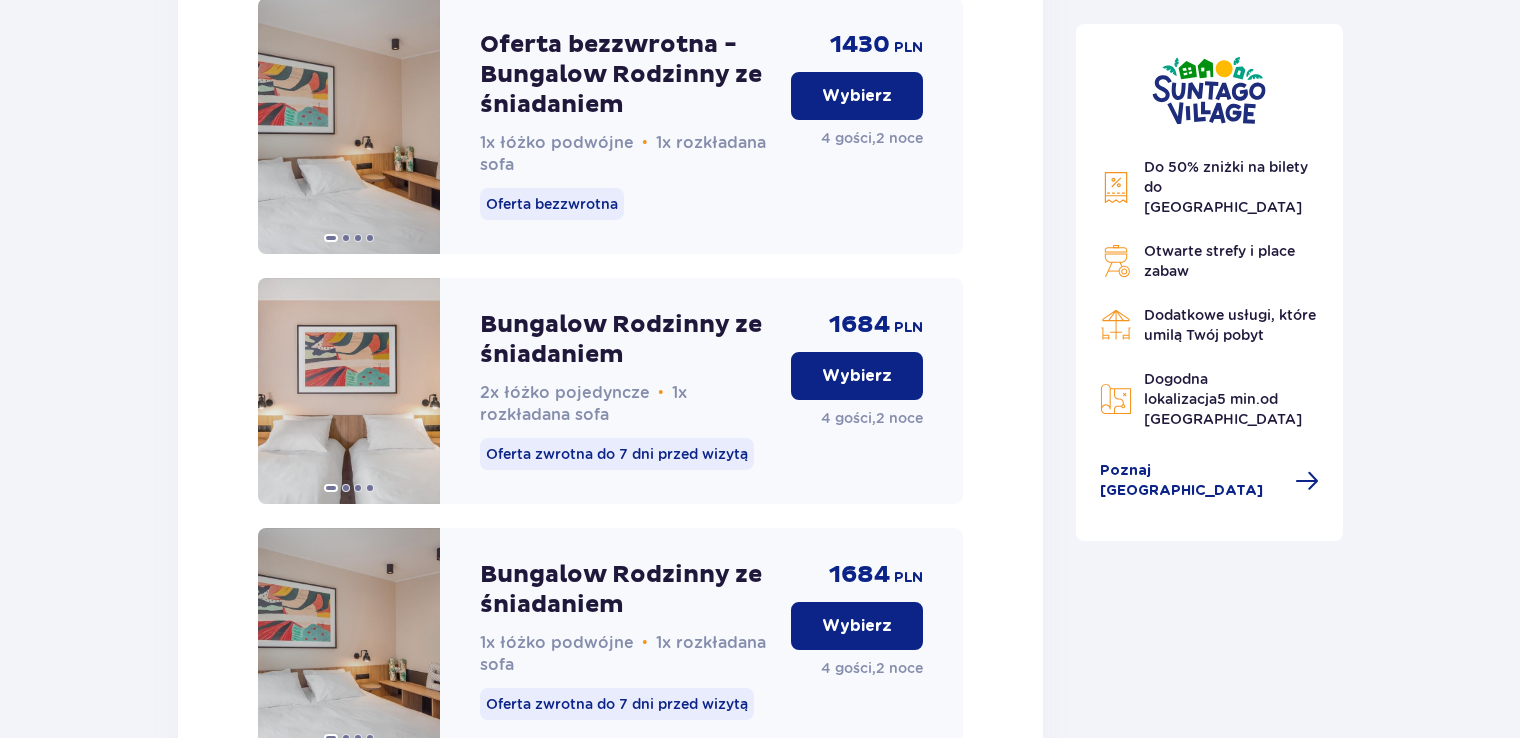 drag, startPoint x: 1519, startPoint y: 573, endPoint x: 1531, endPoint y: 514, distance: 60.207973 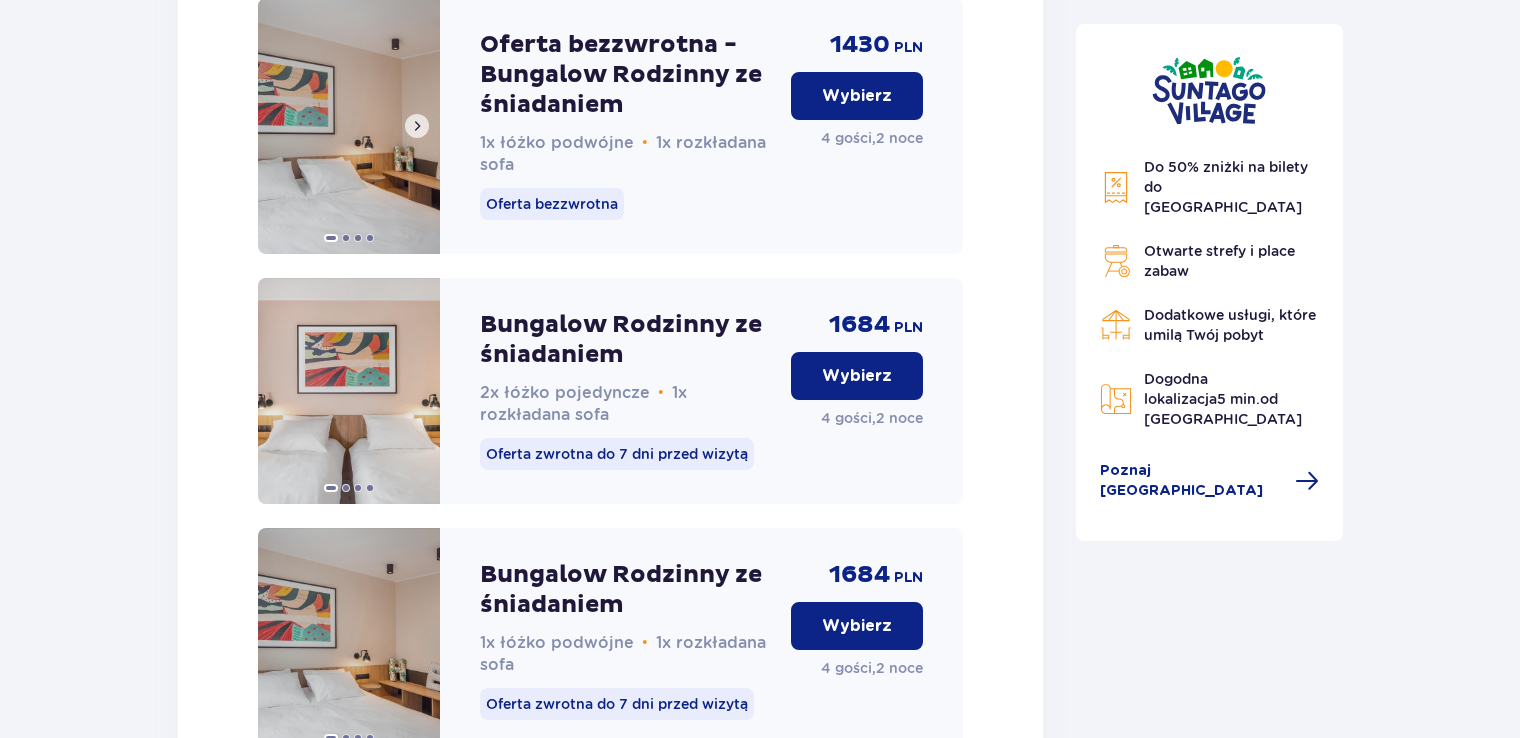 click at bounding box center (417, 126) 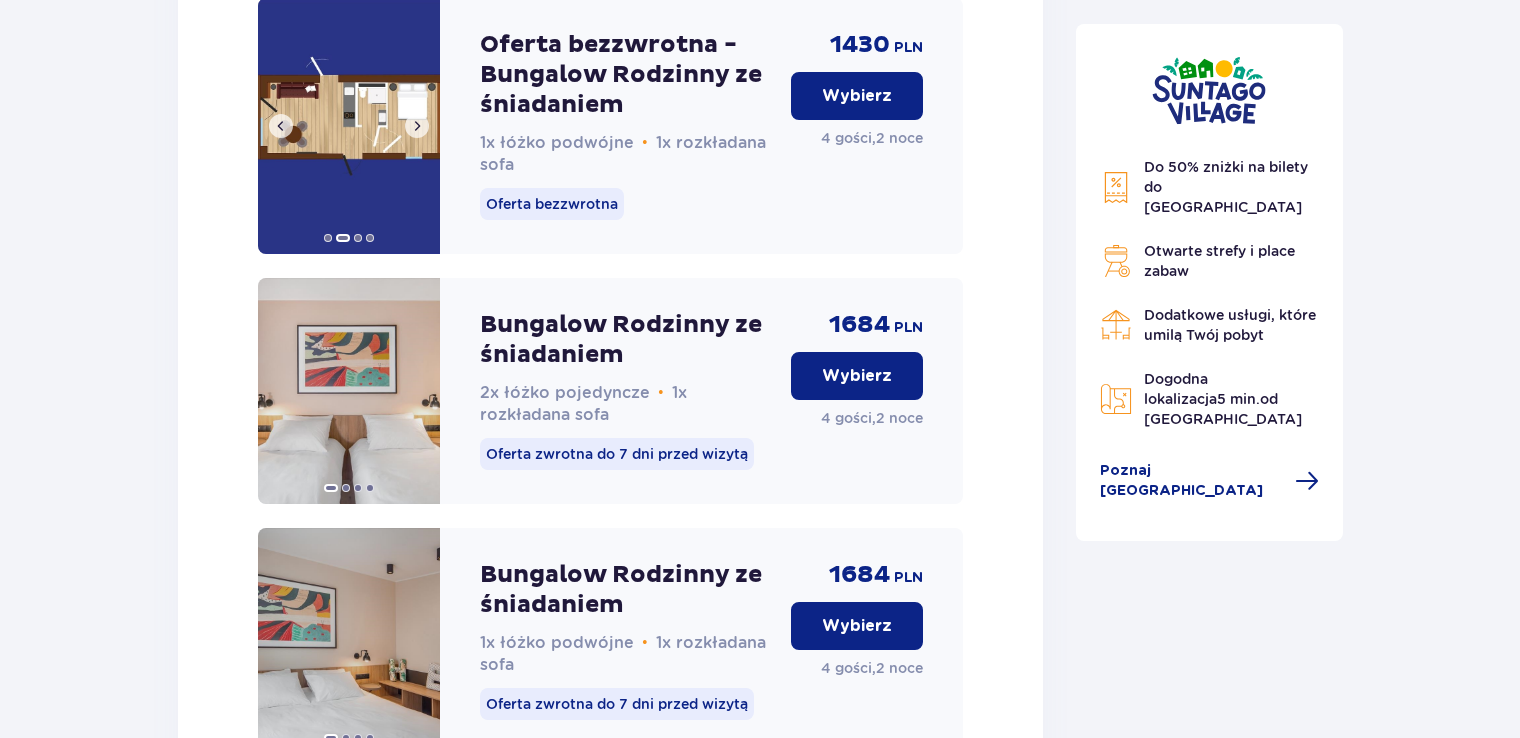 click at bounding box center [417, 126] 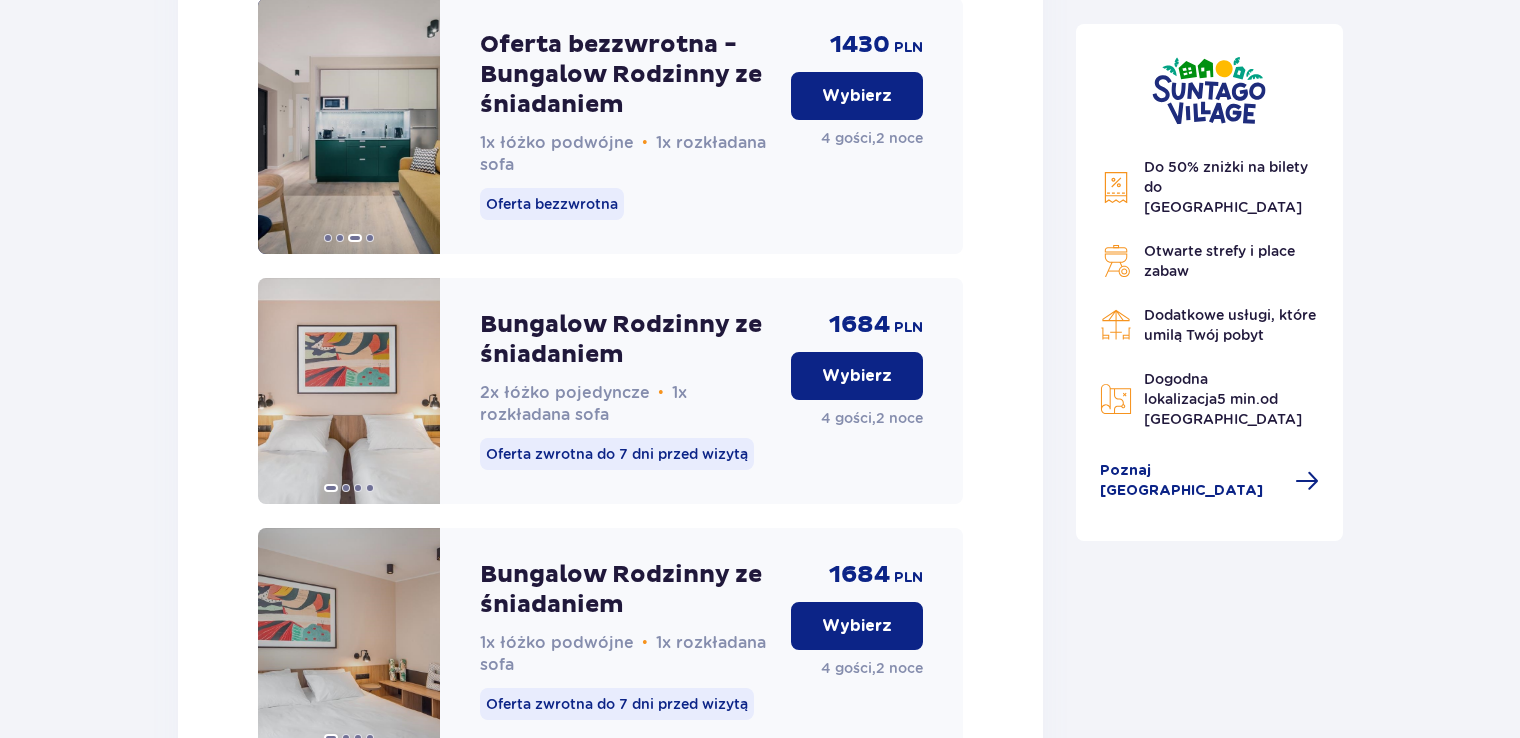 click on "Wybierz" at bounding box center (857, 96) 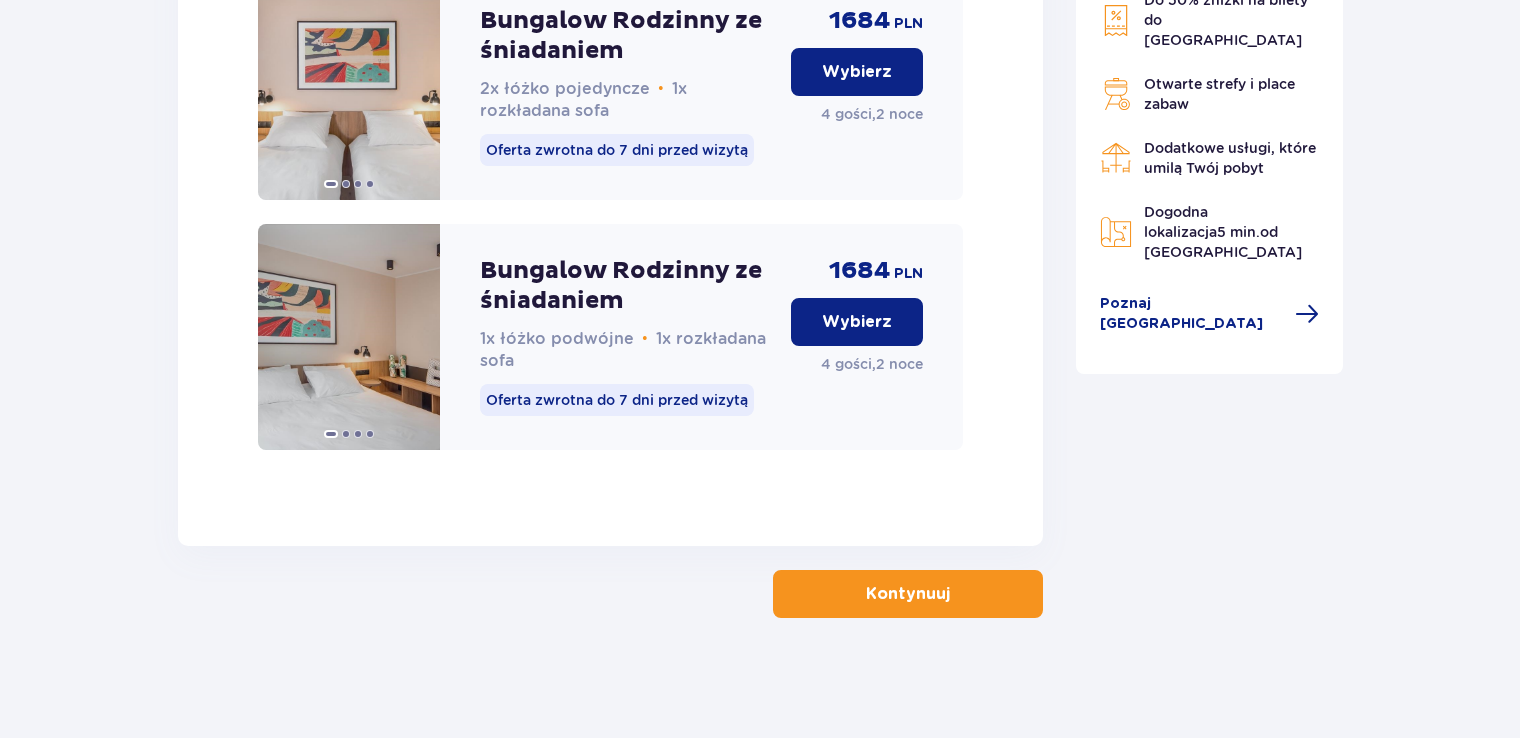 scroll, scrollTop: 3229, scrollLeft: 0, axis: vertical 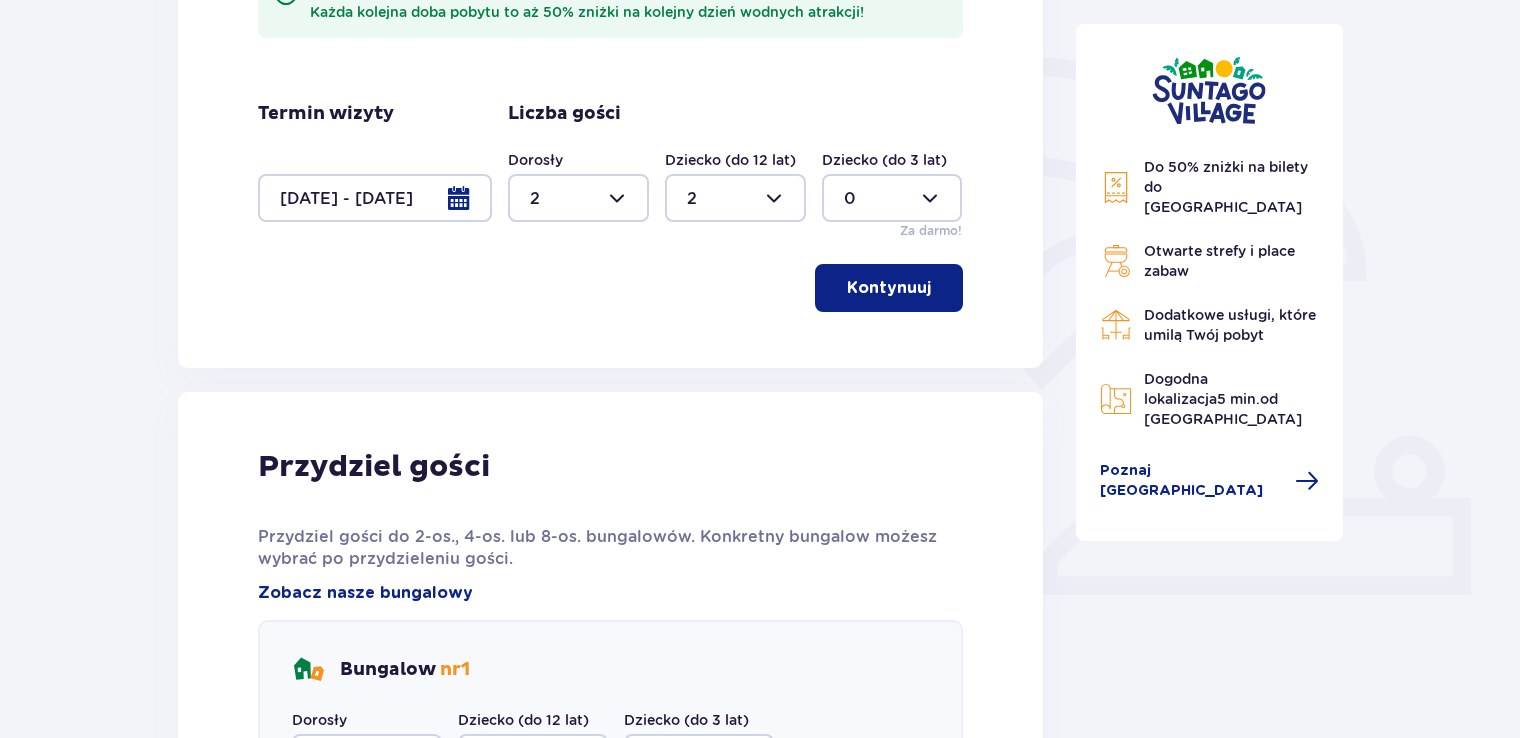 click at bounding box center [375, 198] 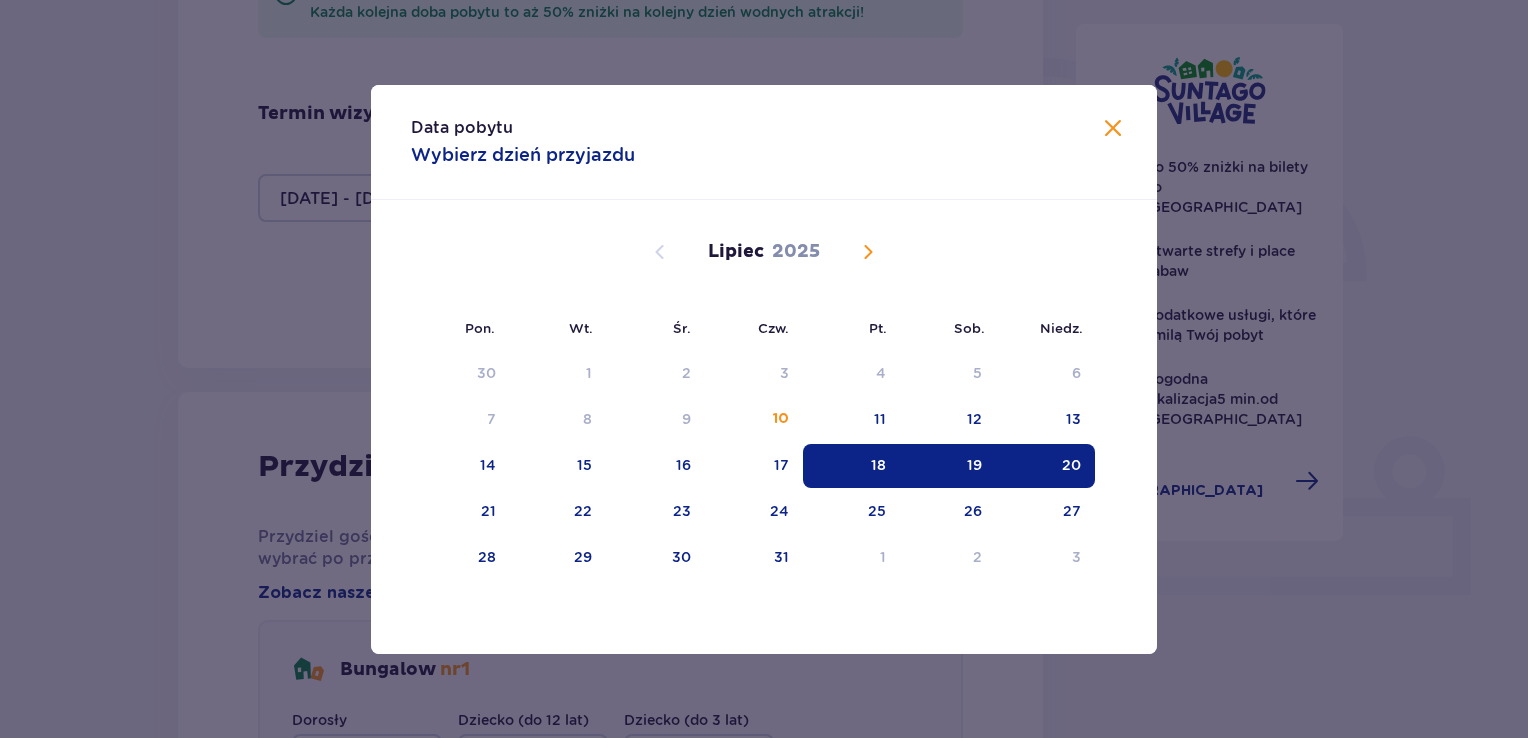 click on "20" at bounding box center [1071, 465] 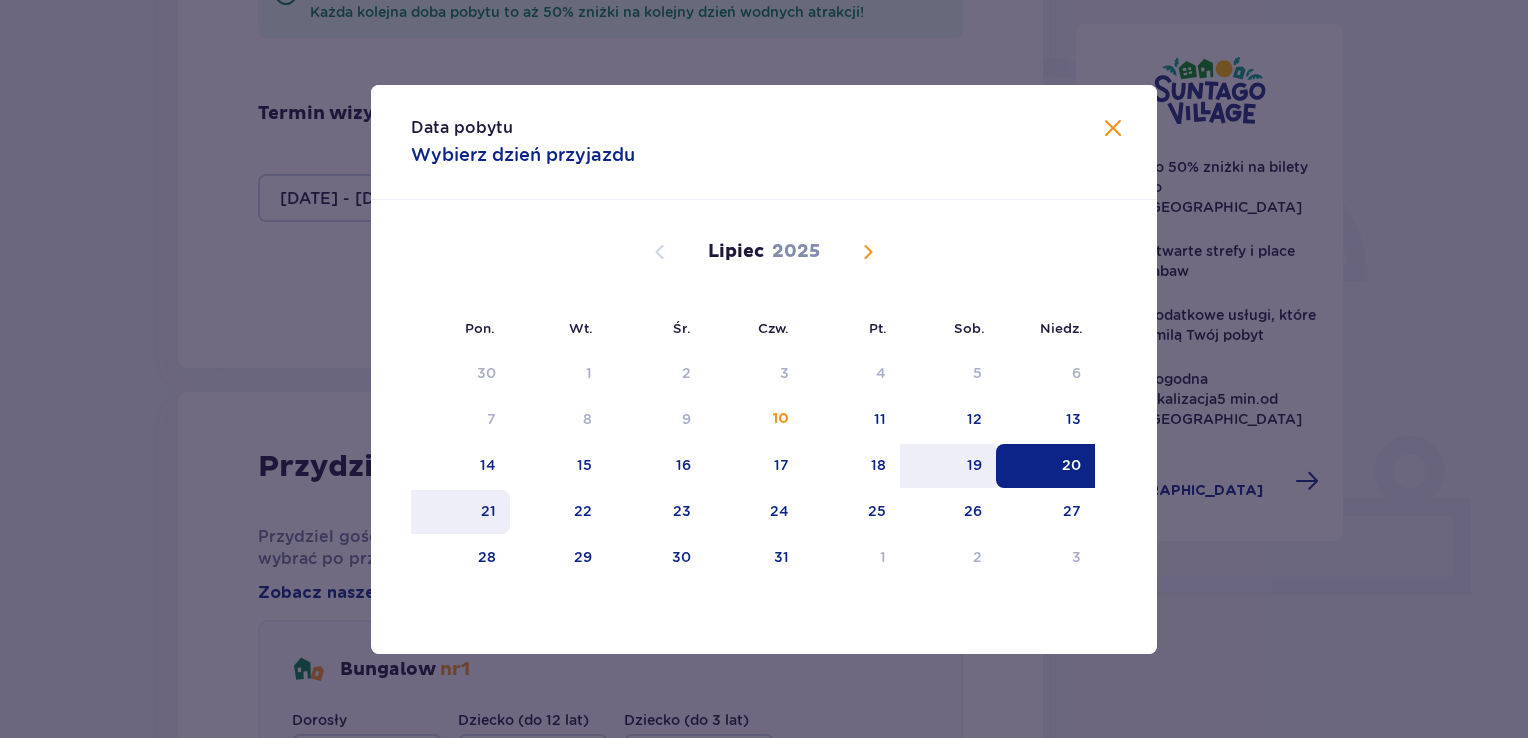 click on "21" at bounding box center (460, 512) 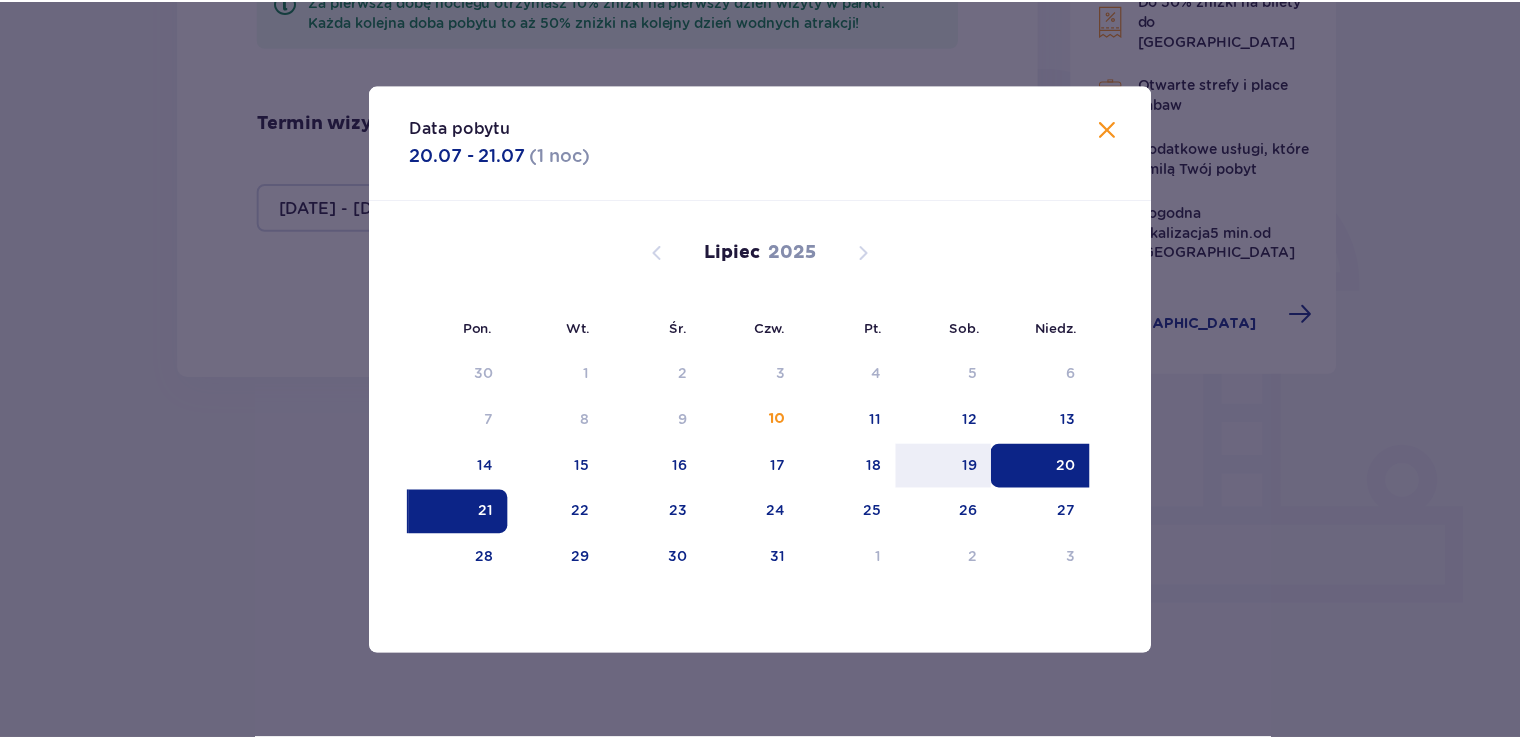scroll, scrollTop: 372, scrollLeft: 0, axis: vertical 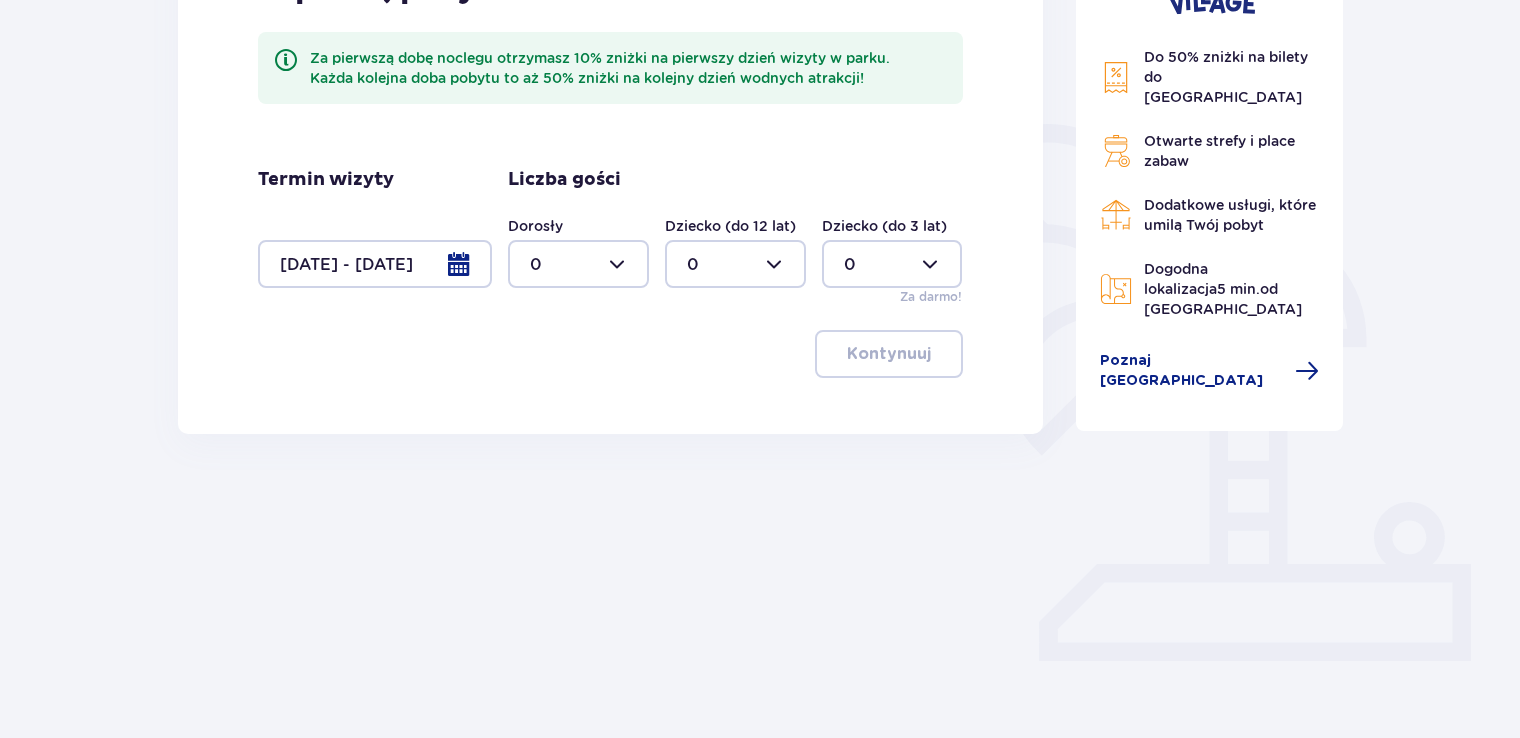 click at bounding box center [578, 264] 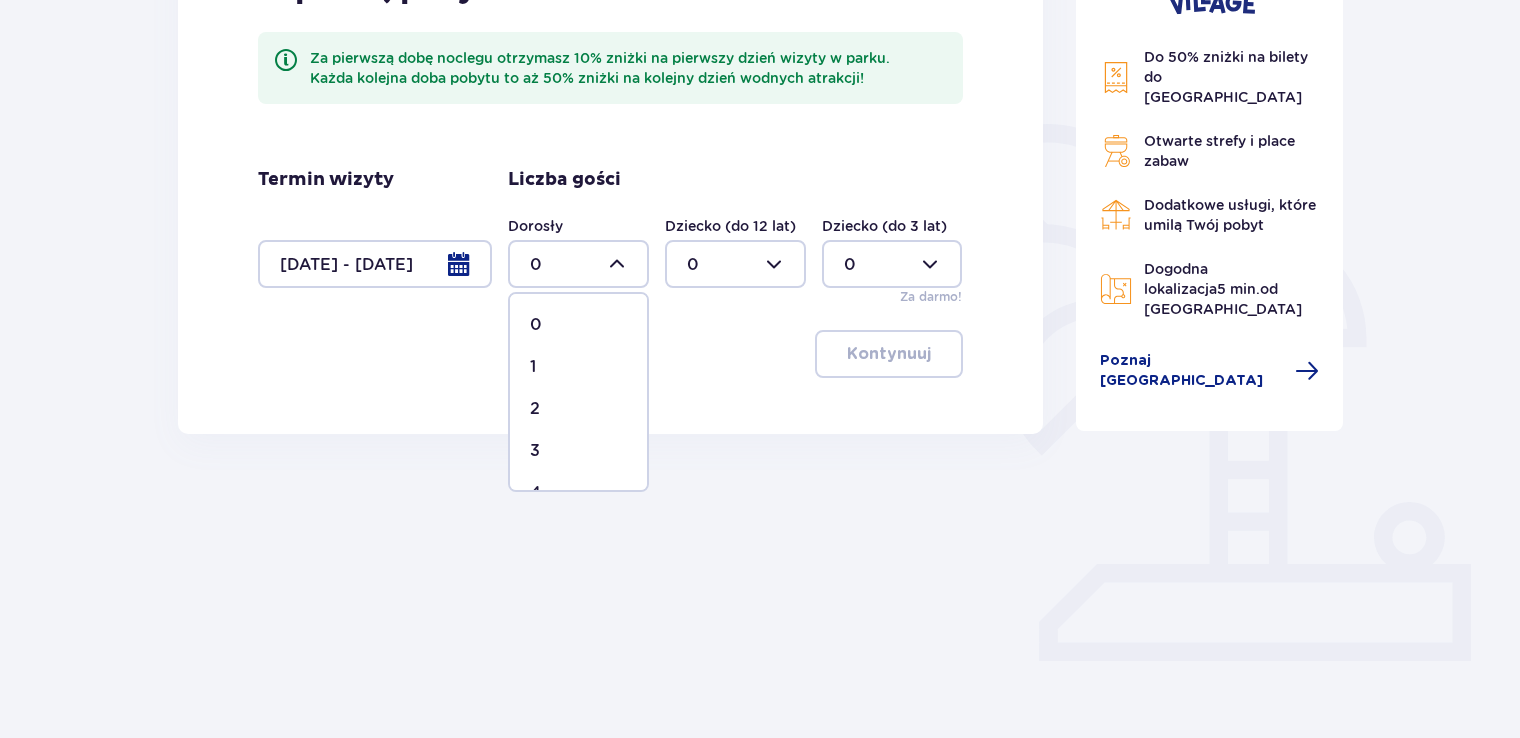 drag, startPoint x: 568, startPoint y: 410, endPoint x: 584, endPoint y: 402, distance: 17.888544 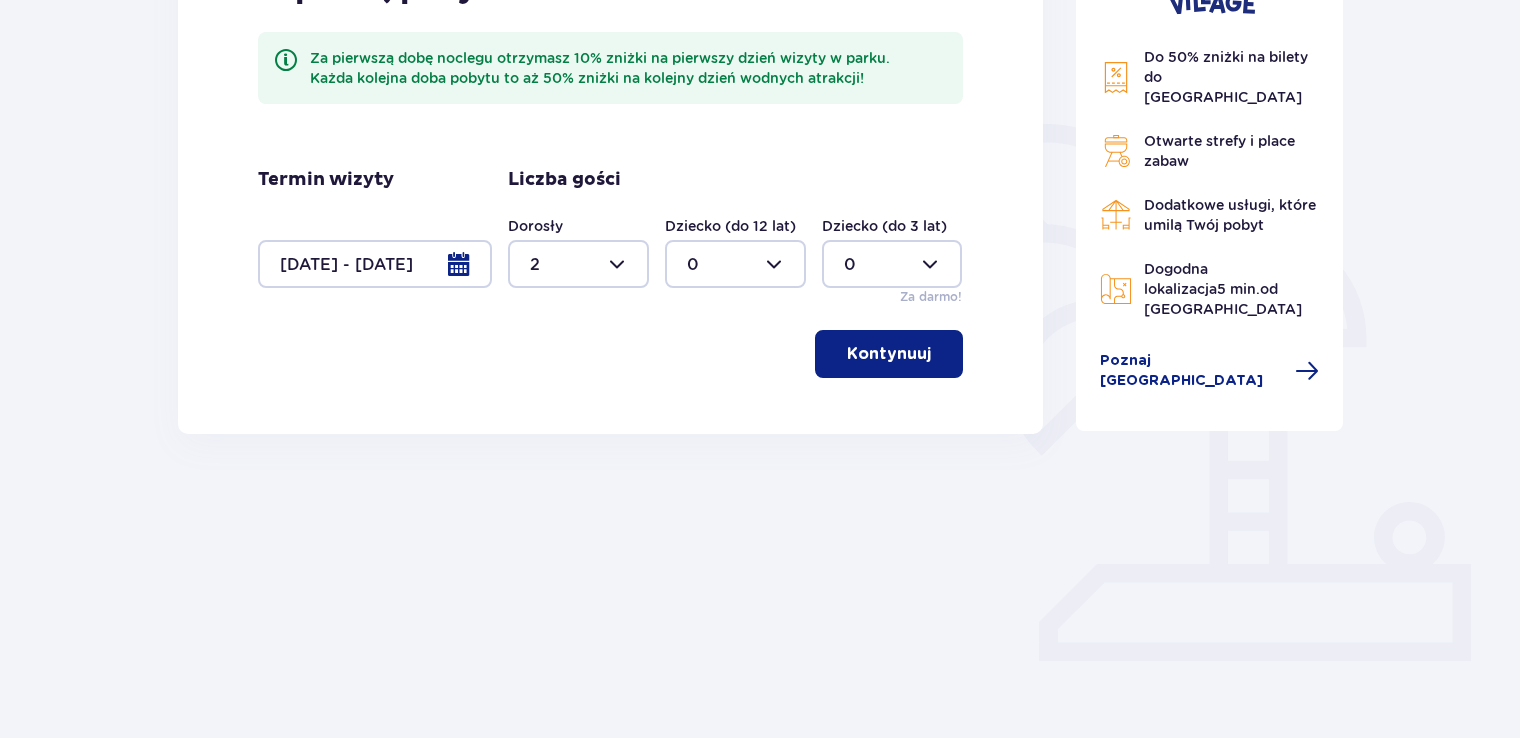 click on "Zaplanuj pobyt Za pierwszą dobę noclegu otrzymasz 10% zniżki na pierwszy dzień wizyty w parku. Każda kolejna doba pobytu to aż 50% zniżki na kolejny dzień wodnych atrakcji! Termin wizyty 20.07.25 - 21.07.25 Liczba gości Dorosły   2 Dziecko (do 12 lat)   0 Dziecko (do 3 lat)   0 Za darmo! Kontynuuj" at bounding box center [610, 174] 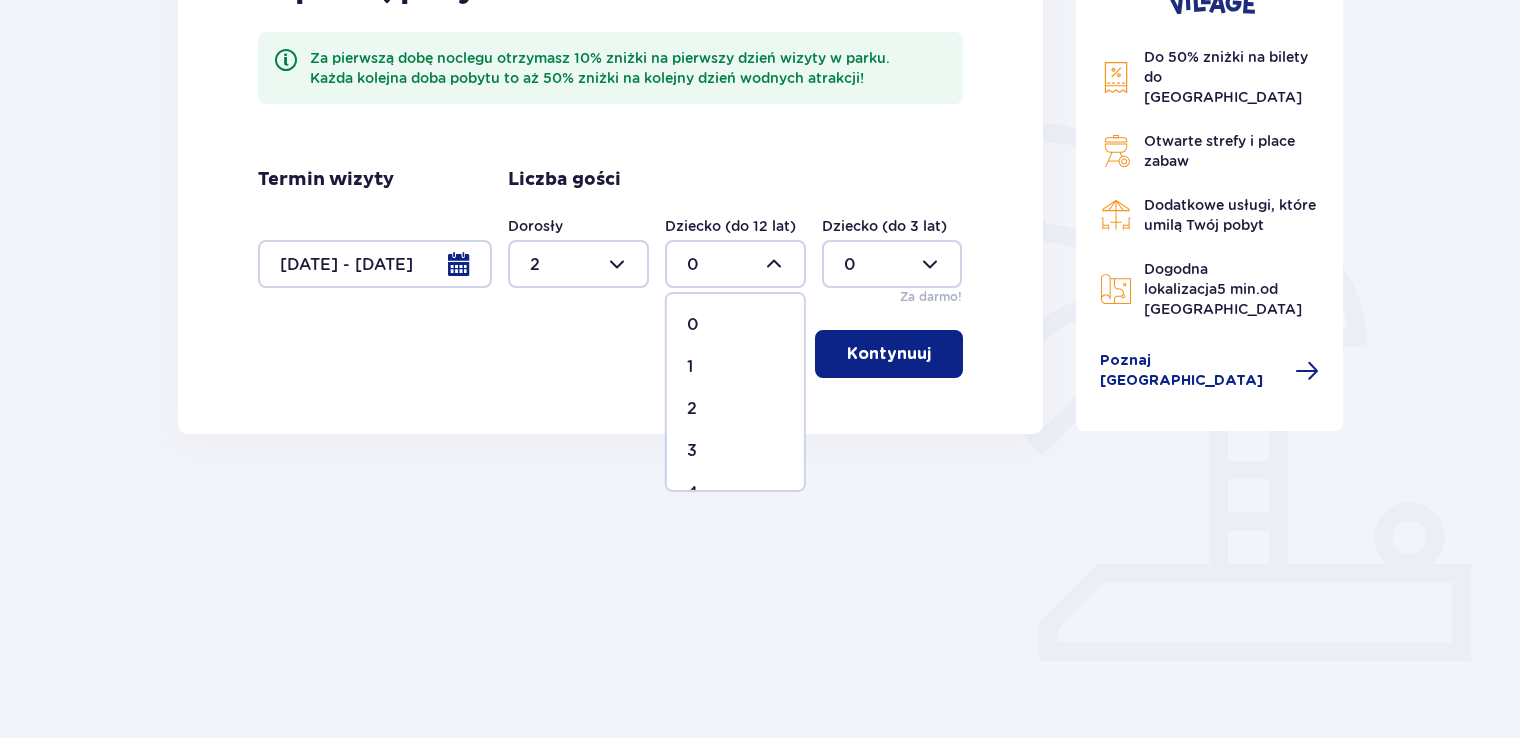 click on "2" at bounding box center (735, 409) 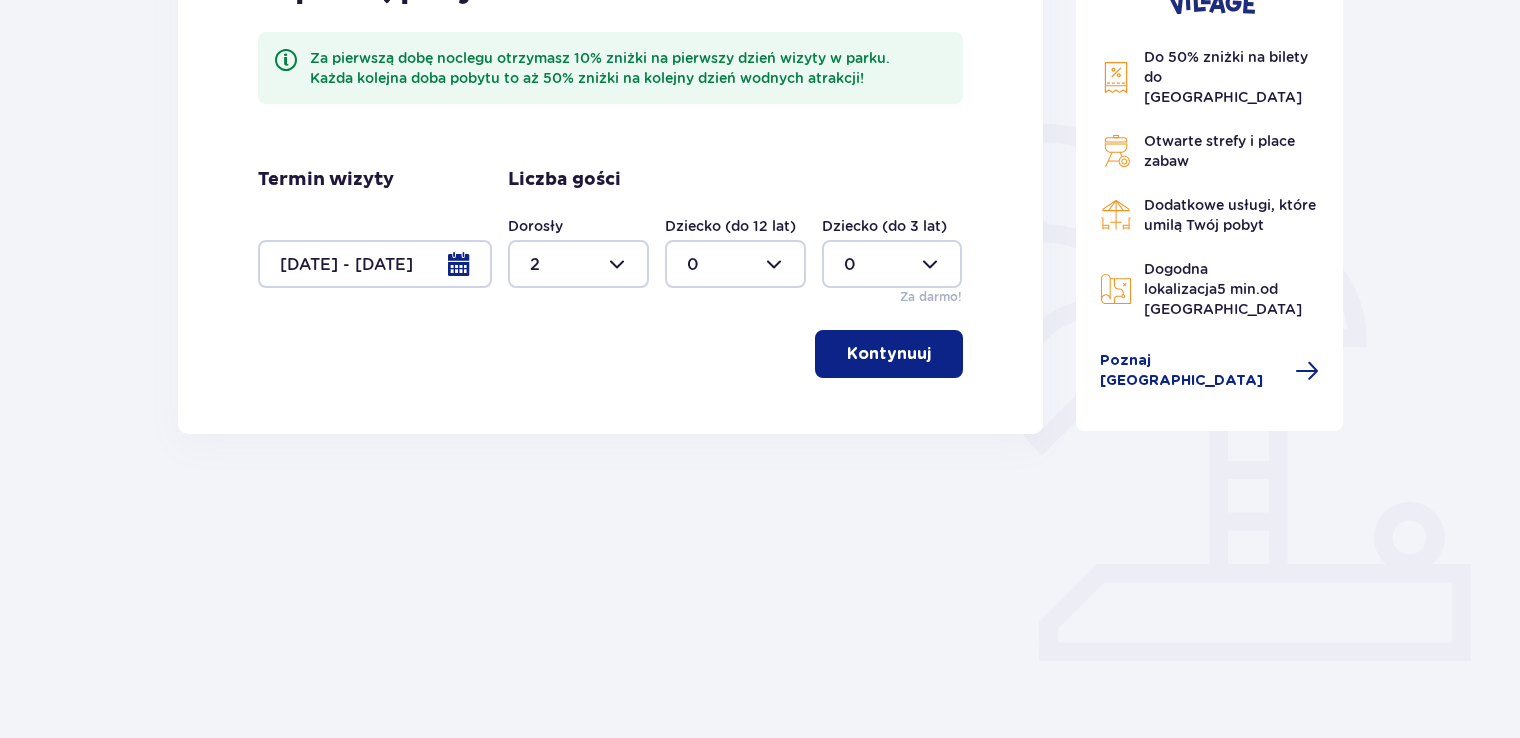 type on "2" 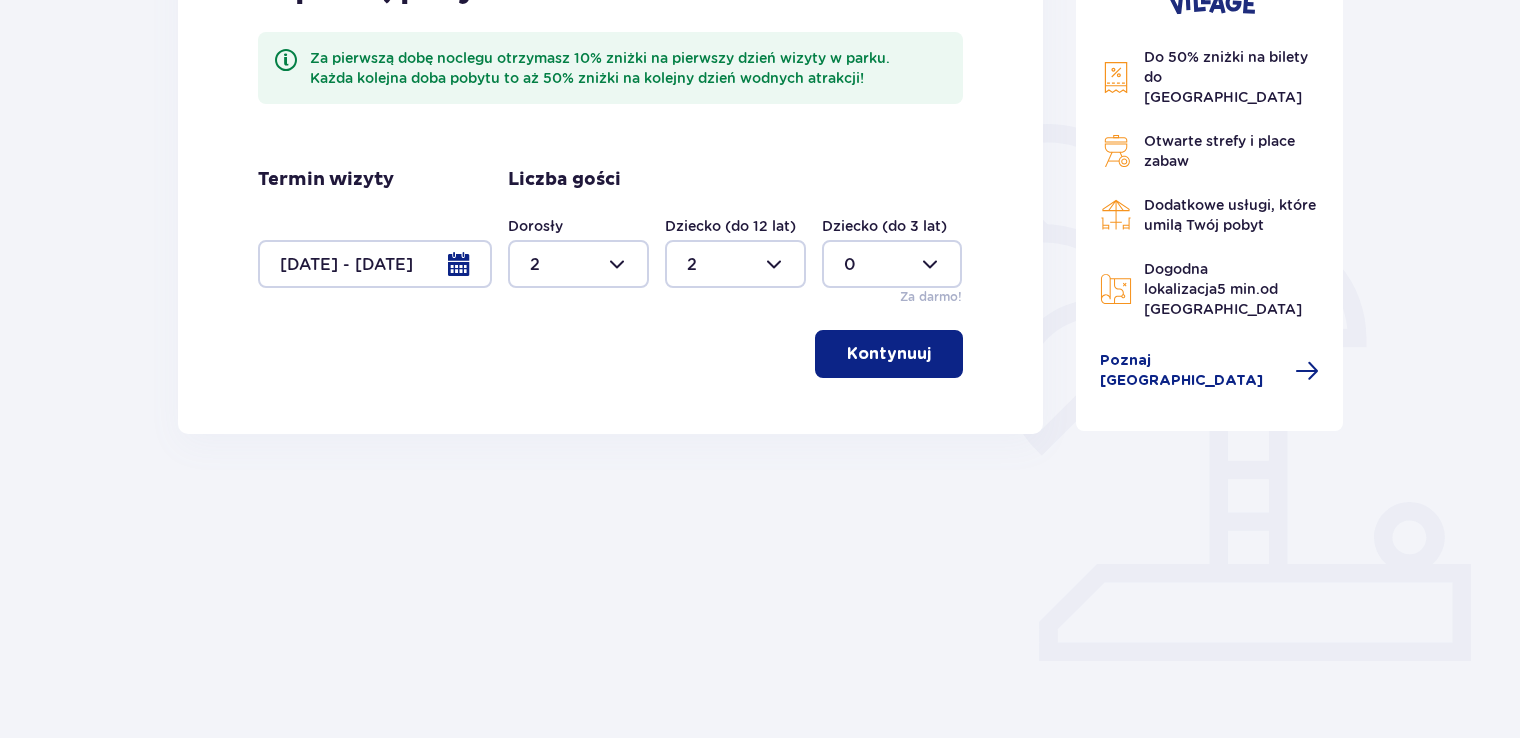click on "Kontynuuj" at bounding box center (889, 354) 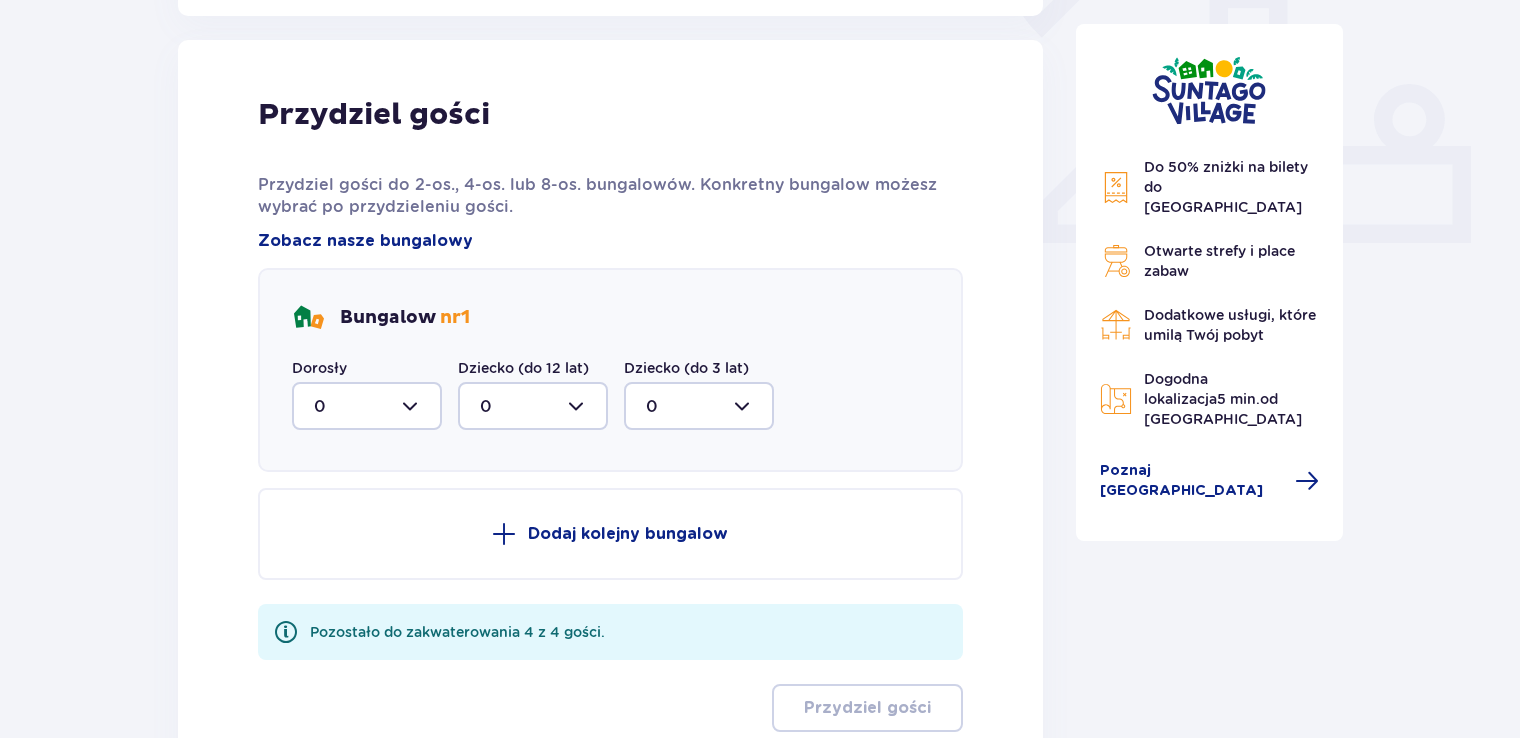 scroll, scrollTop: 806, scrollLeft: 0, axis: vertical 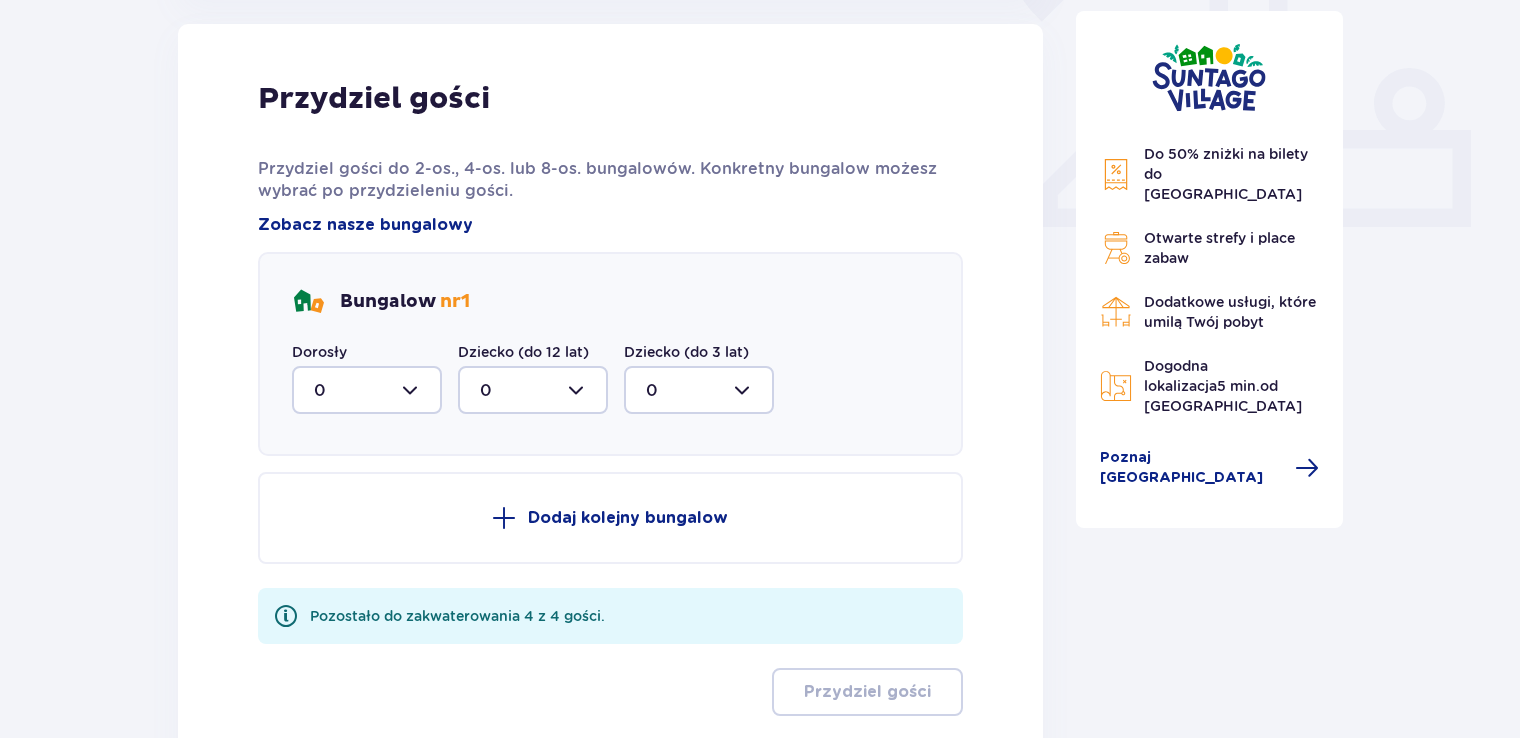 click at bounding box center (367, 390) 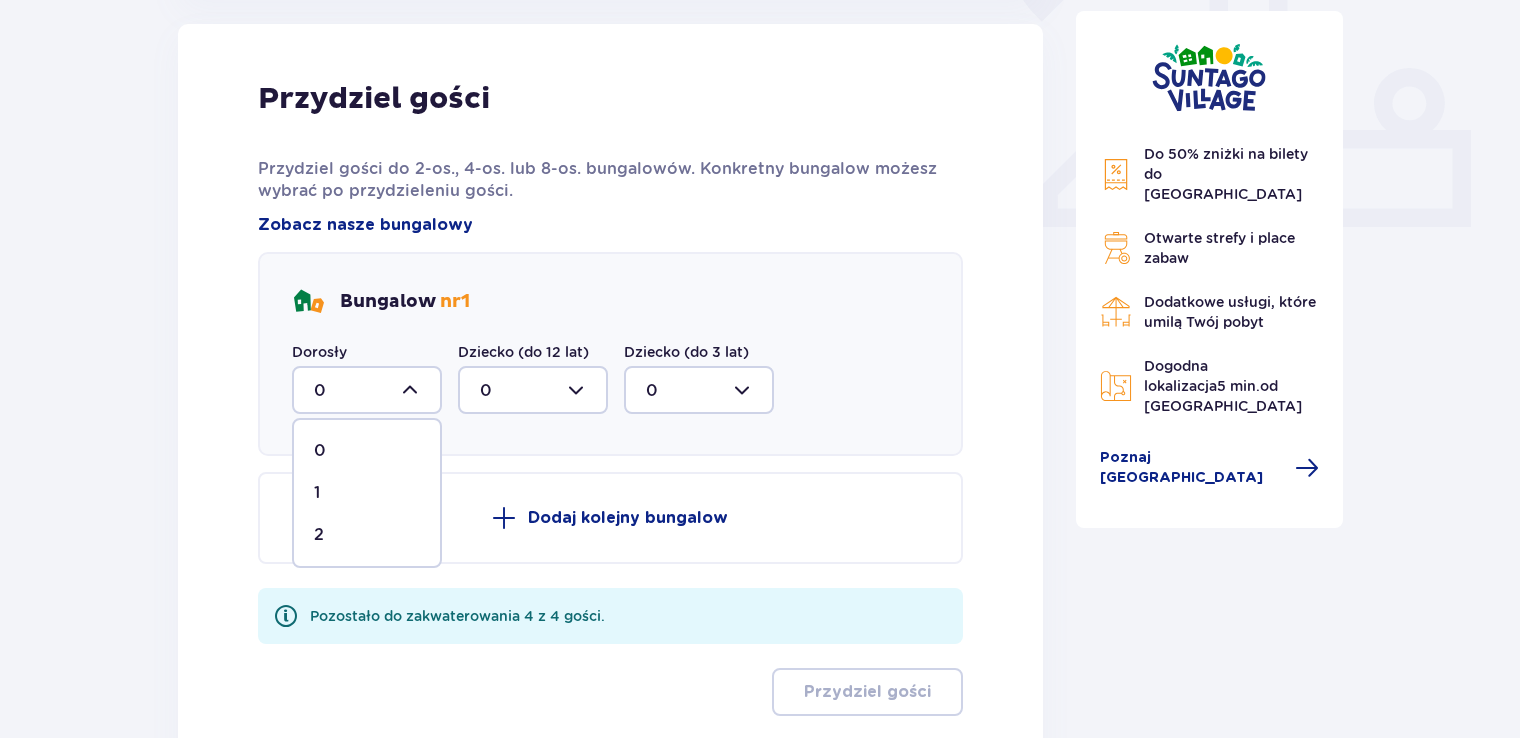 click on "2" at bounding box center (367, 535) 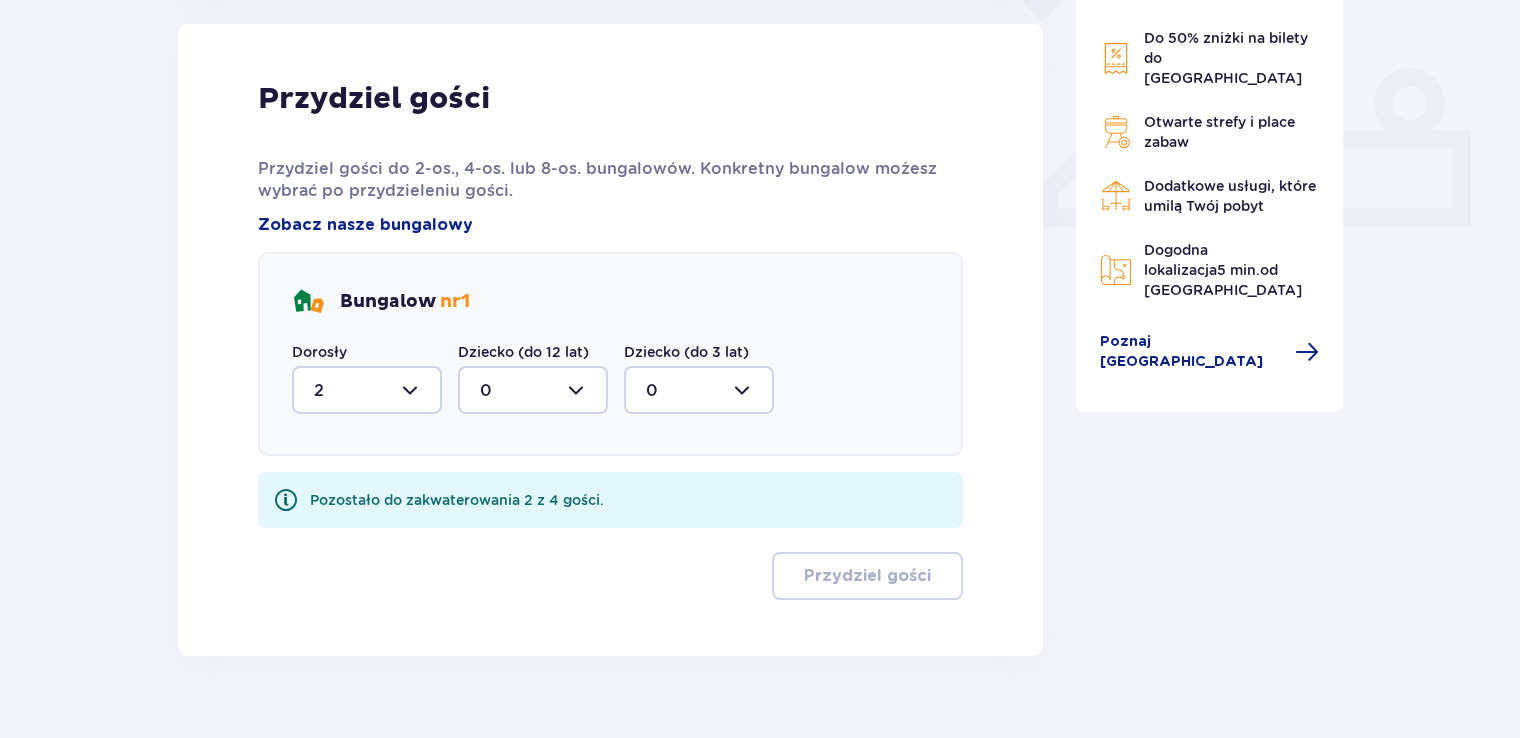 click at bounding box center [533, 390] 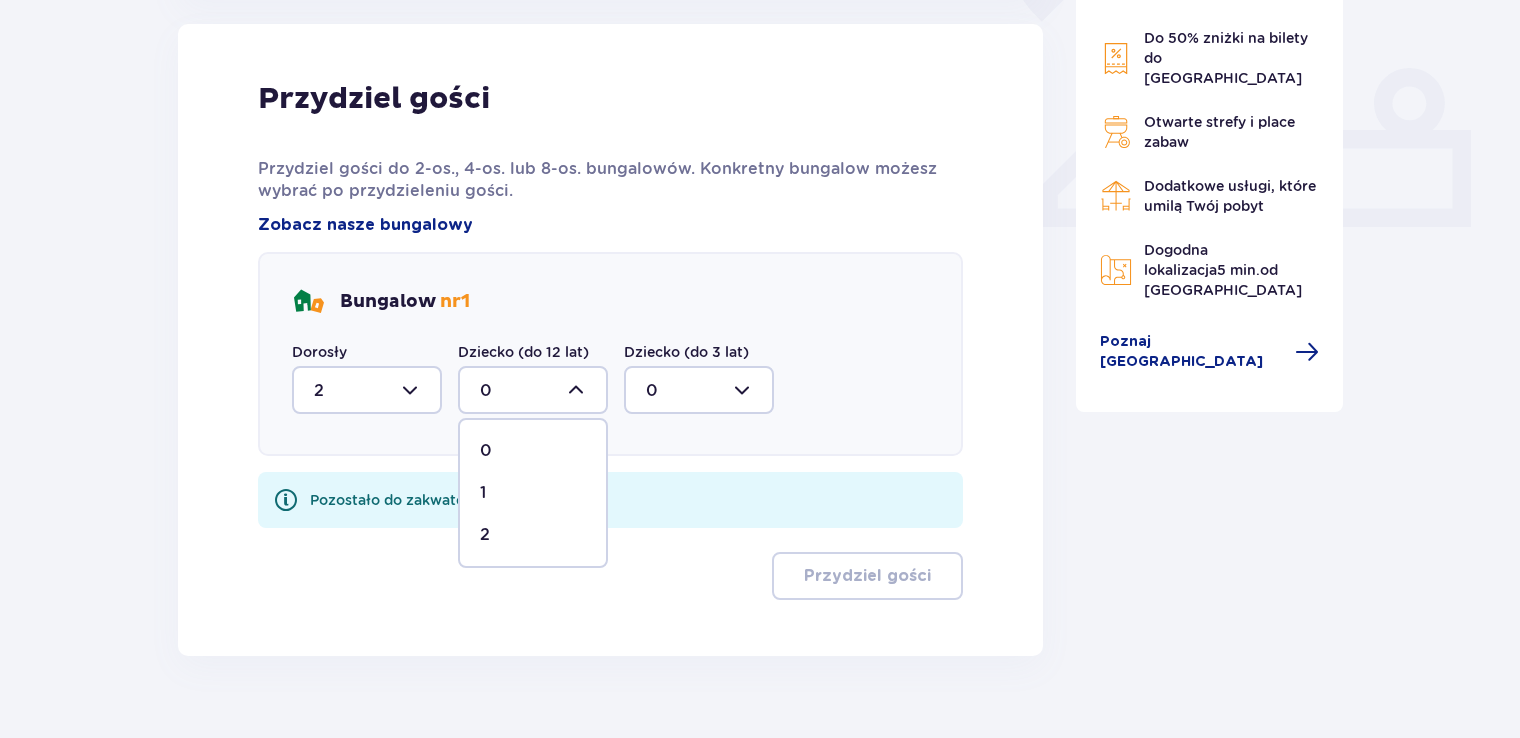 click on "2" at bounding box center (533, 535) 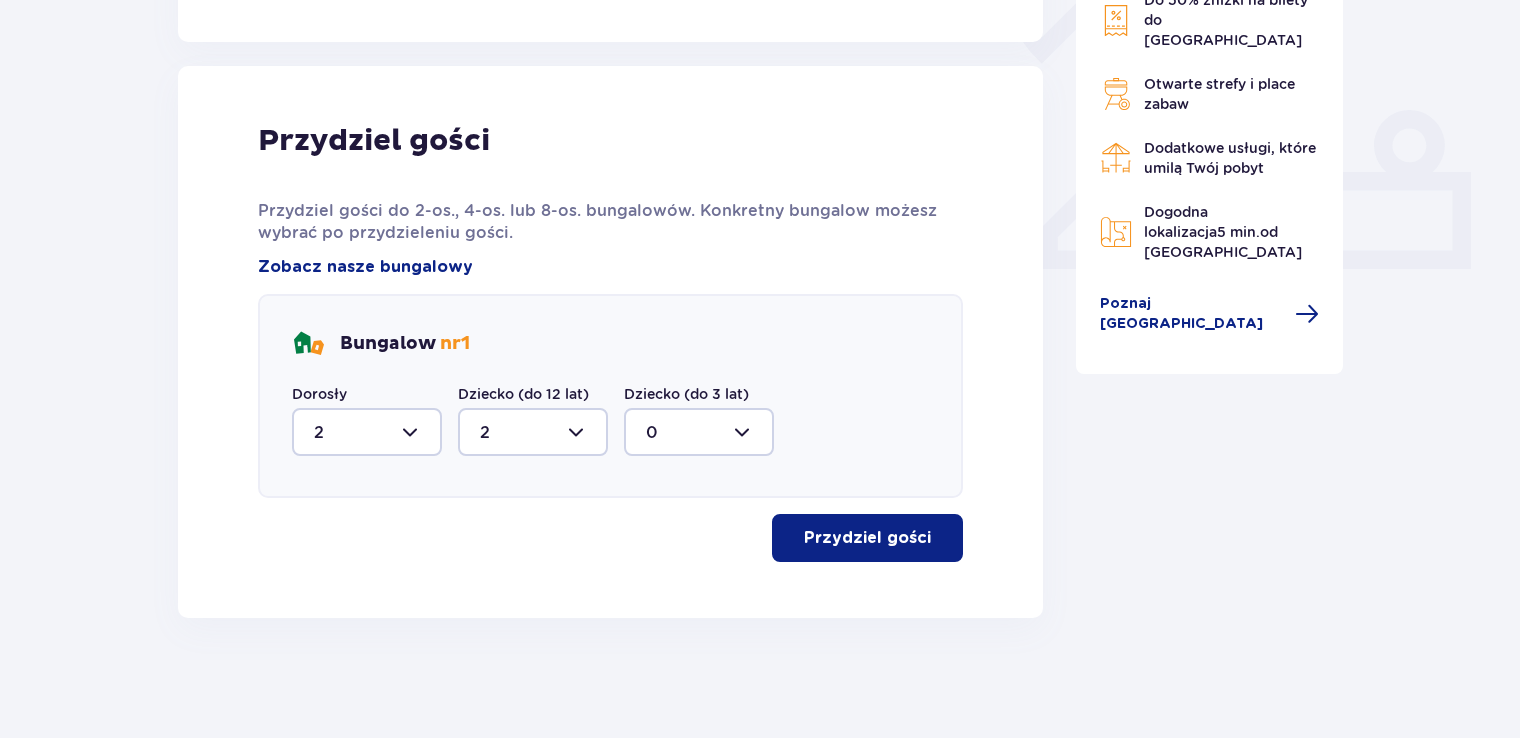 scroll, scrollTop: 763, scrollLeft: 0, axis: vertical 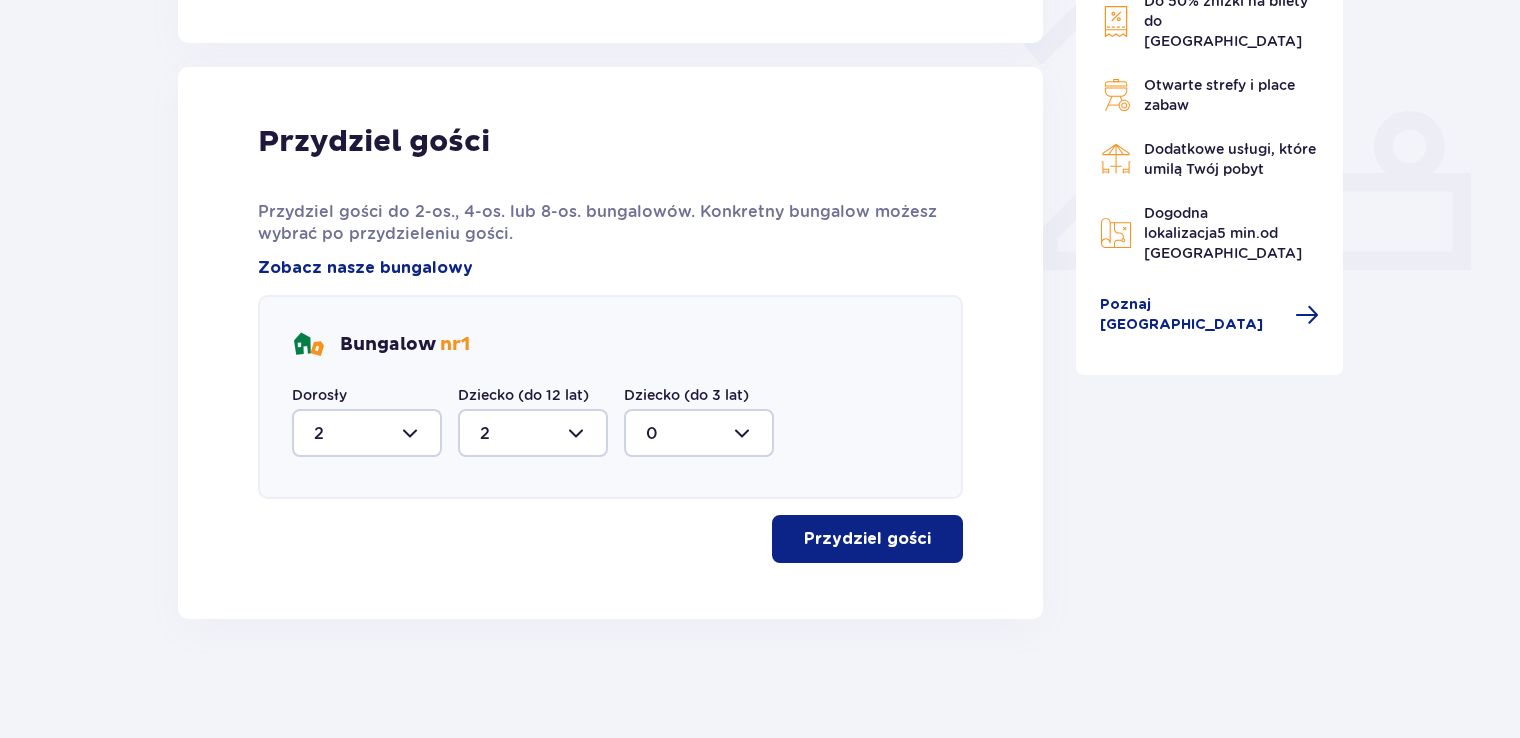 click on "Przydziel gości" at bounding box center [867, 539] 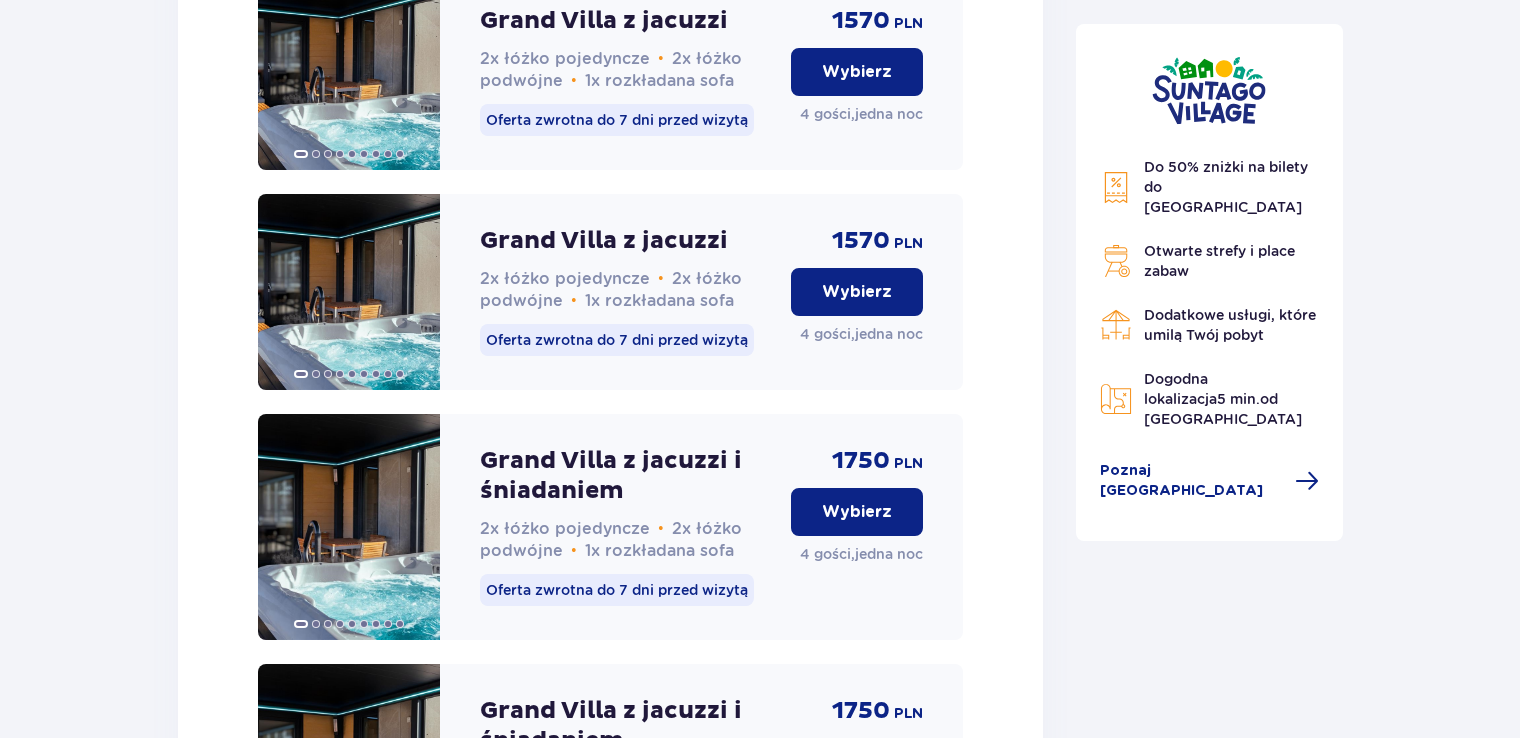scroll, scrollTop: 4767, scrollLeft: 0, axis: vertical 